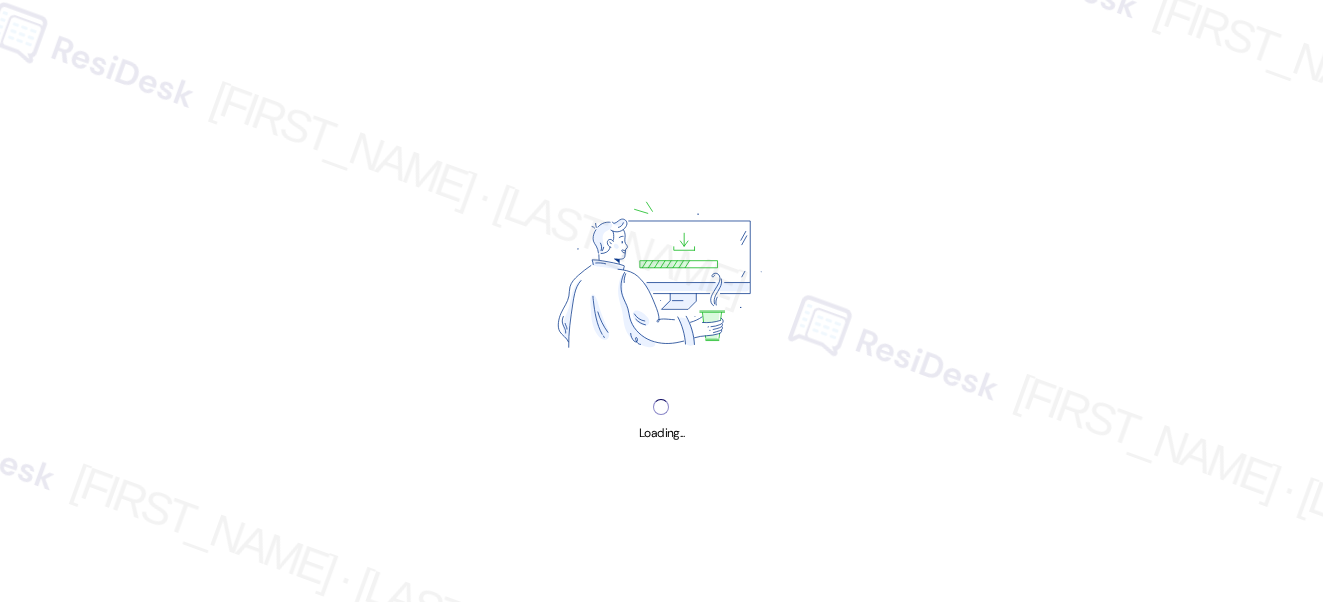 scroll, scrollTop: 0, scrollLeft: 0, axis: both 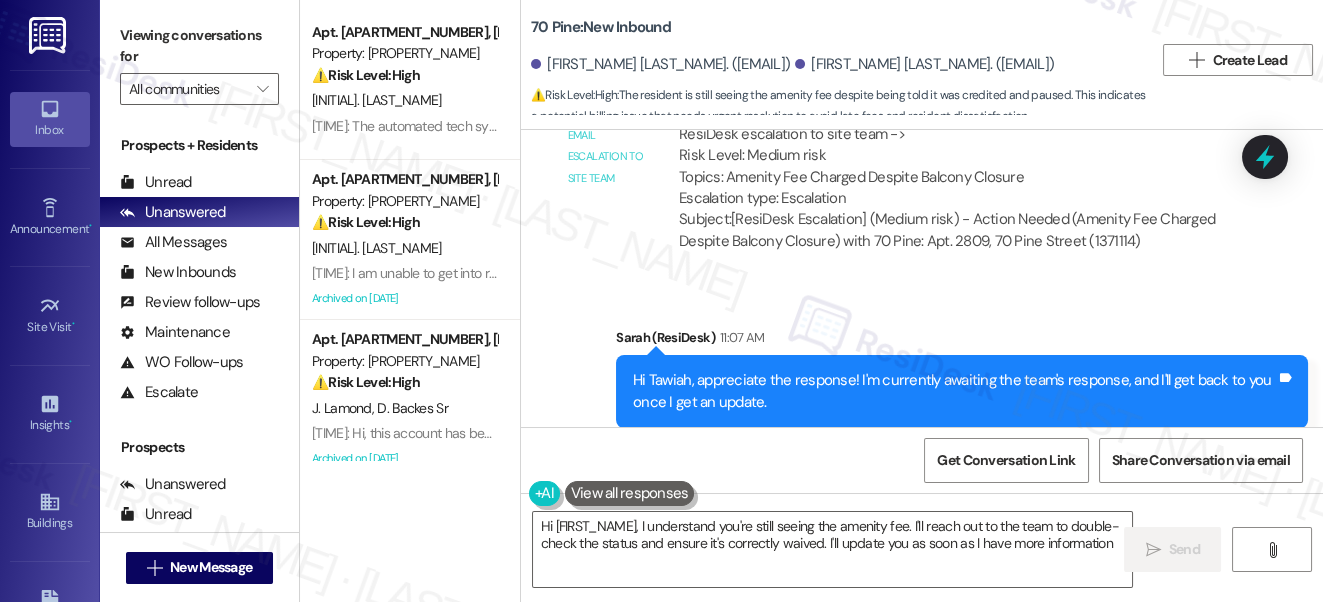 type on "Hi [FIRST_NAME], I understand you're still seeing the amenity fee. I'll reach out to the team to double-check the status and ensure it's correctly waived. I'll update you as soon as I have more information!" 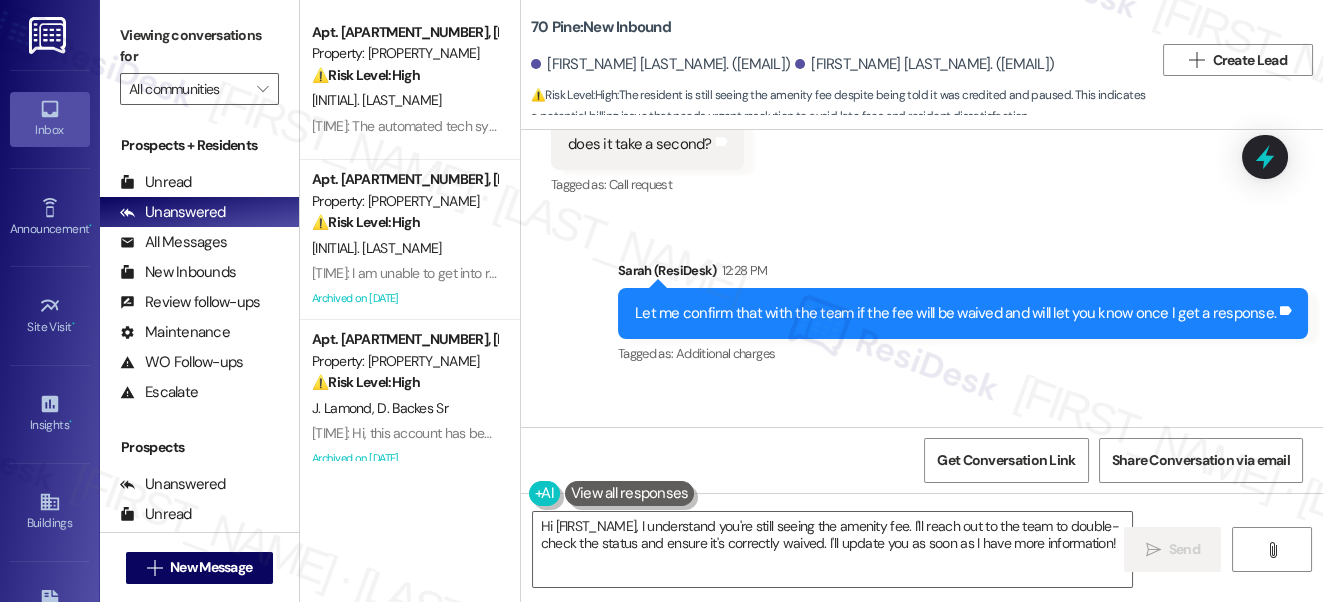 scroll, scrollTop: 9244, scrollLeft: 0, axis: vertical 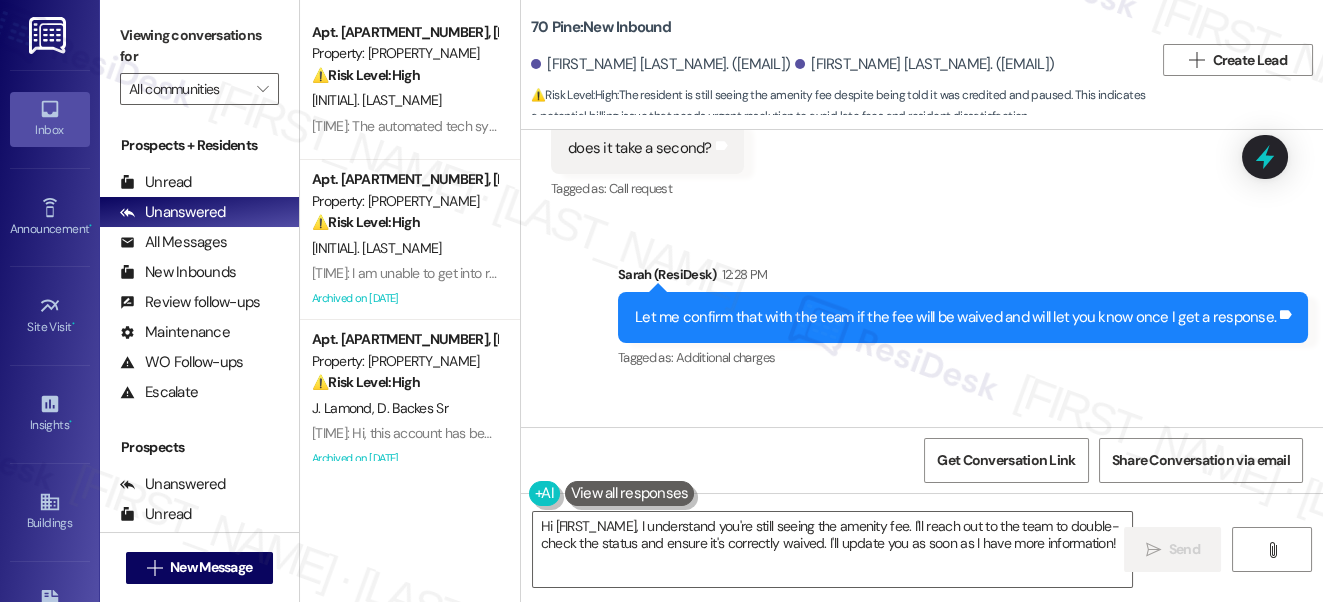 click on "Let me confirm that with the team if the fee will be waived and will let you know once I get a response." at bounding box center (955, 317) 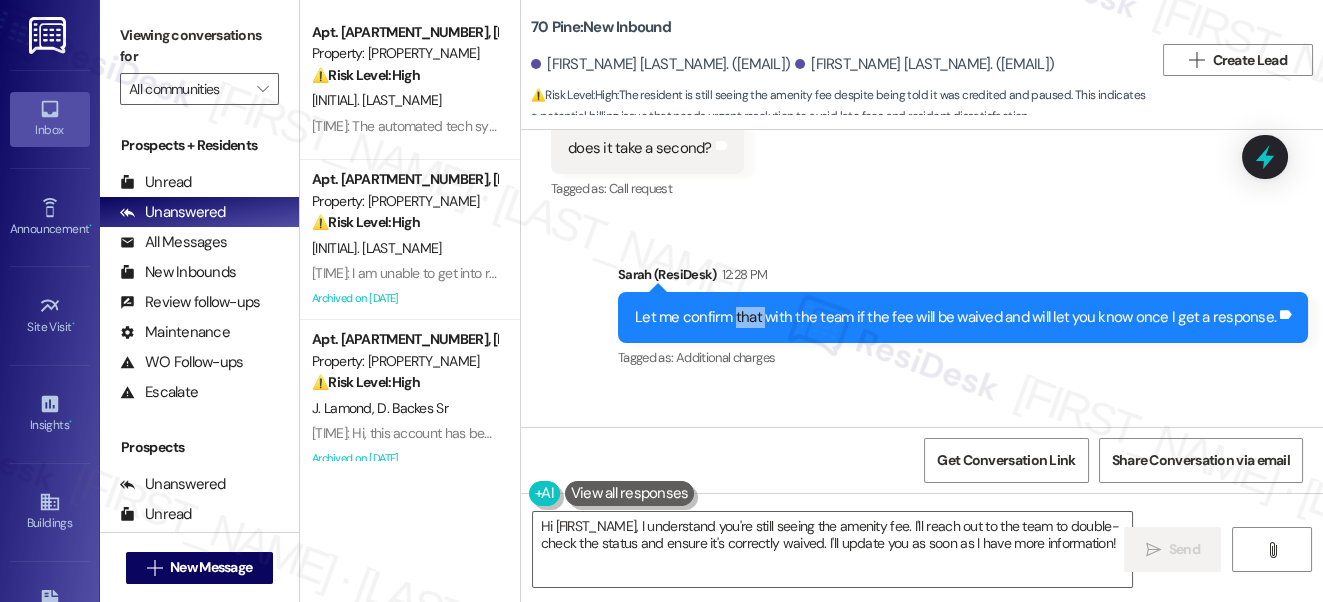 click on "Let me confirm that with the team if the fee will be waived and will let you know once I get a response." at bounding box center [955, 317] 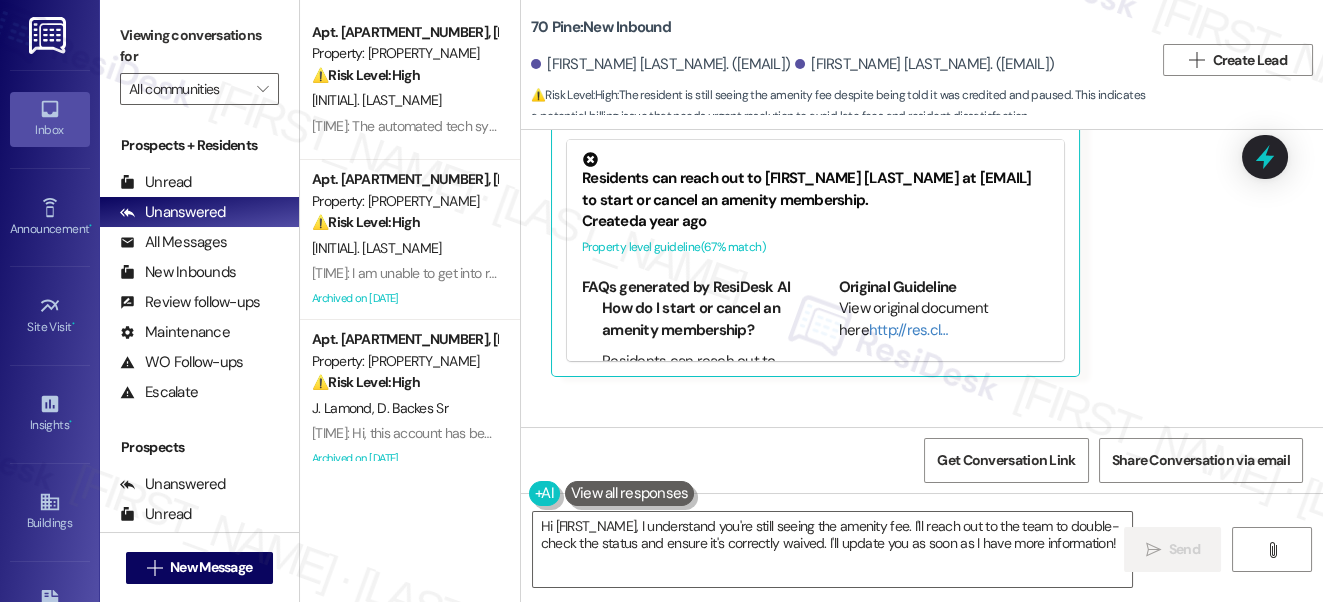 scroll, scrollTop: 8789, scrollLeft: 0, axis: vertical 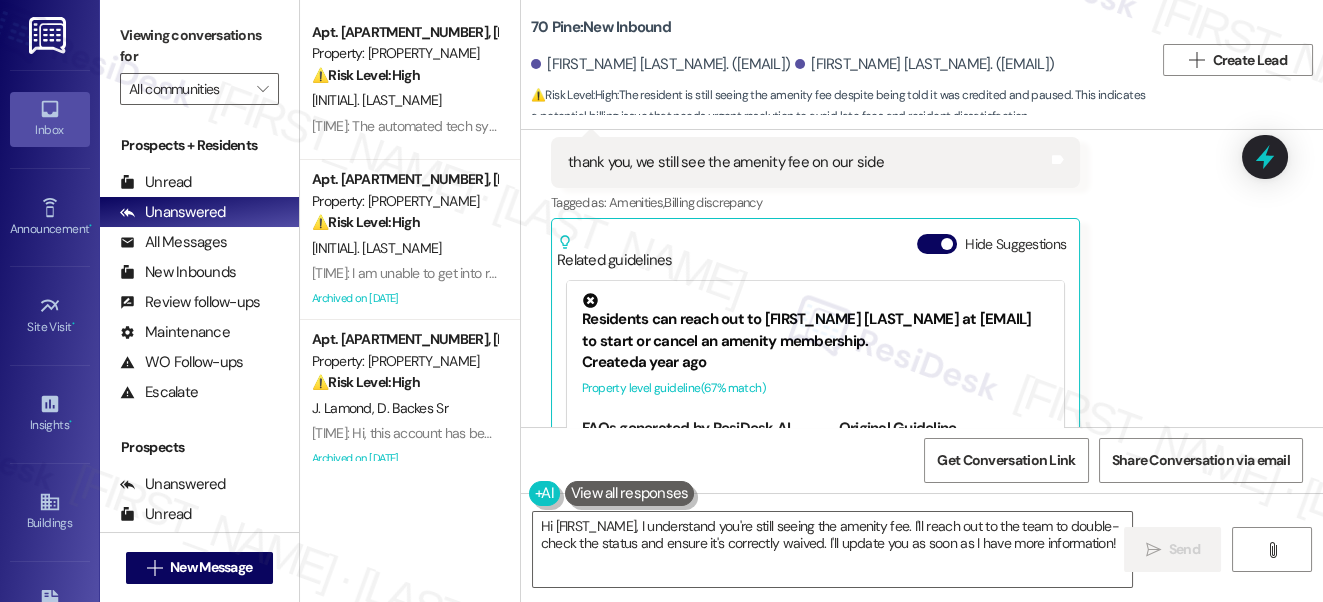 click on "thank you, we still see the amenity fee on our side" at bounding box center [726, 162] 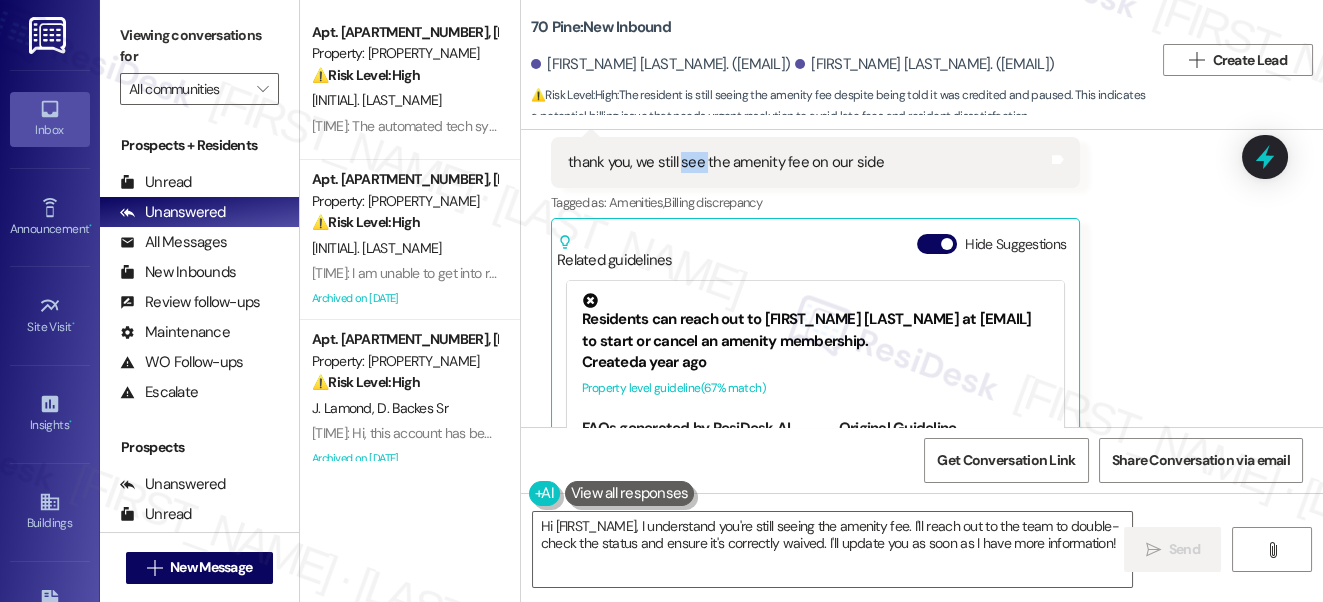 click on "thank you, we still see the amenity fee on our side" at bounding box center [726, 162] 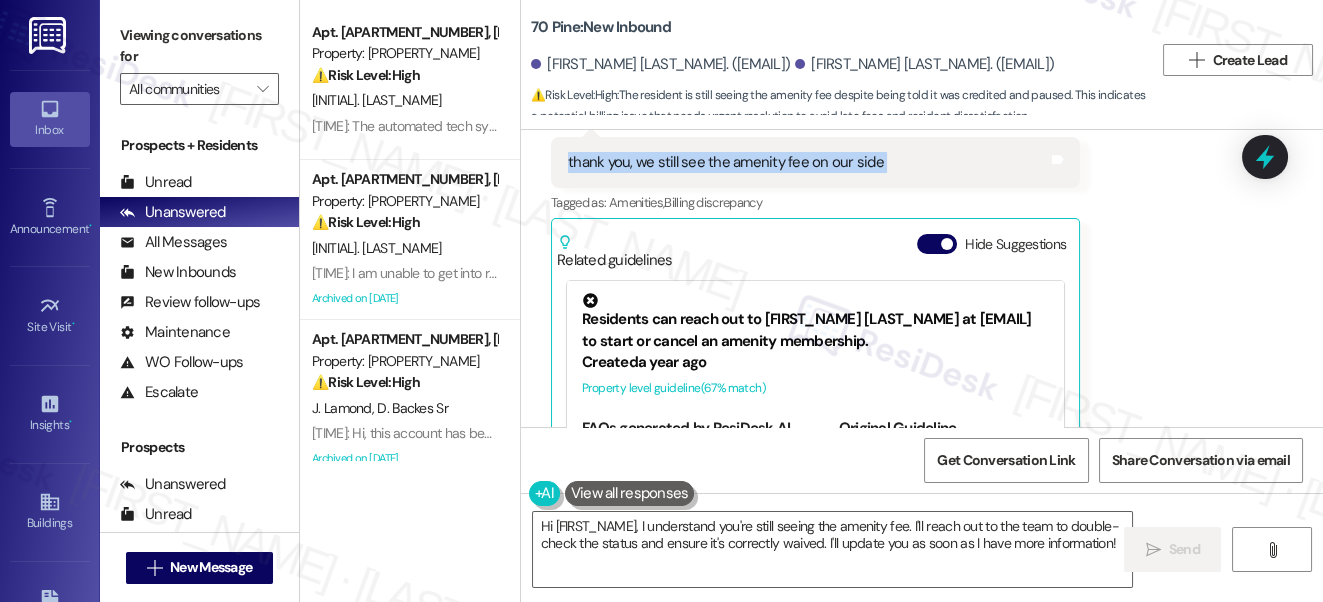 click on "thank you, we still see the amenity fee on our side" at bounding box center (726, 162) 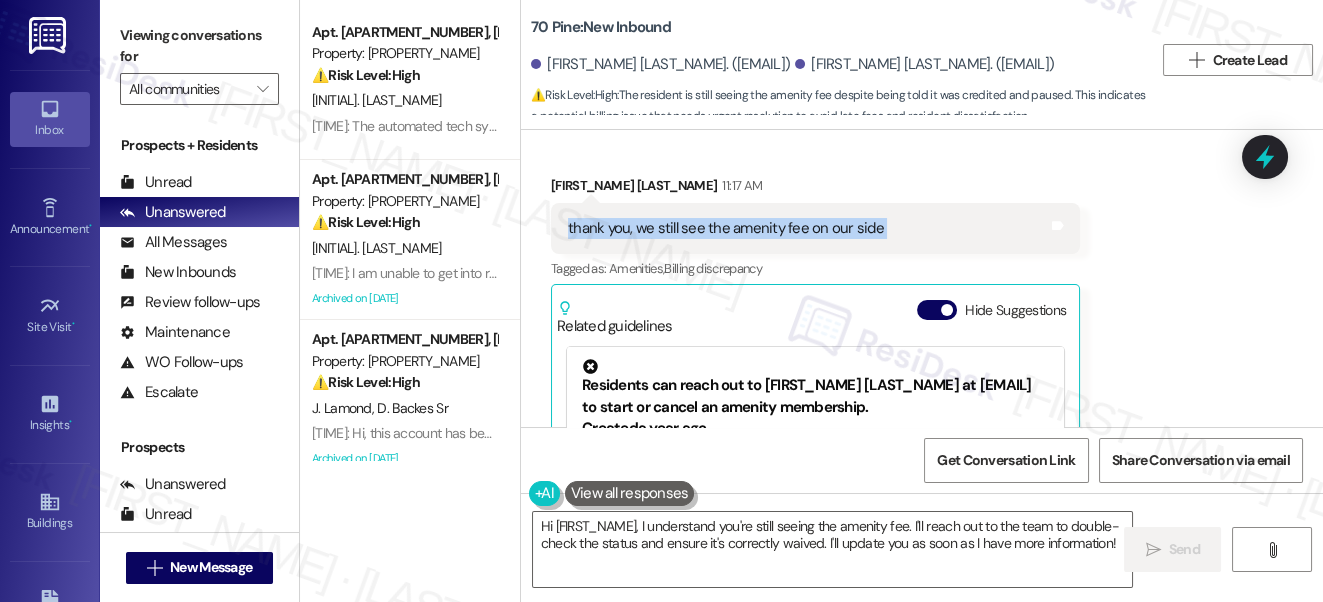 scroll, scrollTop: 8789, scrollLeft: 0, axis: vertical 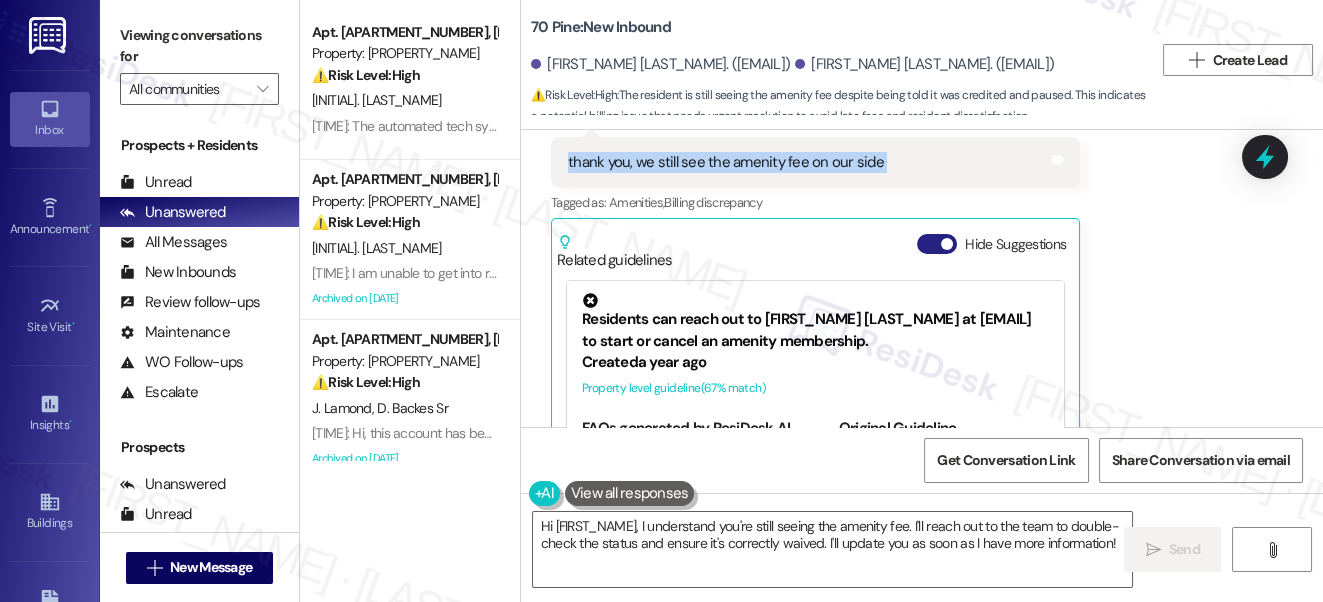 click on "Hide Suggestions" at bounding box center [937, 244] 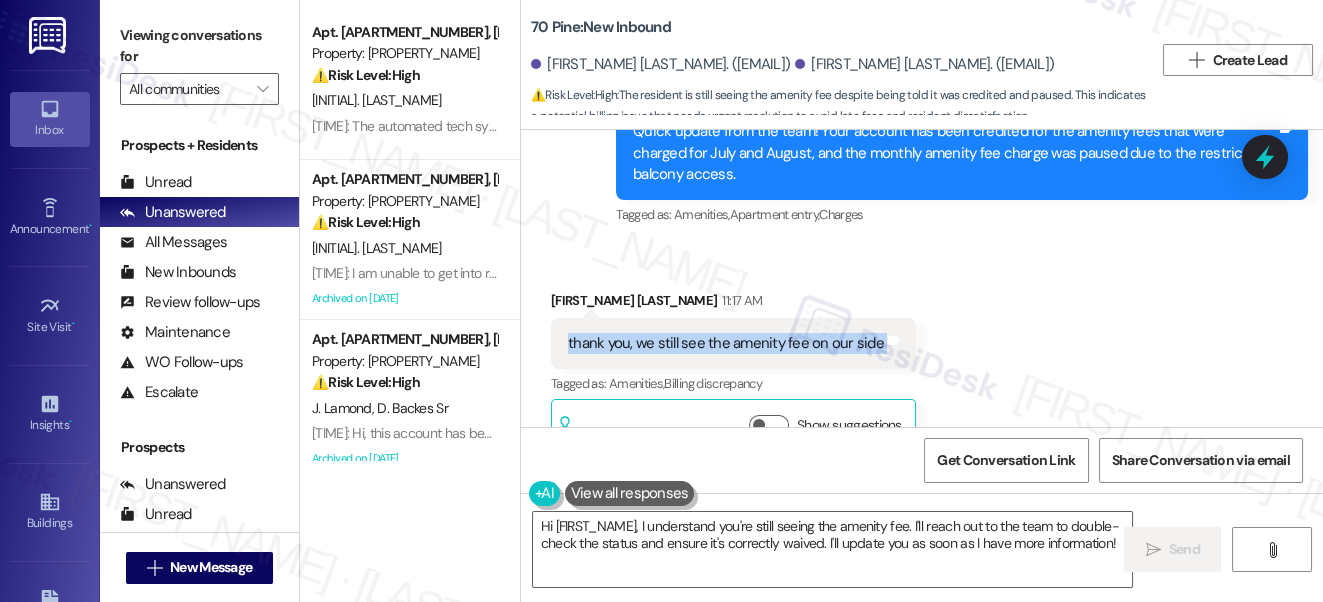 scroll, scrollTop: 8517, scrollLeft: 0, axis: vertical 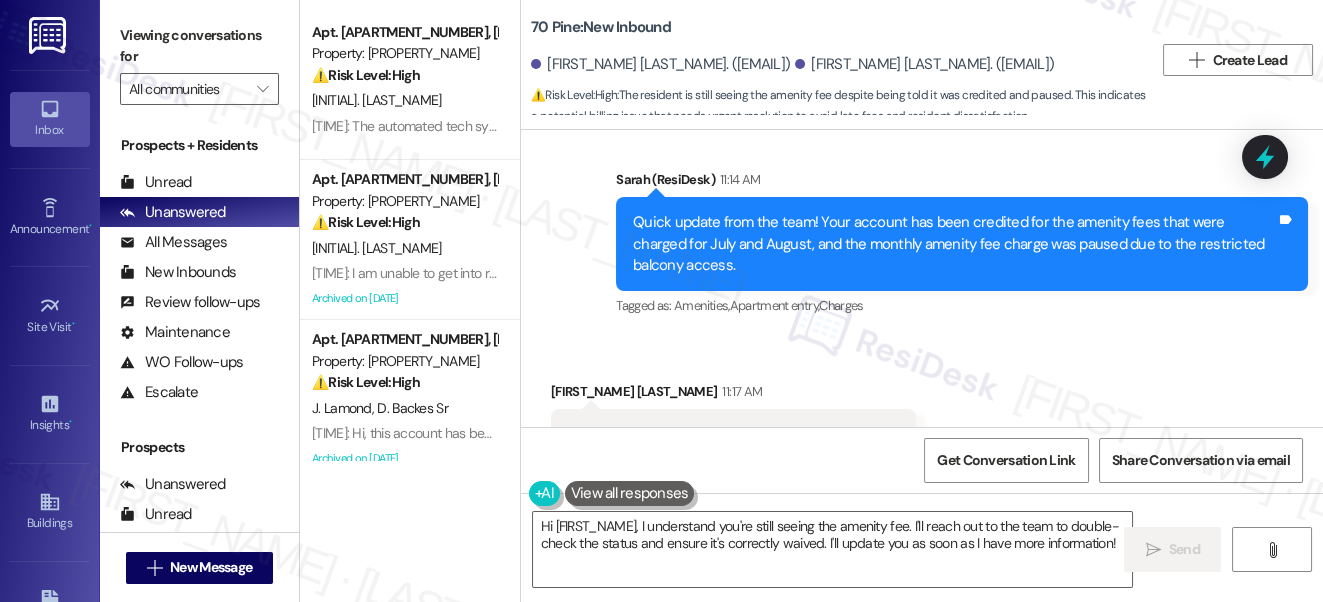 click on "Quick update from the team! Your account has been credited for the amenity fees that were charged for July and August, and the monthly amenity fee charge was paused due to the restricted balcony access." at bounding box center [954, 244] 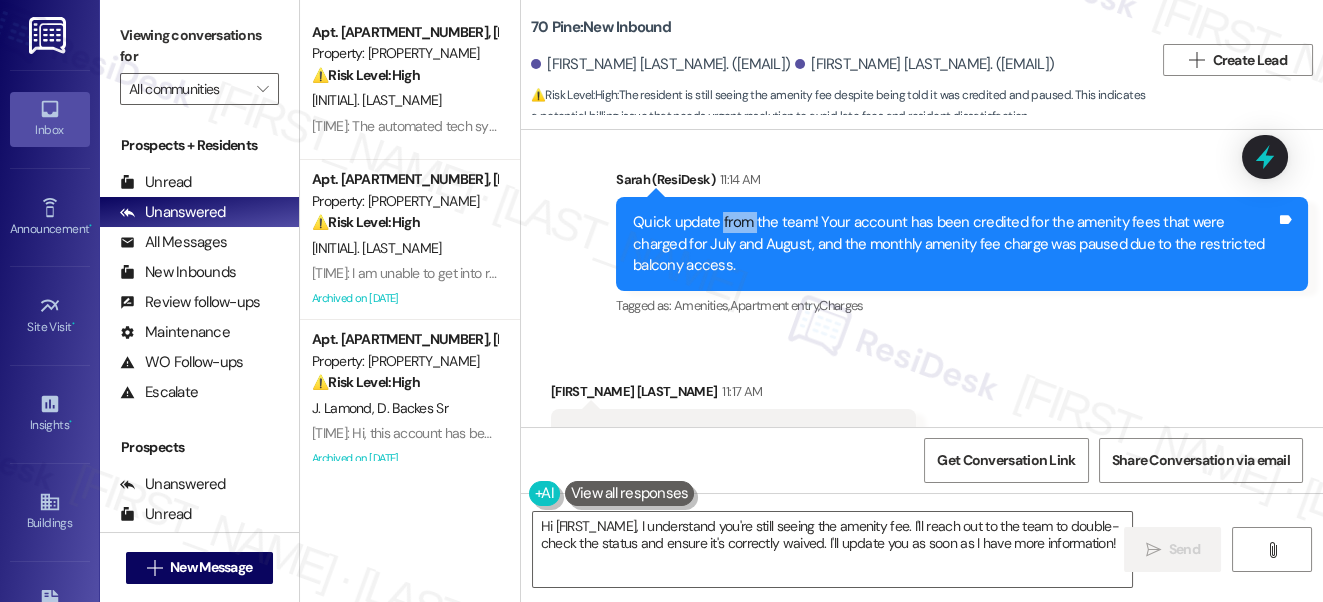 click on "Quick update from the team! Your account has been credited for the amenity fees that were charged for July and August, and the monthly amenity fee charge was paused due to the restricted balcony access." at bounding box center (954, 244) 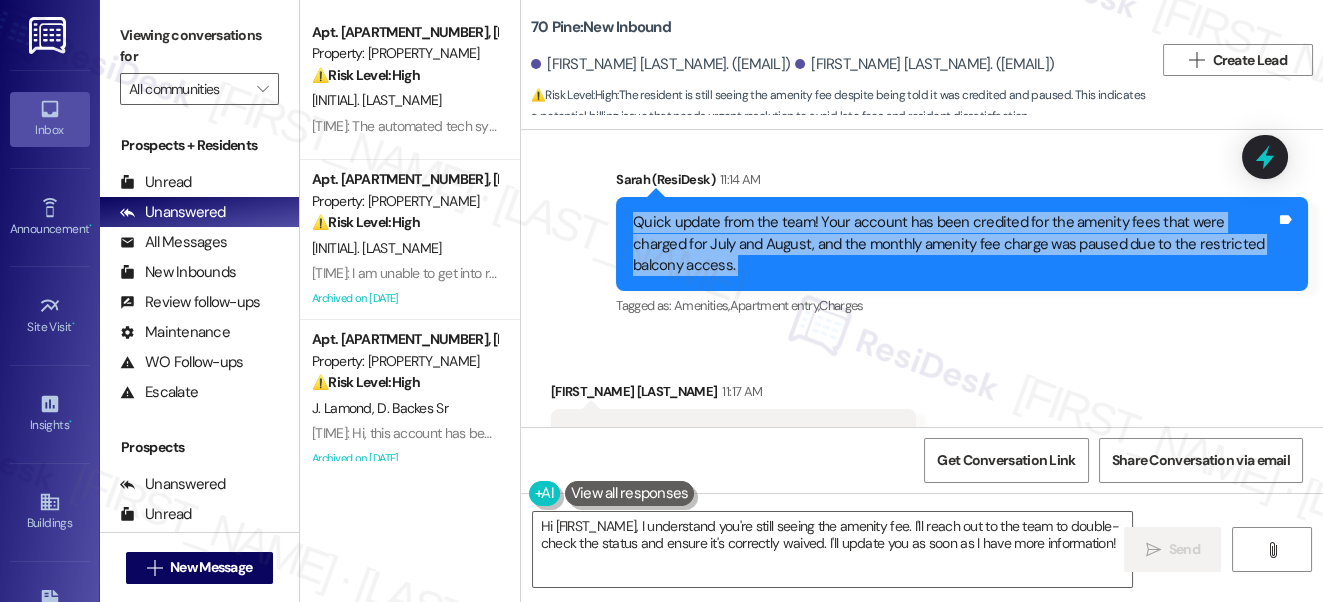 click on "Quick update from the team! Your account has been credited for the amenity fees that were charged for July and August, and the monthly amenity fee charge was paused due to the restricted balcony access." at bounding box center (954, 244) 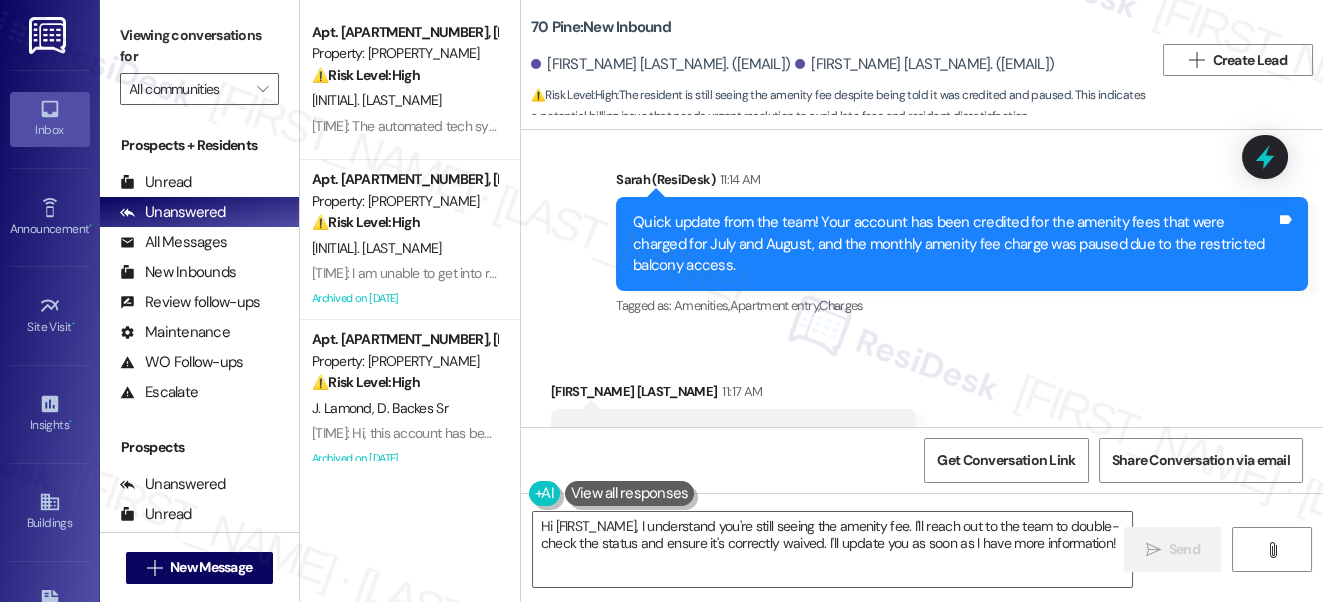 click on "Quick update from the team! Your account has been credited for the amenity fees that were charged for July and August, and the monthly amenity fee charge was paused due to the restricted balcony access." at bounding box center (954, 244) 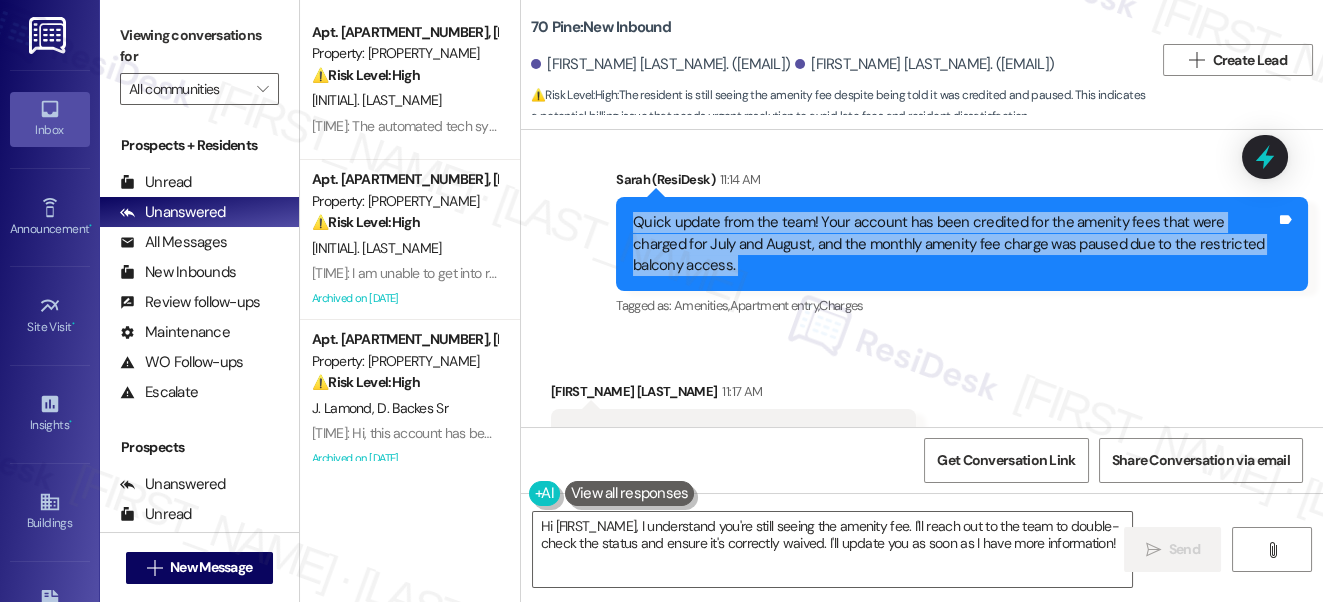 click on "Quick update from the team! Your account has been credited for the amenity fees that were charged for July and August, and the monthly amenity fee charge was paused due to the restricted balcony access." at bounding box center [954, 244] 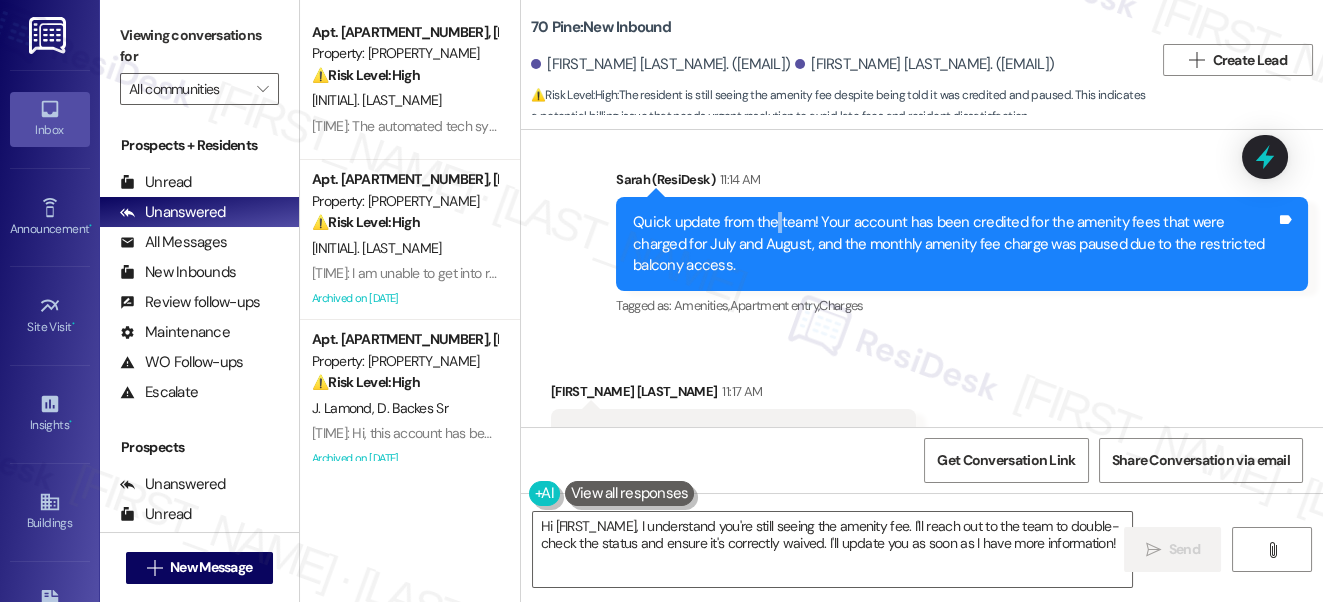 click on "Quick update from the team! Your account has been credited for the amenity fees that were charged for July and August, and the monthly amenity fee charge was paused due to the restricted balcony access." at bounding box center [954, 244] 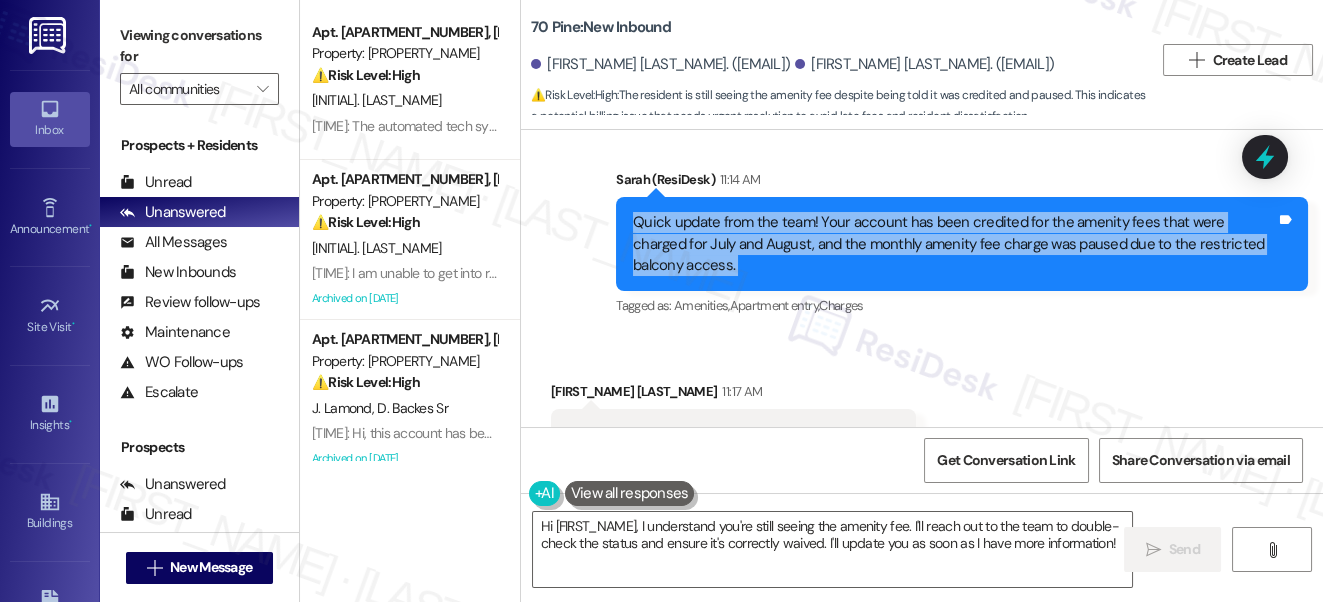 click on "Quick update from the team! Your account has been credited for the amenity fees that were charged for July and August, and the monthly amenity fee charge was paused due to the restricted balcony access." at bounding box center [954, 244] 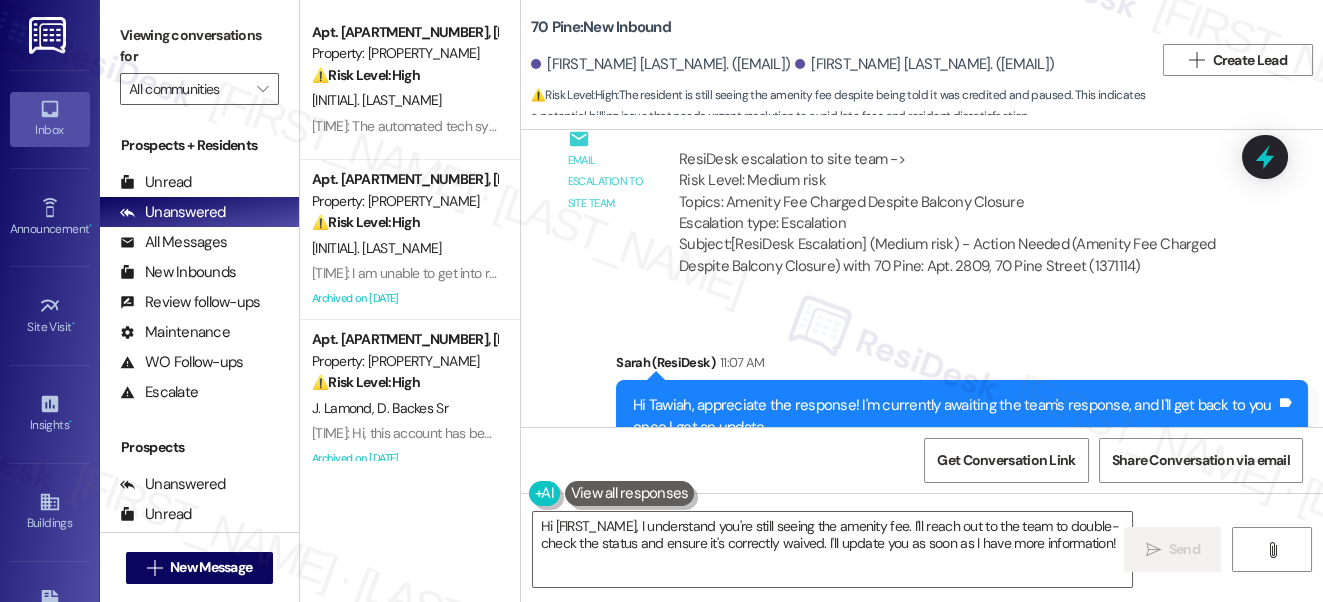 scroll, scrollTop: 7789, scrollLeft: 0, axis: vertical 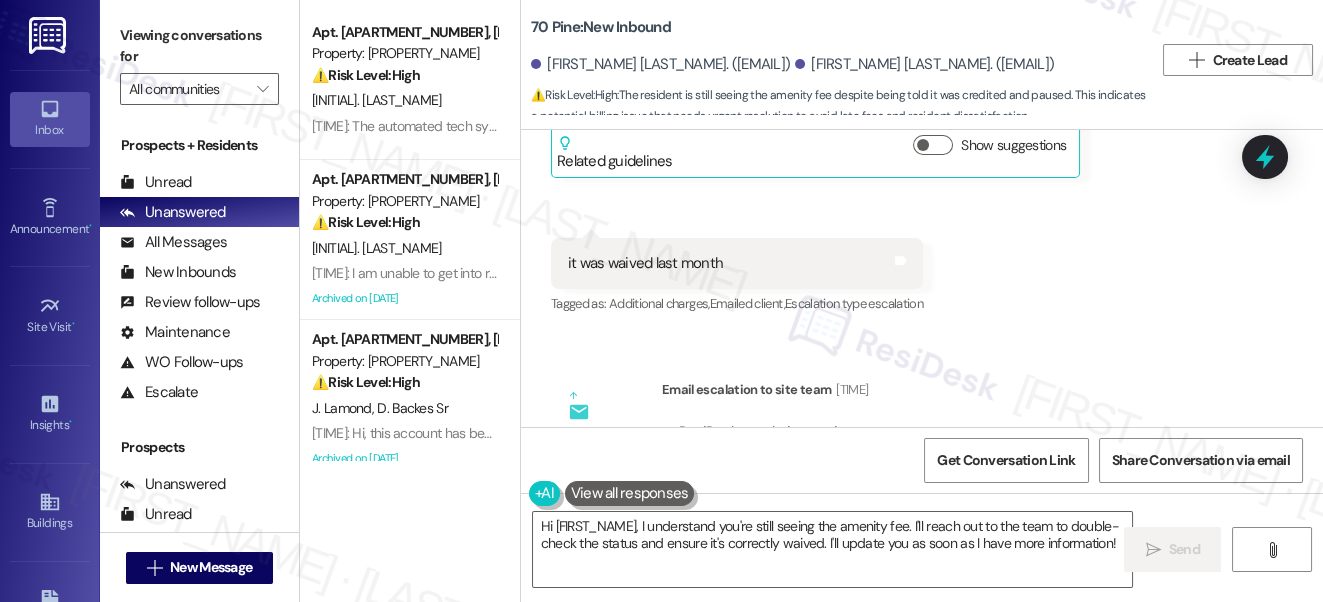click on "it was waived last month" at bounding box center (645, 263) 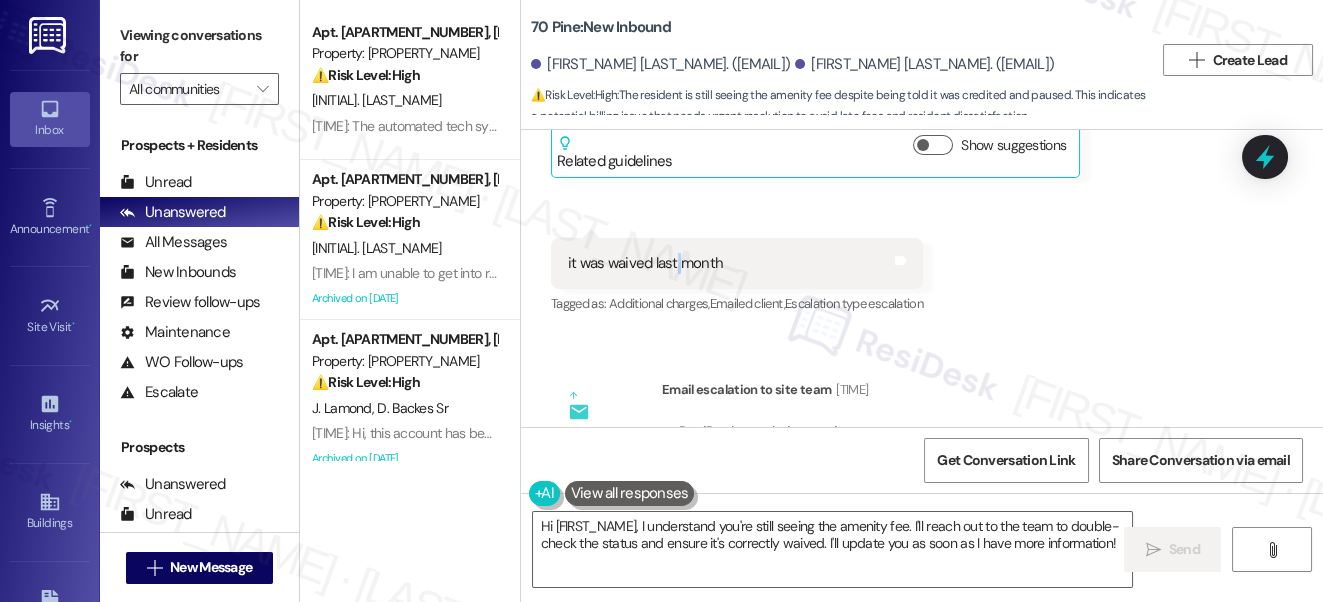 click on "it was waived last month" at bounding box center (645, 263) 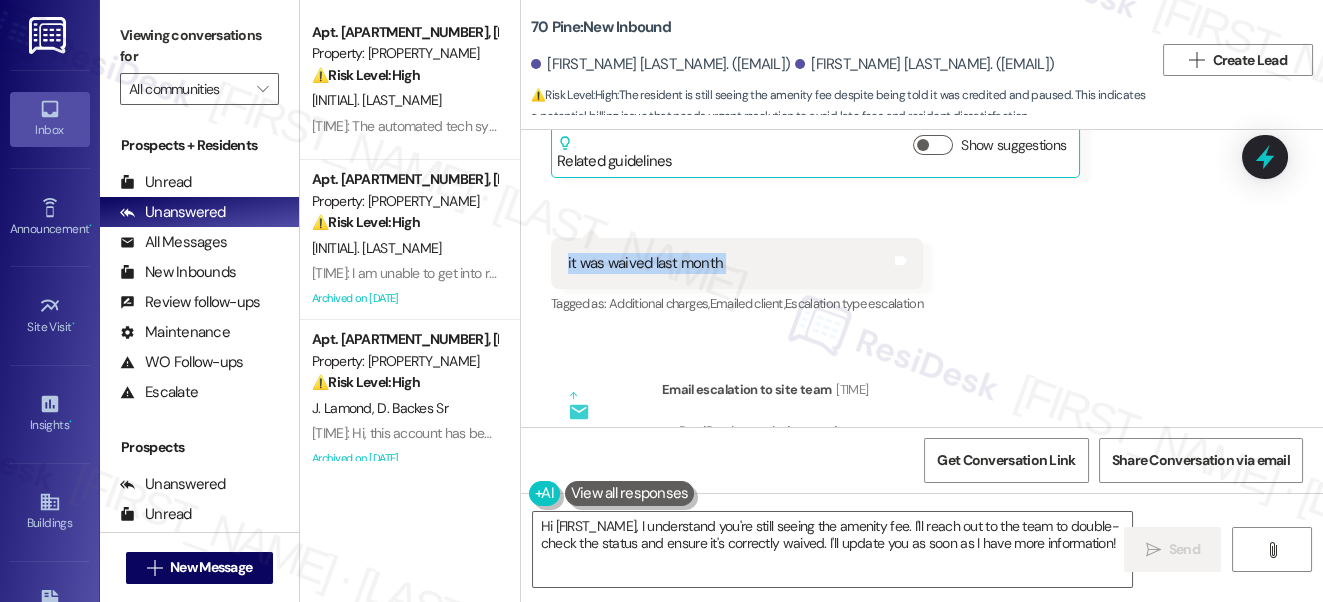 click on "it was waived last month" at bounding box center (645, 263) 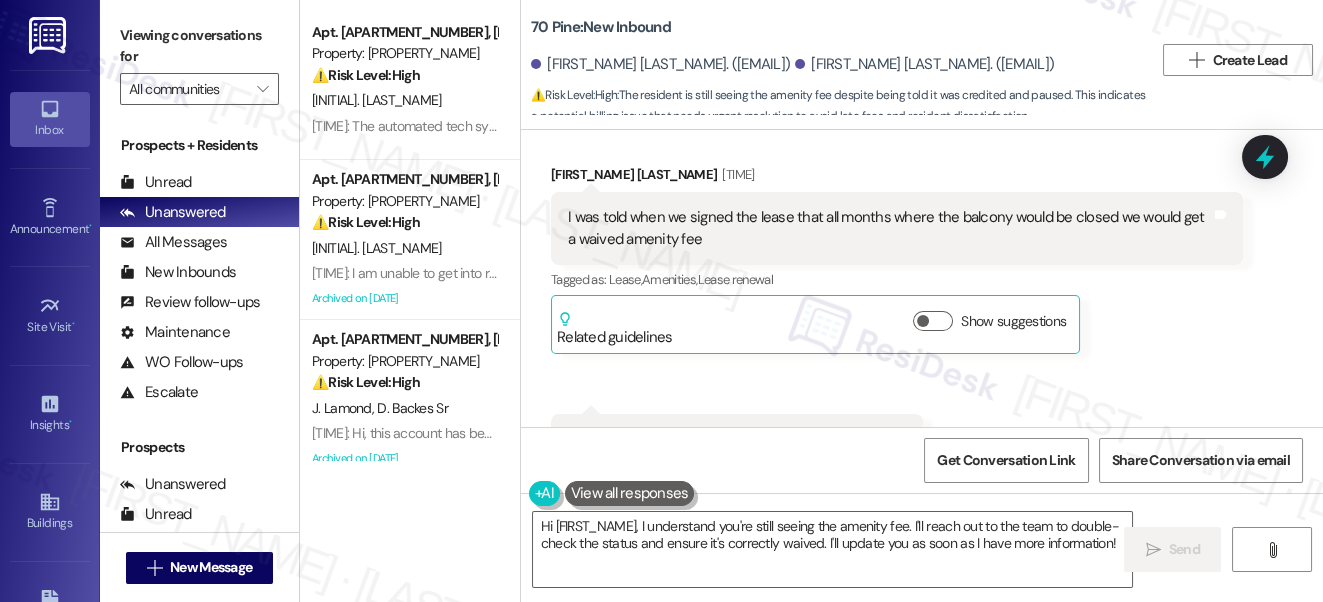 scroll, scrollTop: 7517, scrollLeft: 0, axis: vertical 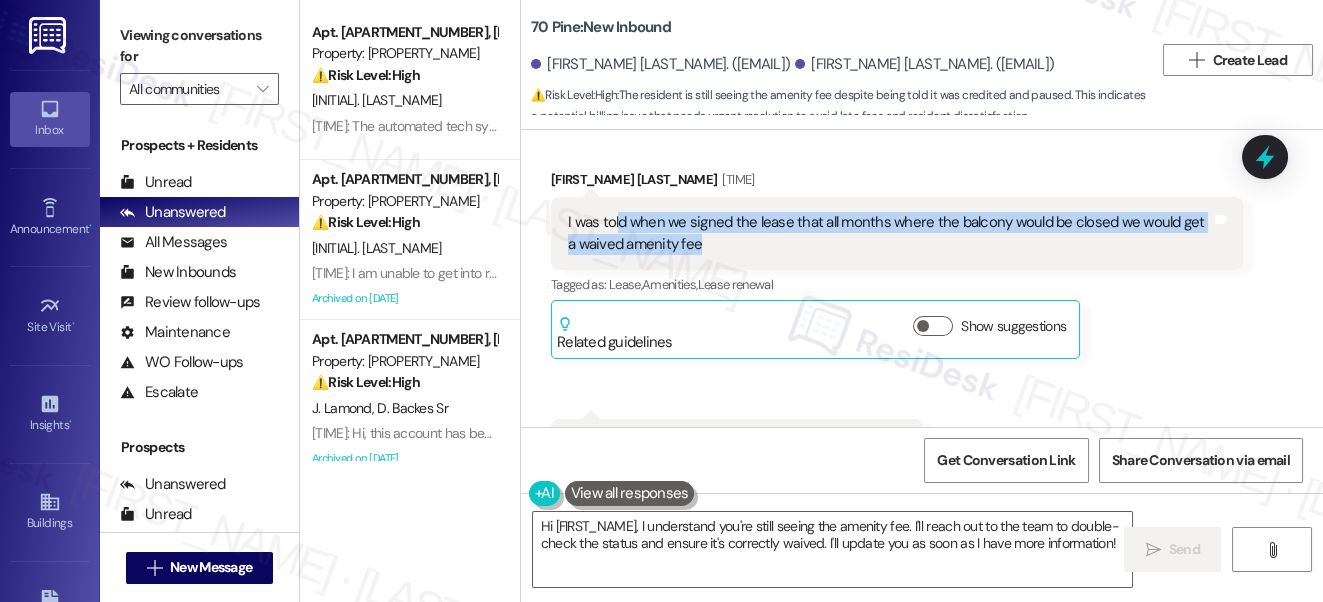 drag, startPoint x: 619, startPoint y: 243, endPoint x: 759, endPoint y: 268, distance: 142.21463 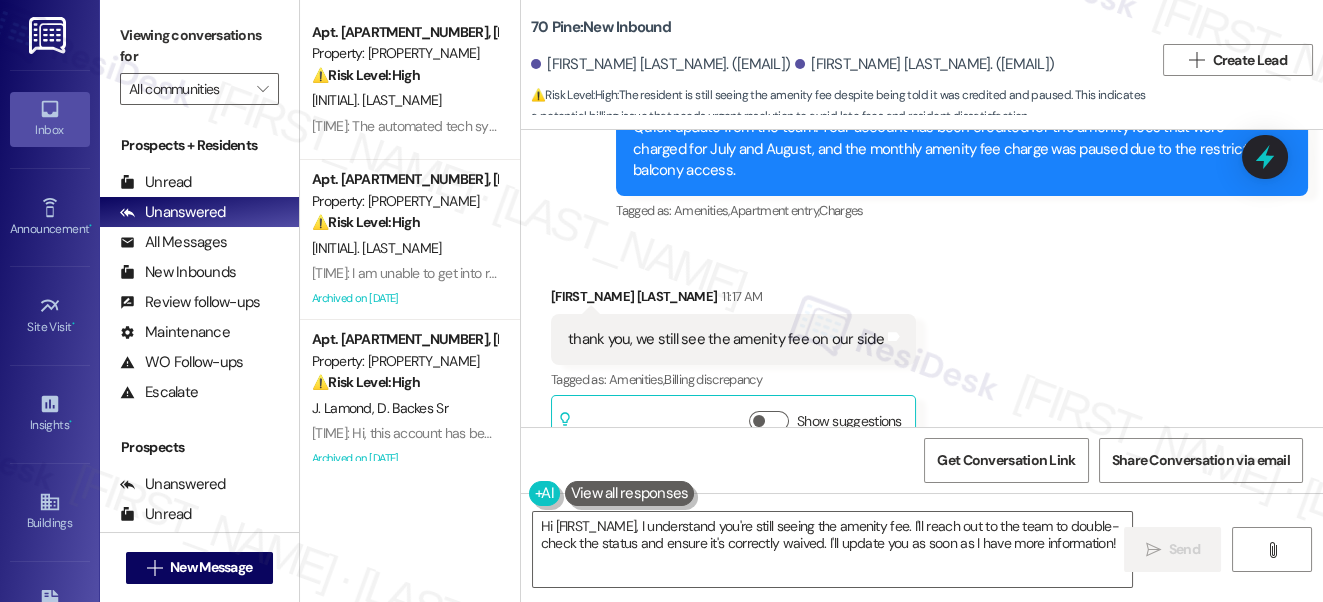 scroll, scrollTop: 8698, scrollLeft: 0, axis: vertical 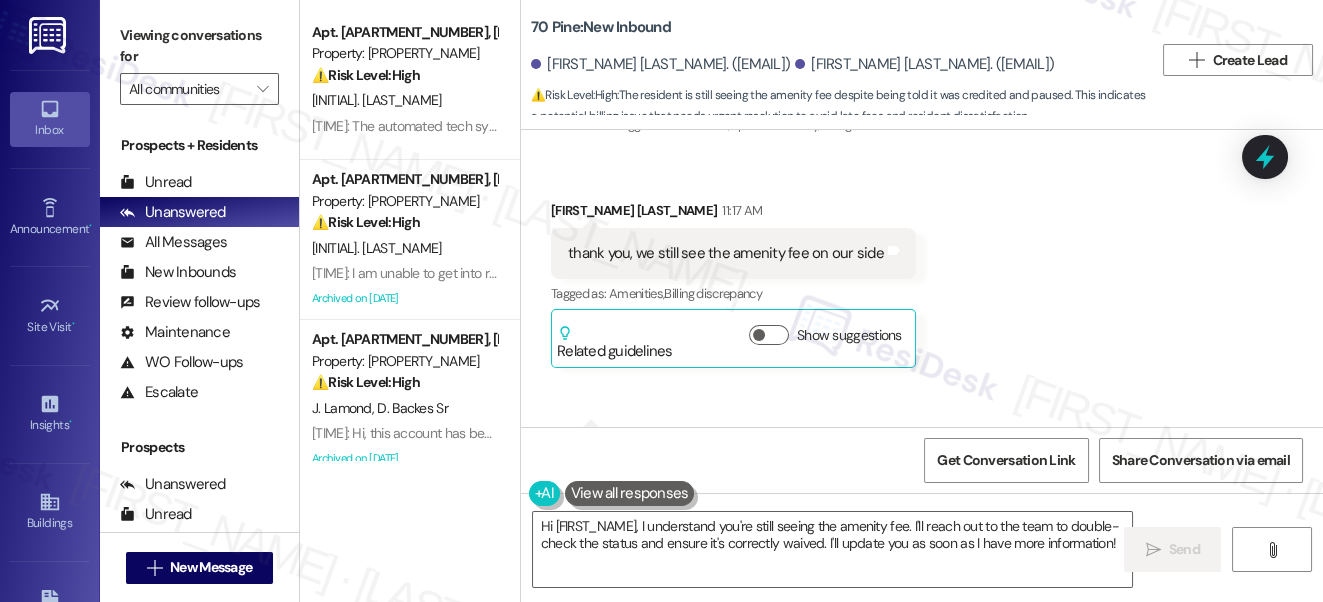 click on "thank you, we still see the amenity fee on our side" at bounding box center [726, 253] 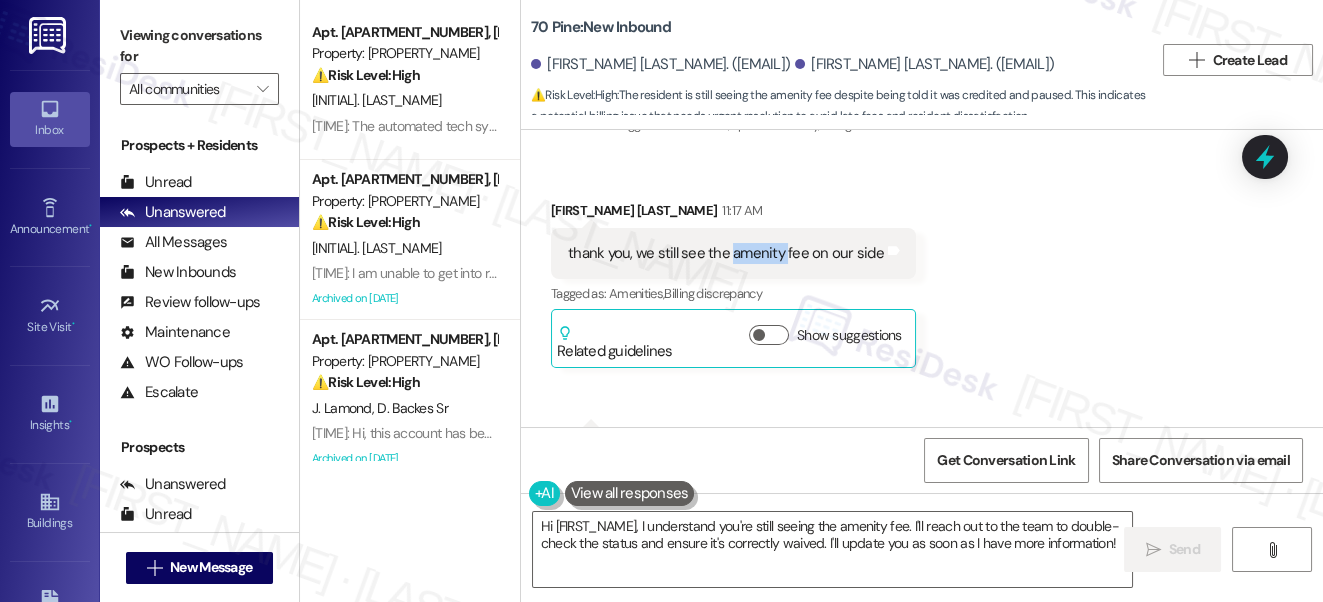 click on "thank you, we still see the amenity fee on our side" at bounding box center (726, 253) 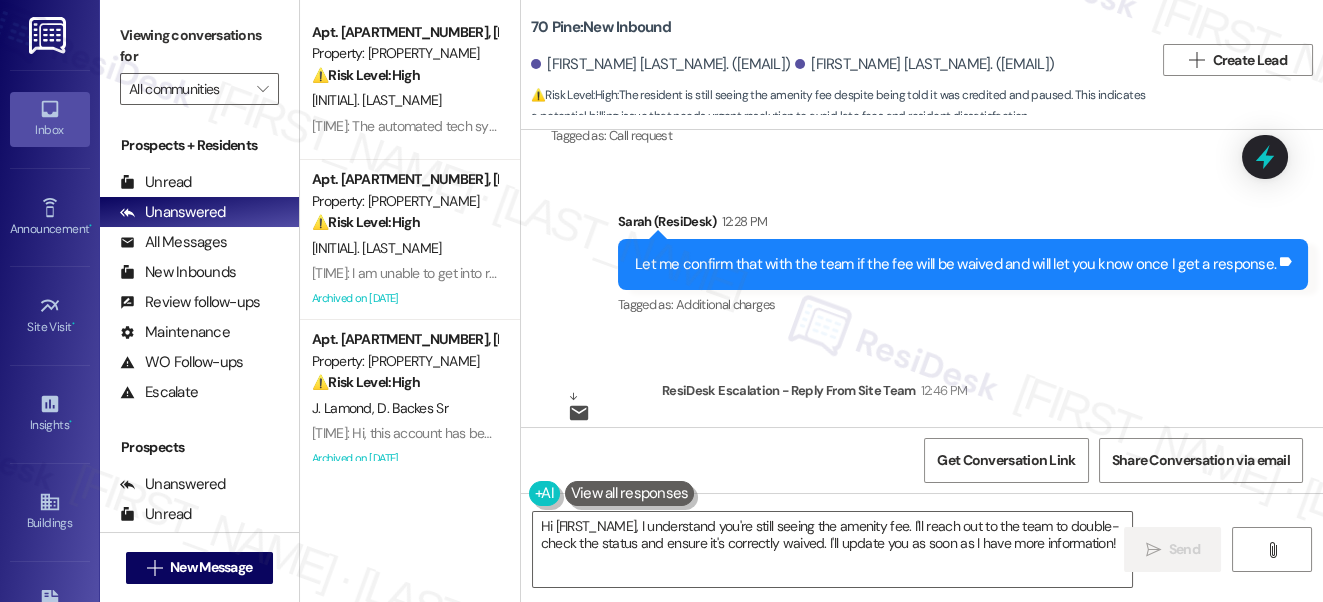 scroll, scrollTop: 8912, scrollLeft: 0, axis: vertical 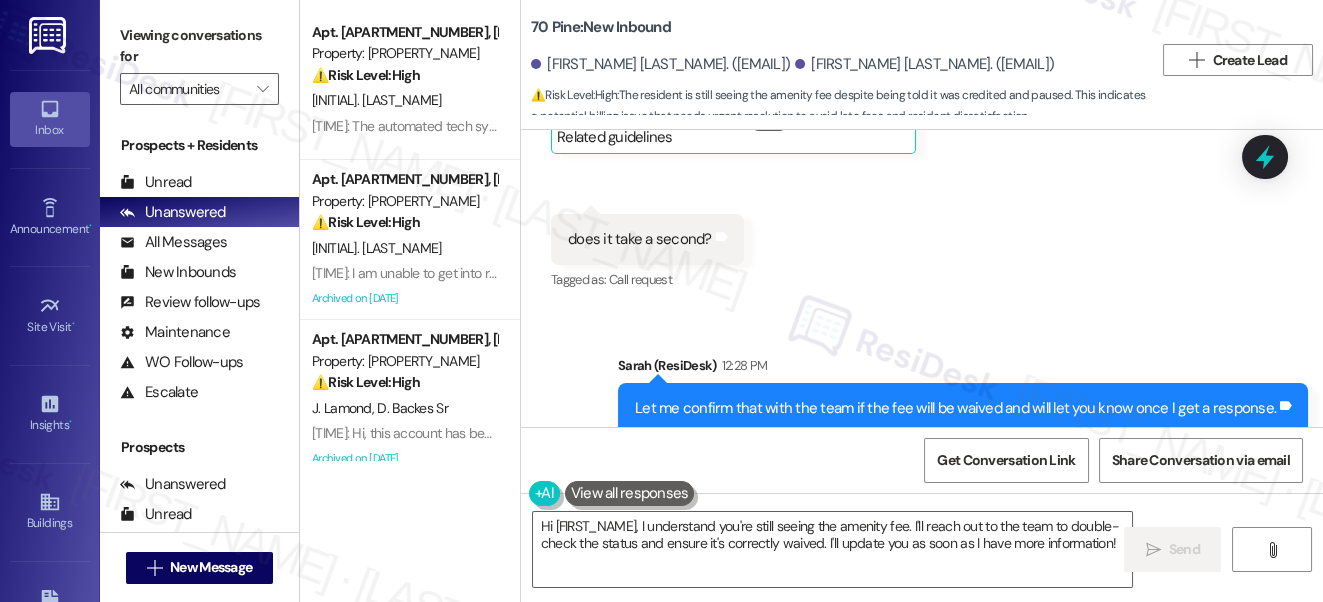 click on "does it take a second?" at bounding box center [640, 239] 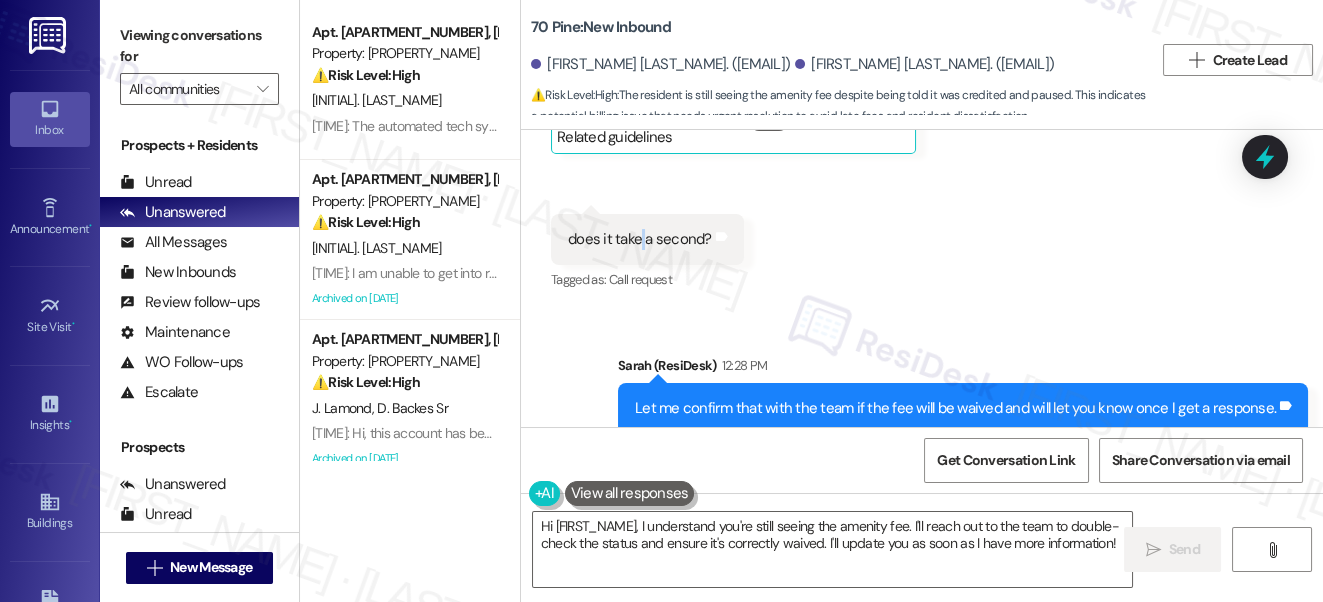 click on "does it take a second?" at bounding box center [640, 239] 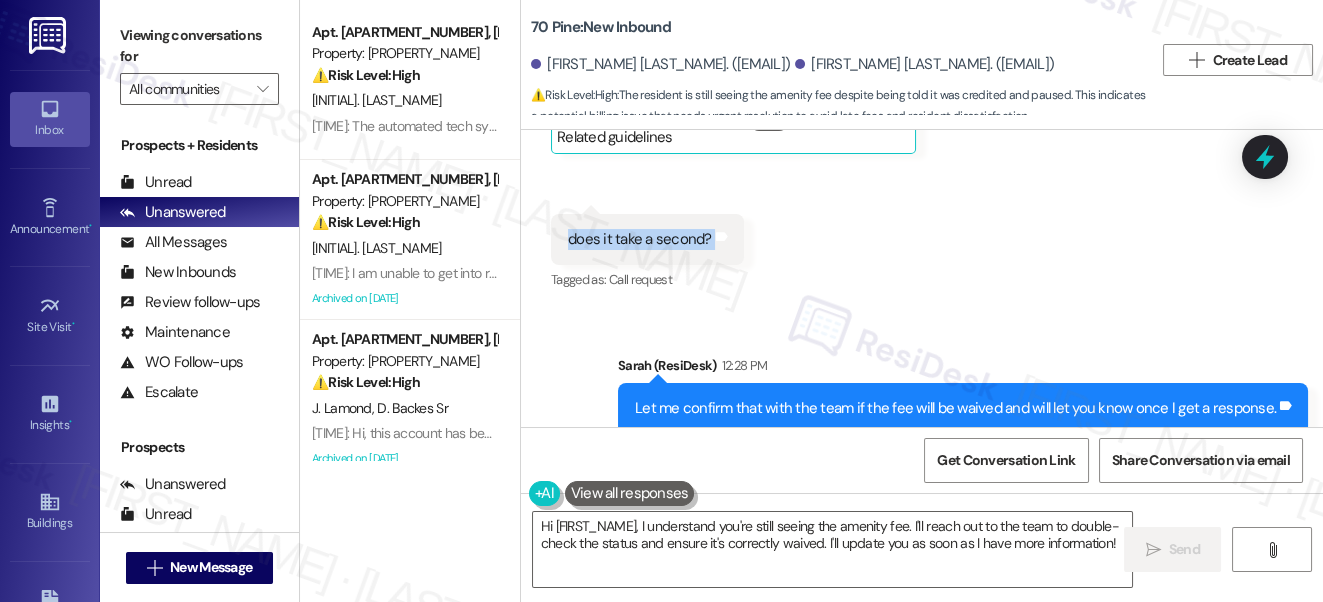 click on "does it take a second?" at bounding box center (640, 239) 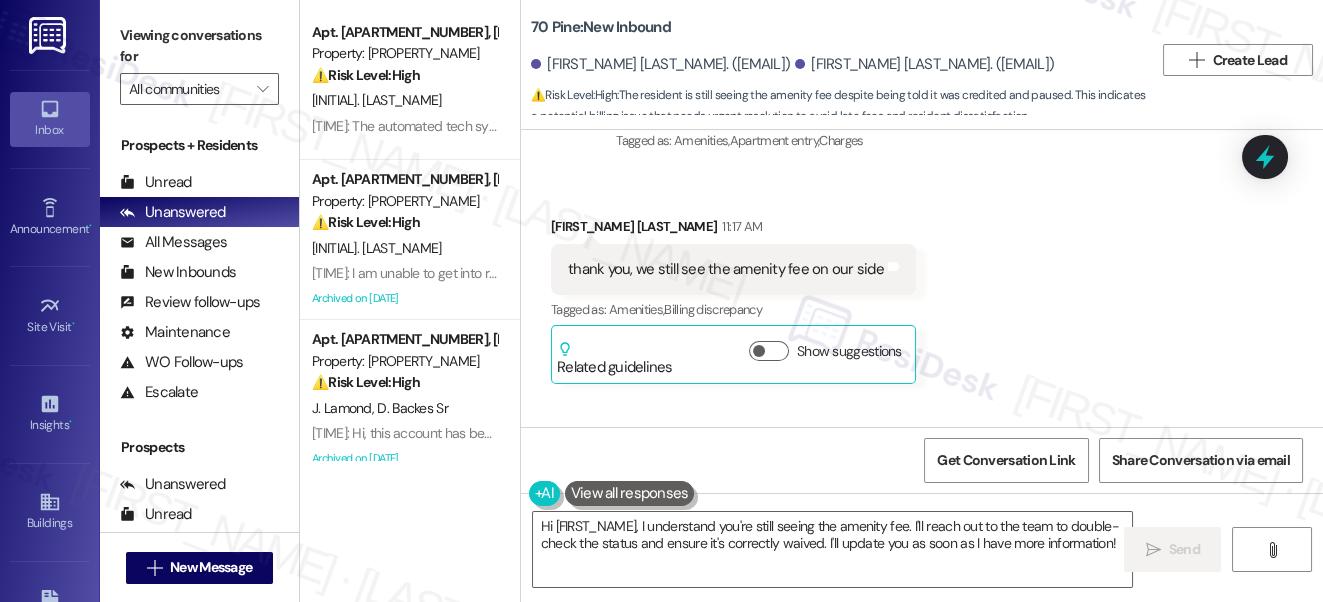 scroll, scrollTop: 8639, scrollLeft: 0, axis: vertical 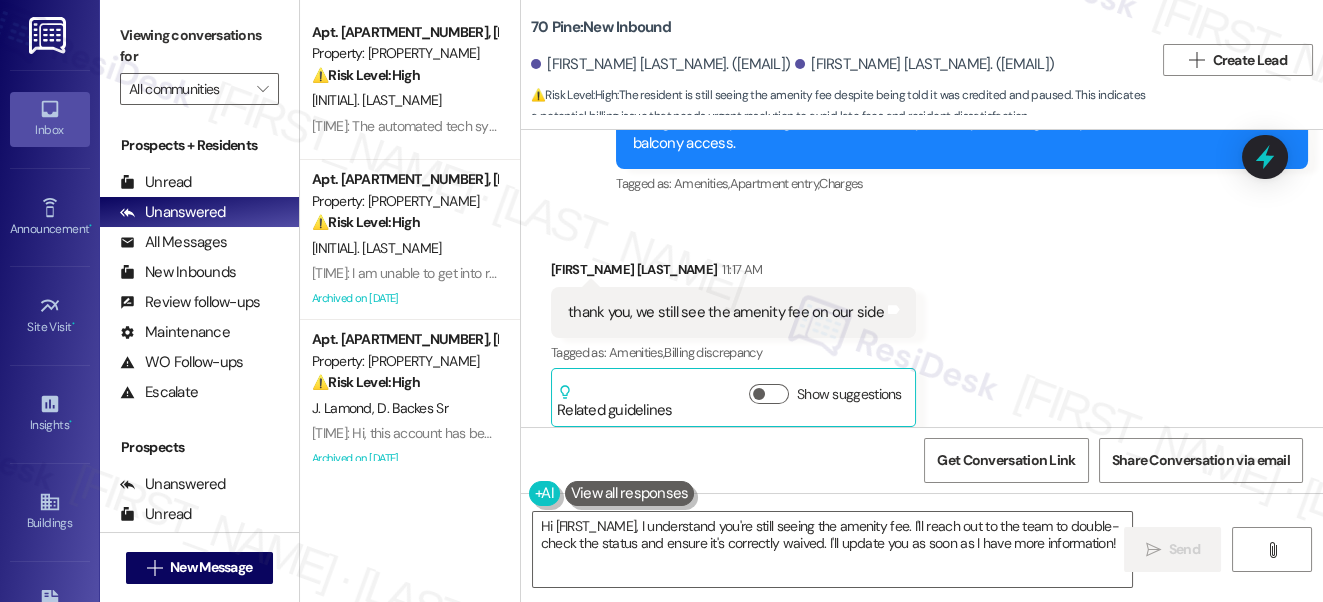 click on "thank you, we still see the amenity fee on our side" at bounding box center [726, 312] 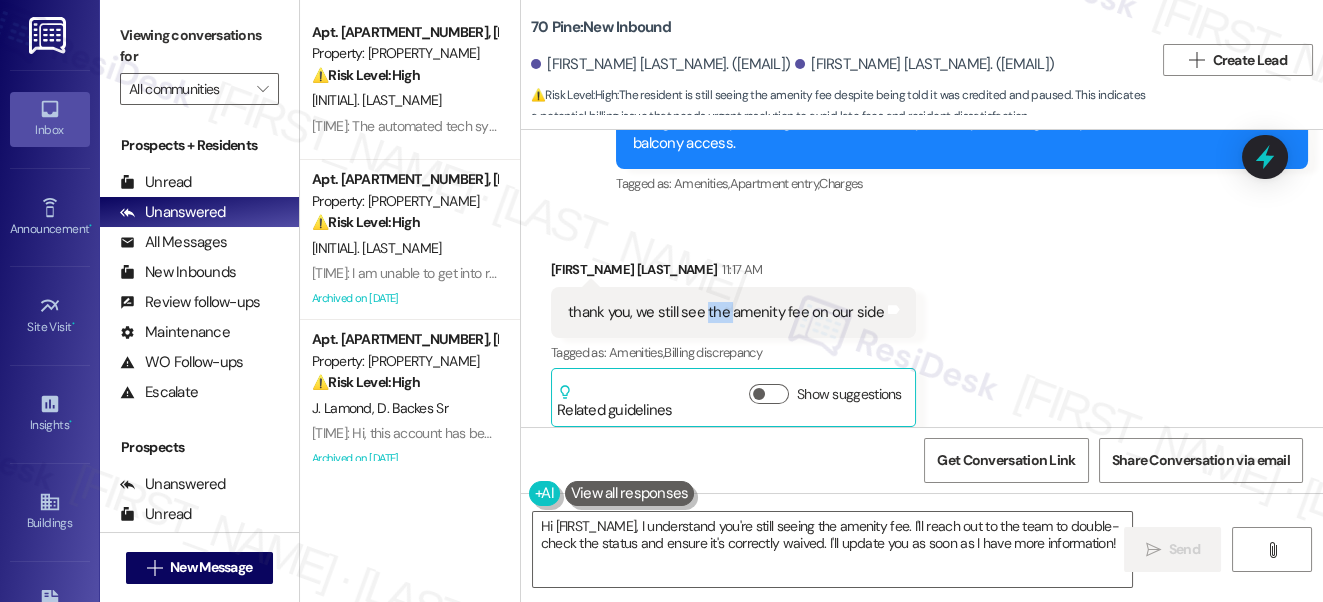 click on "thank you, we still see the amenity fee on our side" at bounding box center (726, 312) 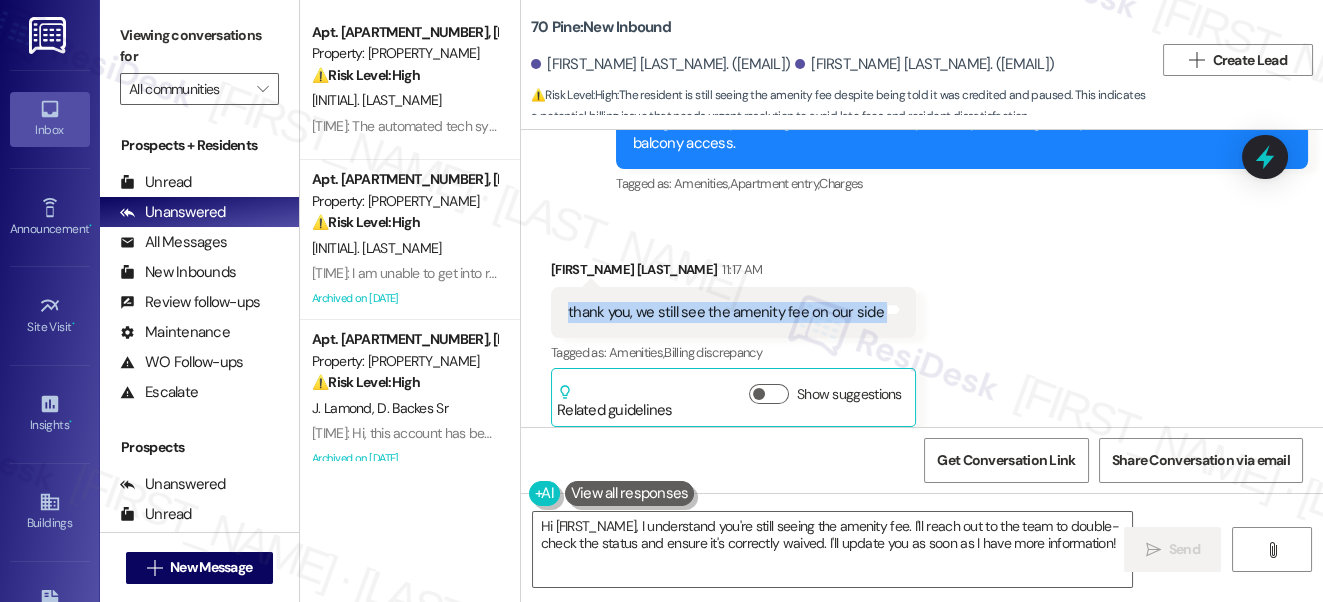 click on "thank you, we still see the amenity fee on our side" at bounding box center [726, 312] 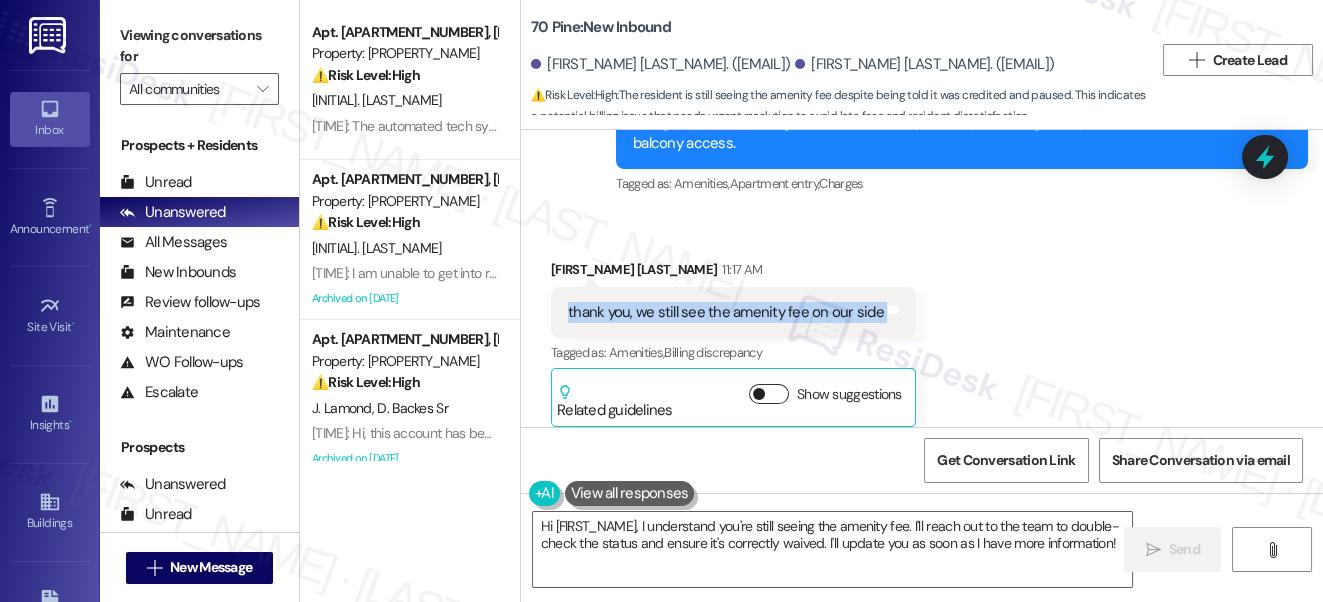click on "Show suggestions" at bounding box center [769, 394] 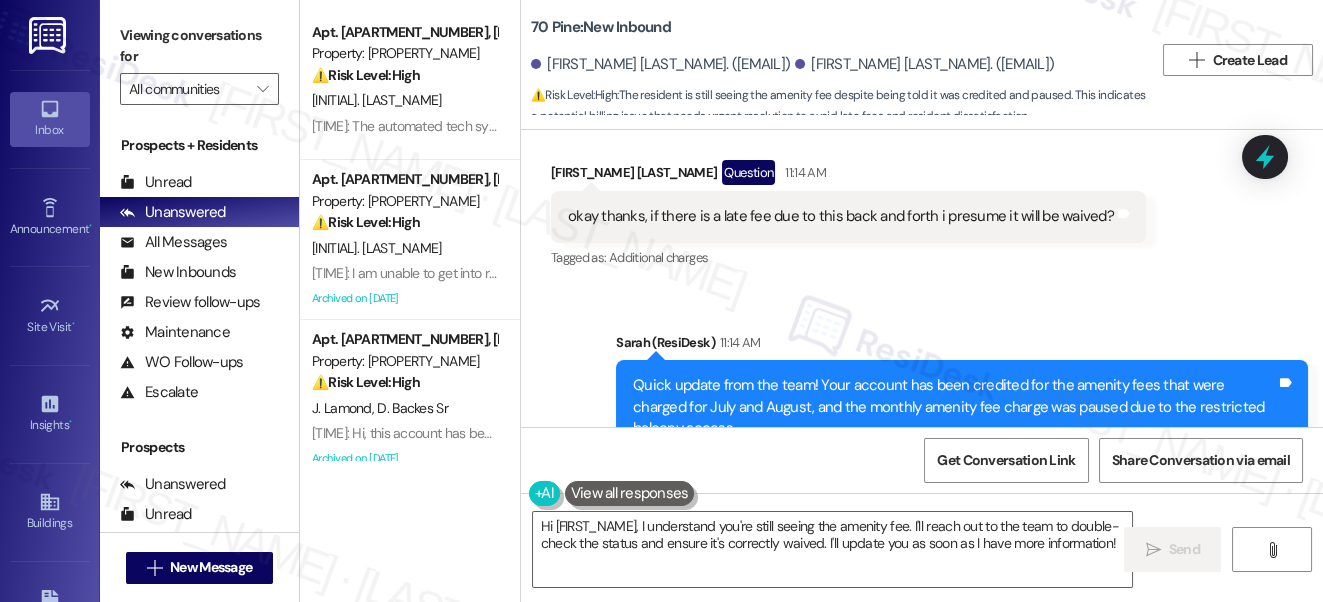 scroll, scrollTop: 8275, scrollLeft: 0, axis: vertical 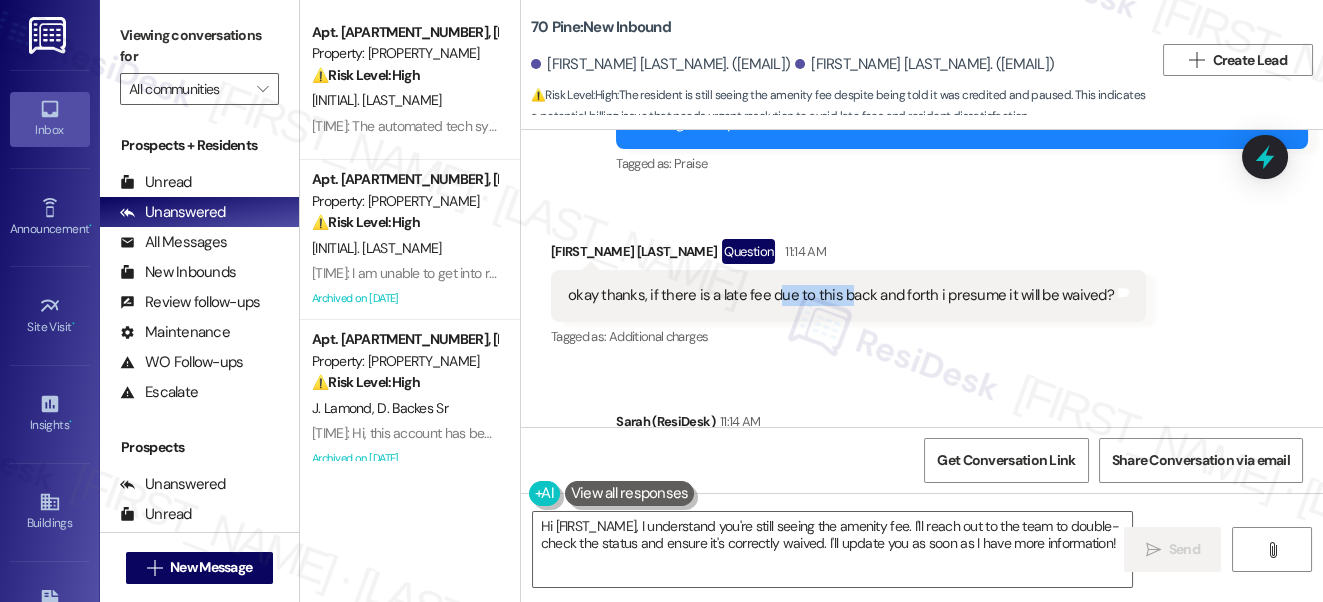 drag, startPoint x: 791, startPoint y: 308, endPoint x: 843, endPoint y: 319, distance: 53.15073 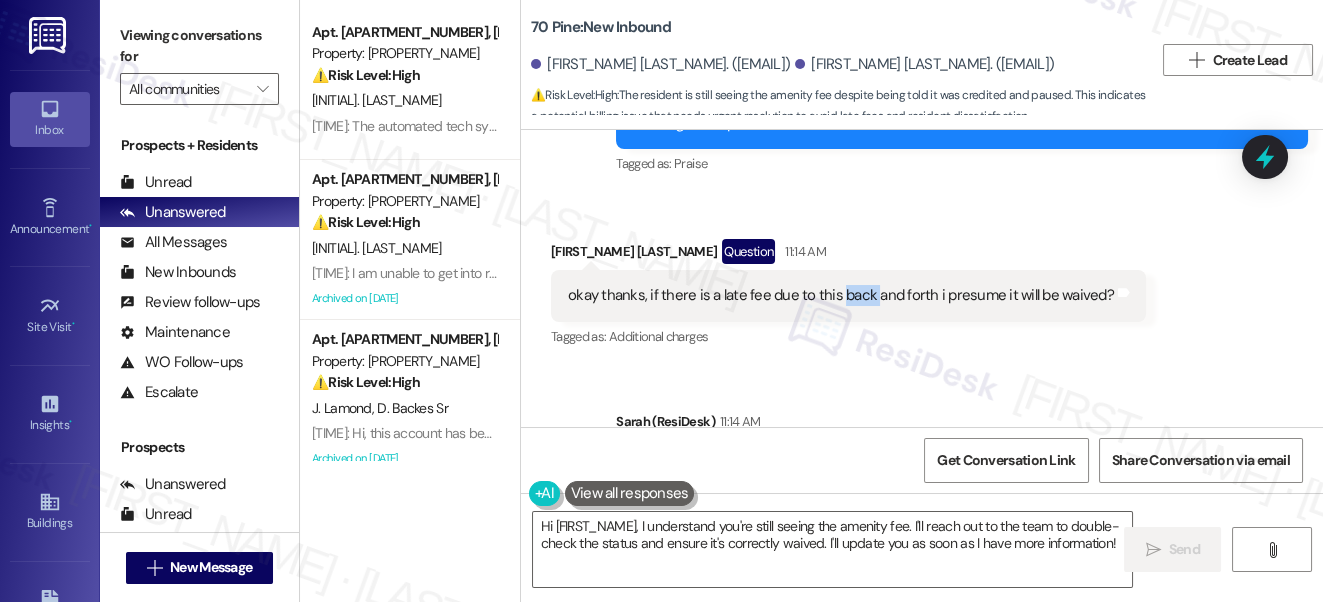 click on "okay thanks, if there is a late fee due to this back and forth i presume it will be waived?" at bounding box center [841, 295] 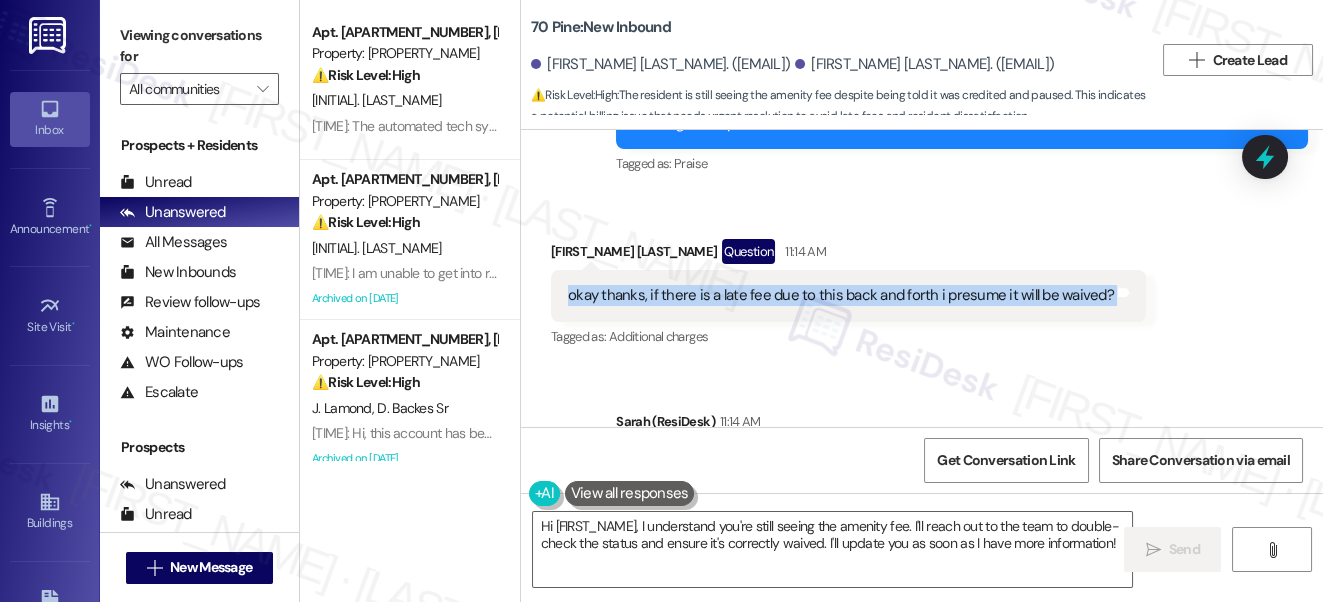 click on "okay thanks, if there is a late fee due to this back and forth i presume it will be waived?" at bounding box center (841, 295) 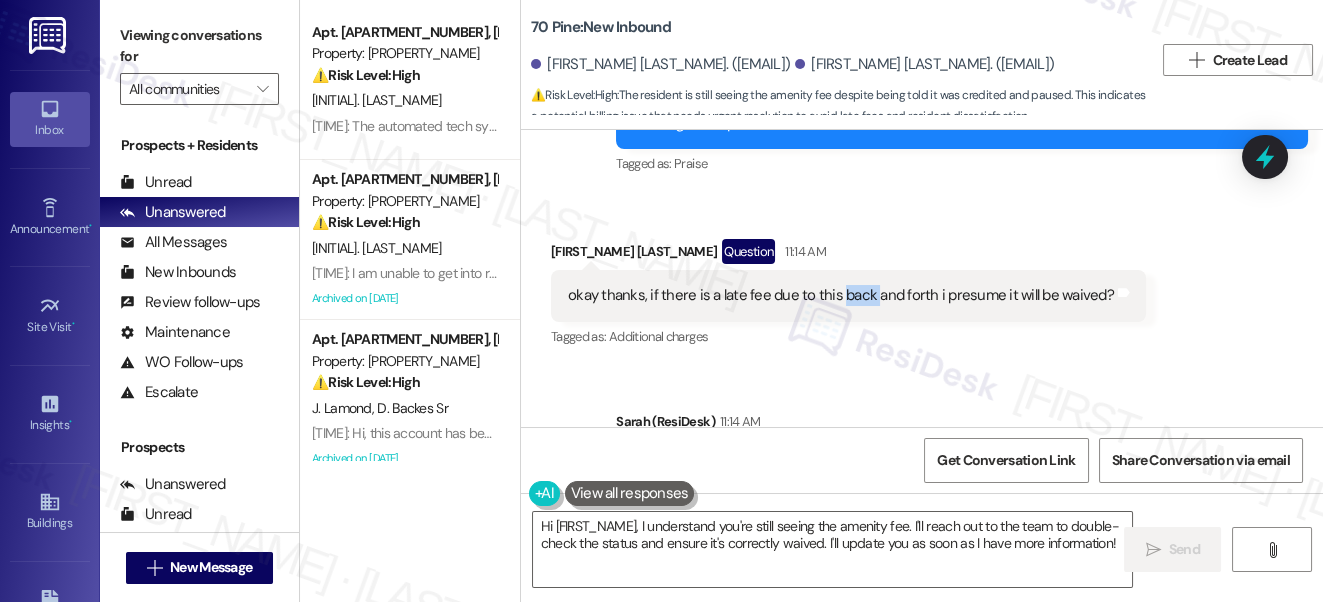 click on "okay thanks, if there is a late fee due to this back and forth i presume it will be waived?" at bounding box center [841, 295] 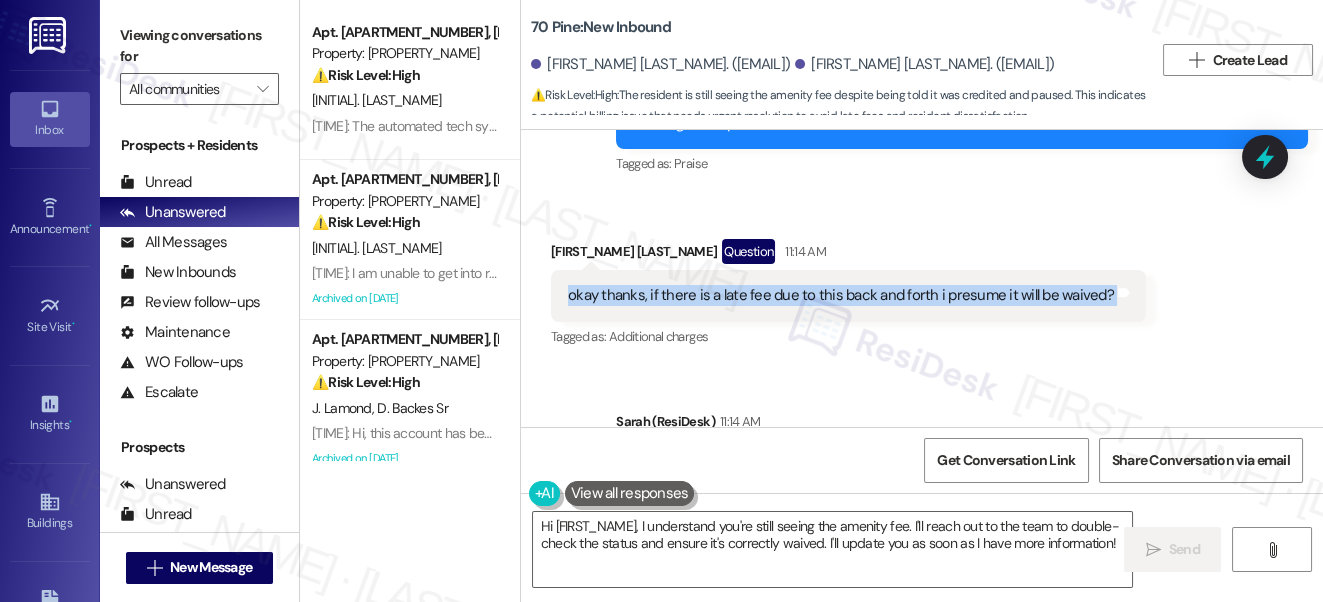 click on "okay thanks, if there is a late fee due to this back and forth i presume it will be waived?" at bounding box center [841, 295] 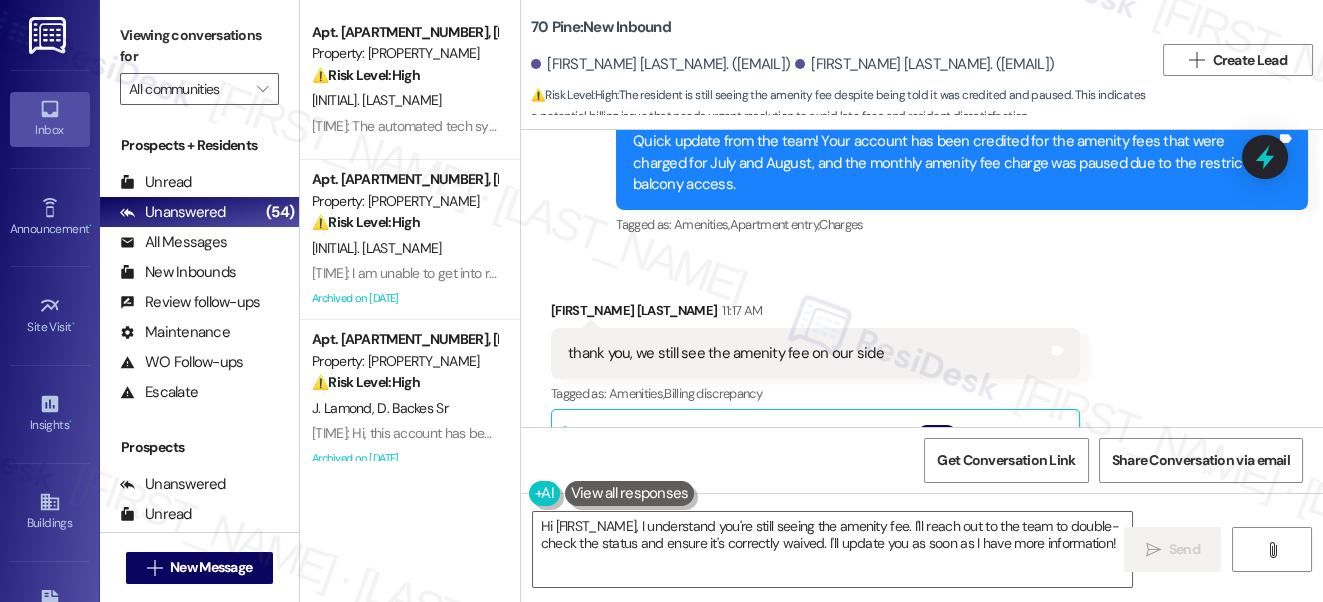scroll, scrollTop: 8821, scrollLeft: 0, axis: vertical 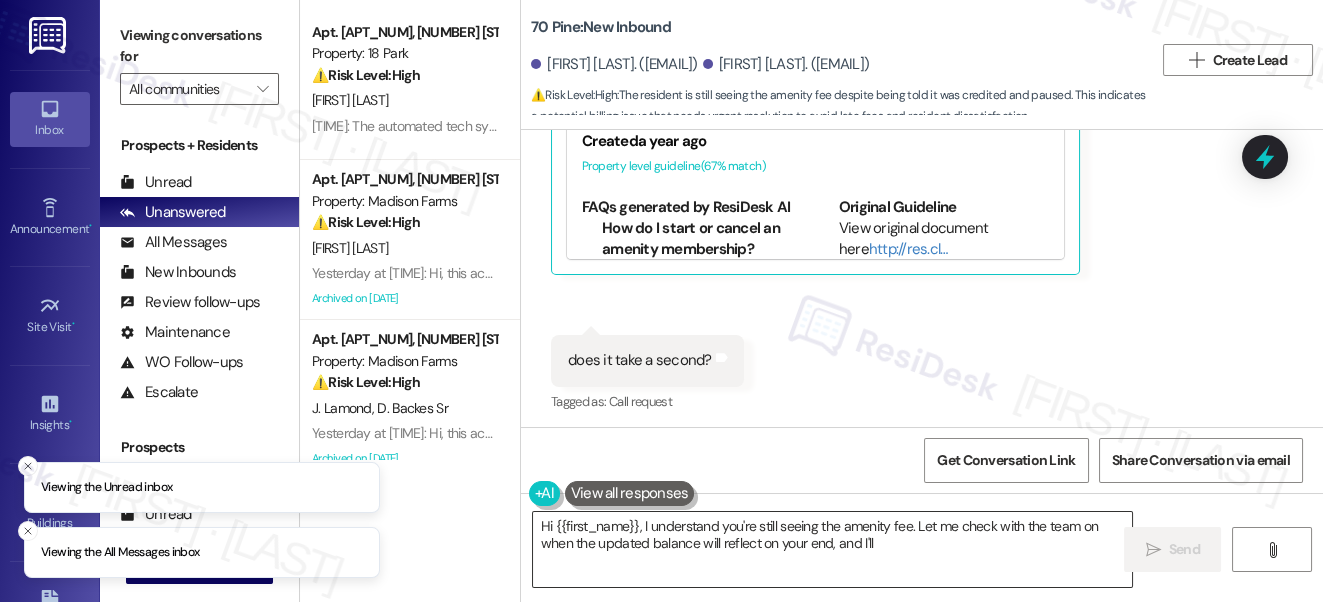 click on "Hi {{first_name}}, I understand you're still seeing the amenity fee. Let me check with the team on when the updated balance will reflect on your end, and I'll let you know as soon as I have an answer!" at bounding box center (833, 549) 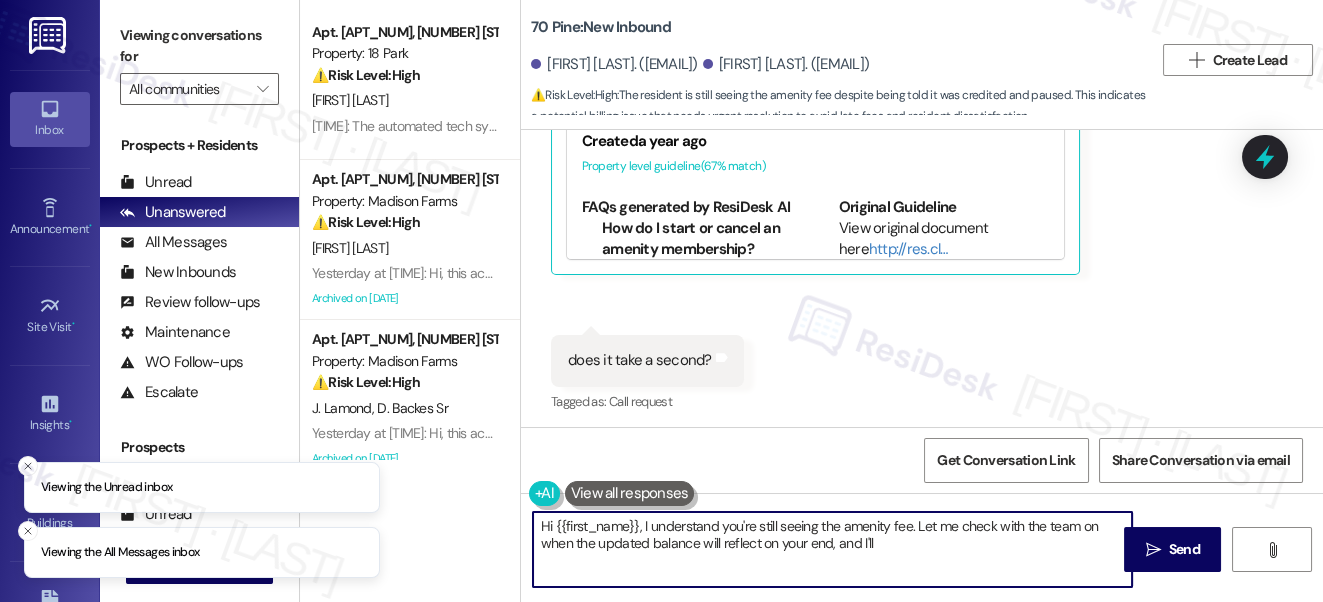 click on "Hi {{first_name}}, I understand you're still seeing the amenity fee. Let me check with the team on when the updated balance will reflect on your end, and I'll let you know as soon as I have an answer!" at bounding box center [833, 549] 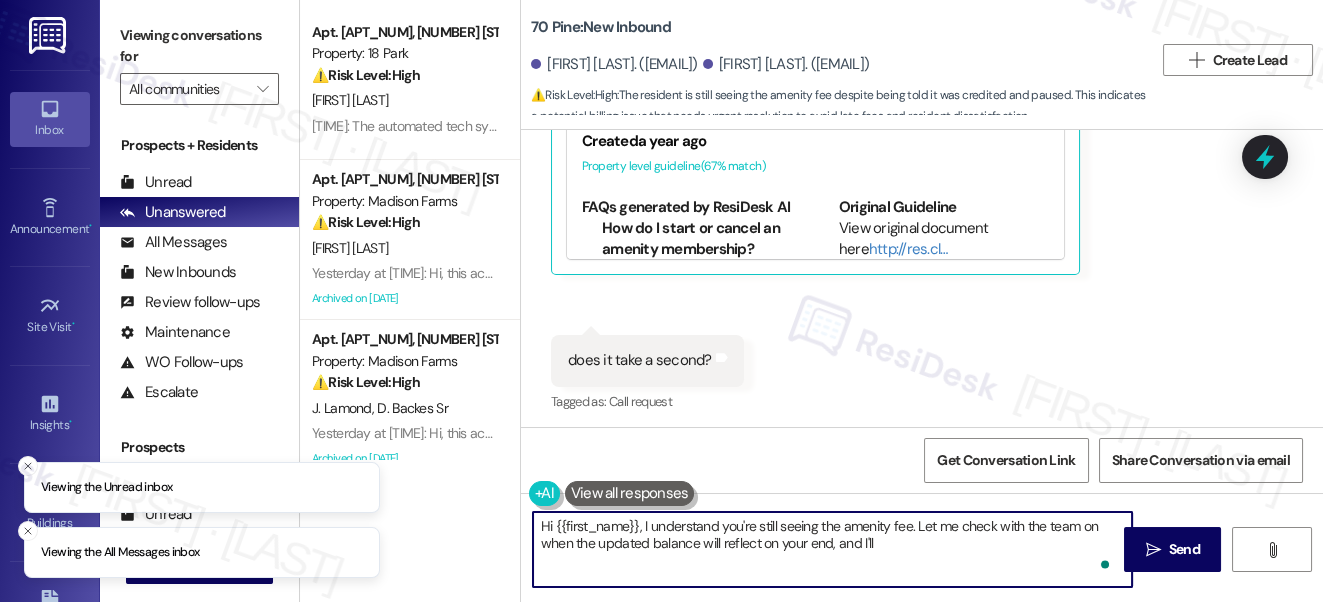 click on "Hi {{first_name}}, I understand you're still seeing the amenity fee. Let me check with the team on when the updated balance will reflect on your end, and I'll let you know as soon as I have an answer!" at bounding box center [833, 549] 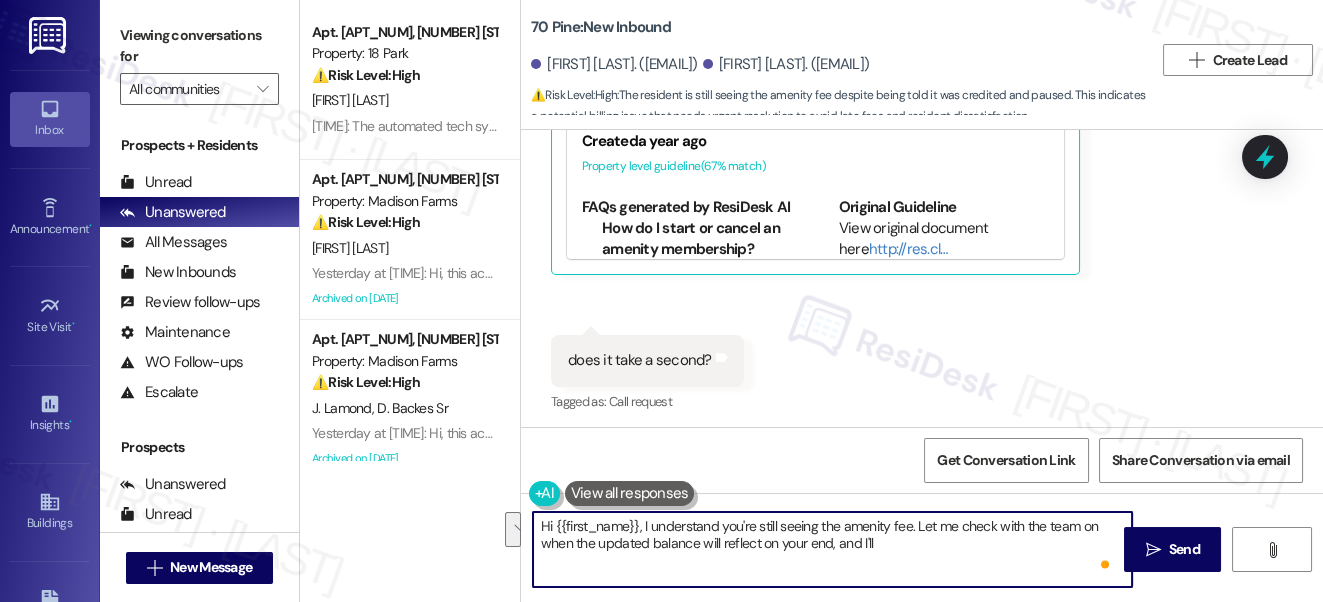 drag, startPoint x: 643, startPoint y: 522, endPoint x: 1099, endPoint y: 570, distance: 458.51935 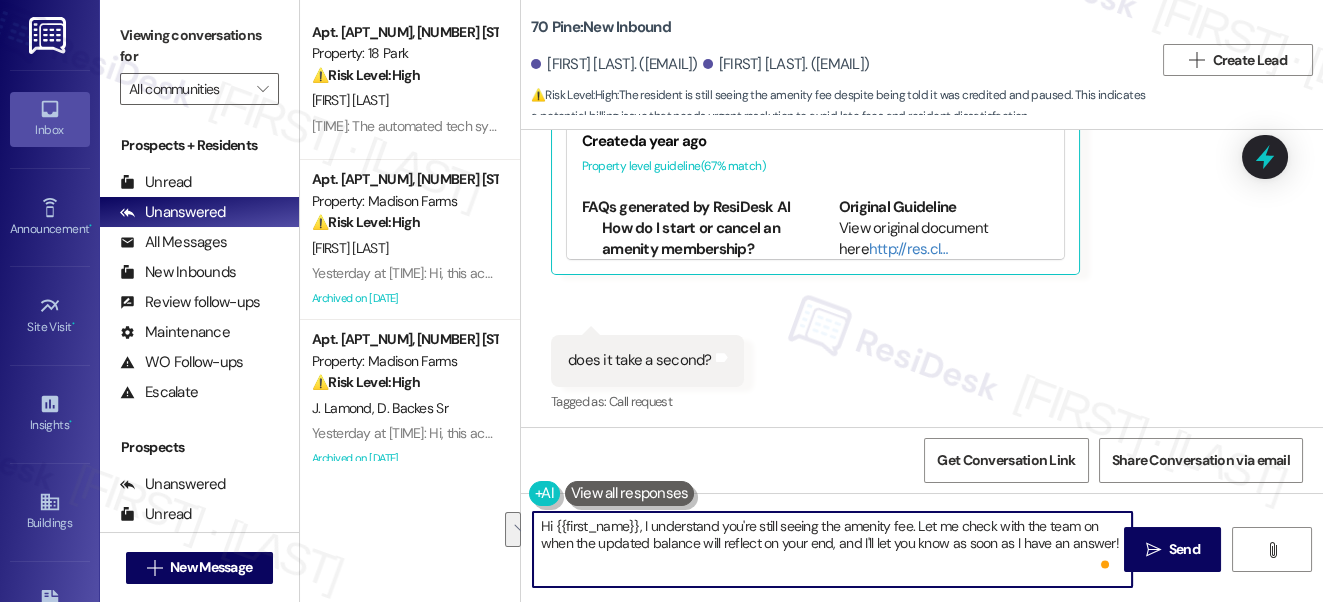 paste on "Which late fee are they referring to?" 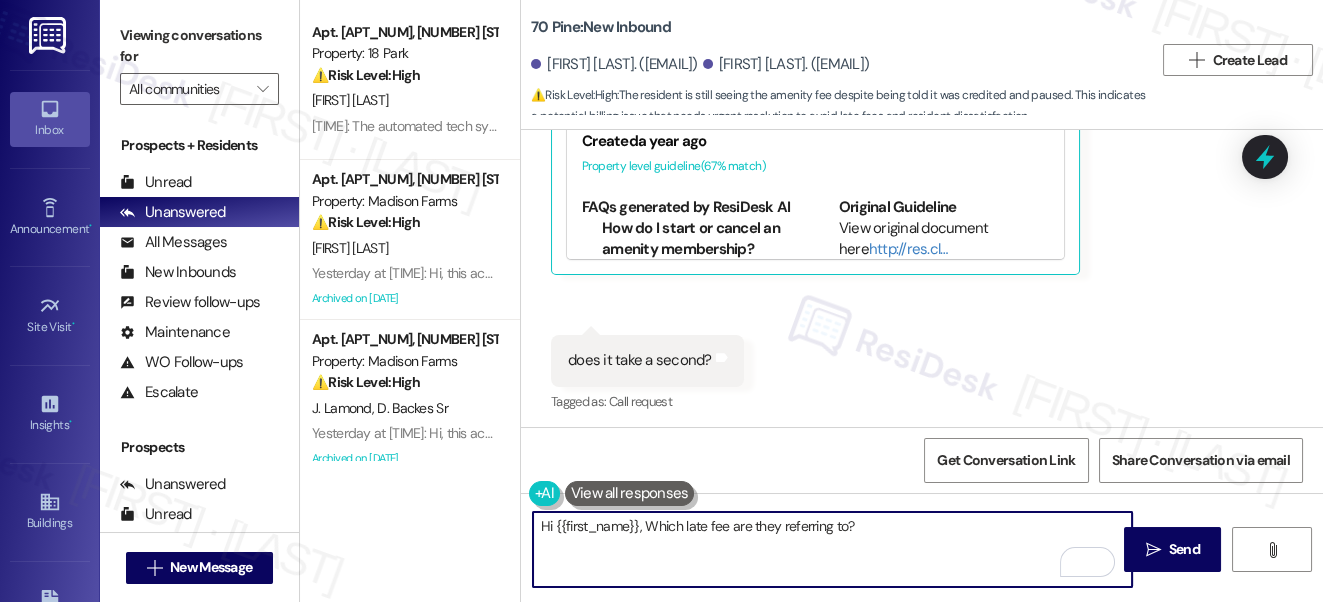 click on "Hi {{first_name}}, Which late fee are they referring to?" at bounding box center (833, 549) 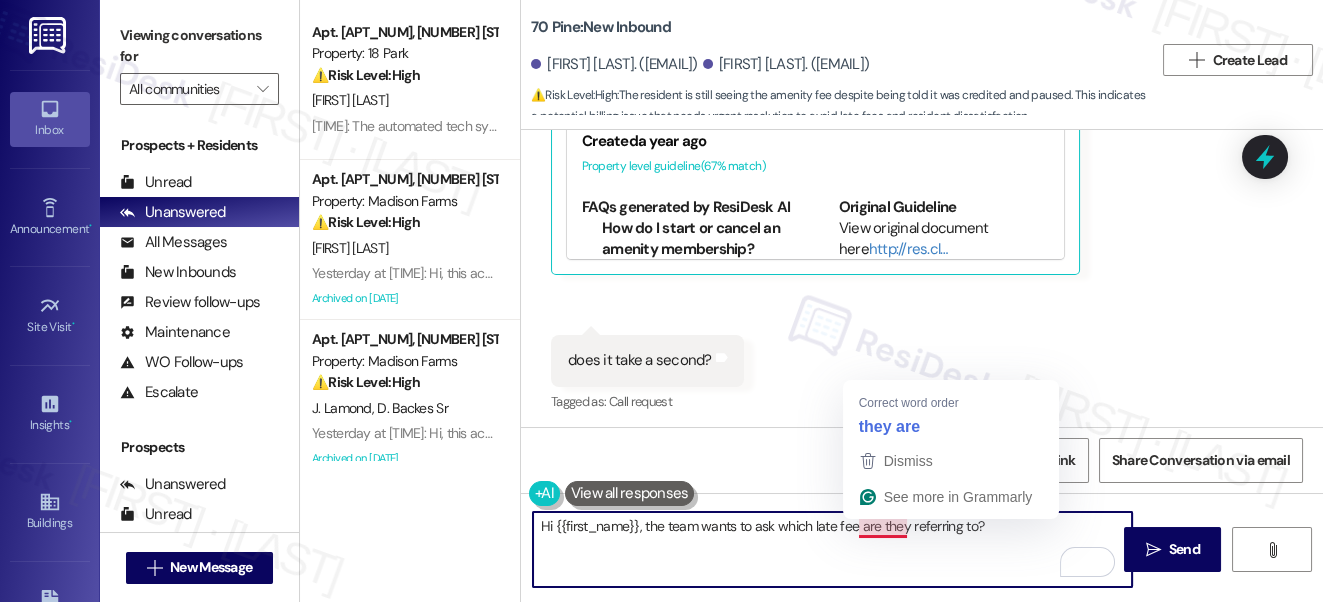click on "Hi {{first_name}}, the team wants to ask which late fee are they referring to?" at bounding box center [833, 549] 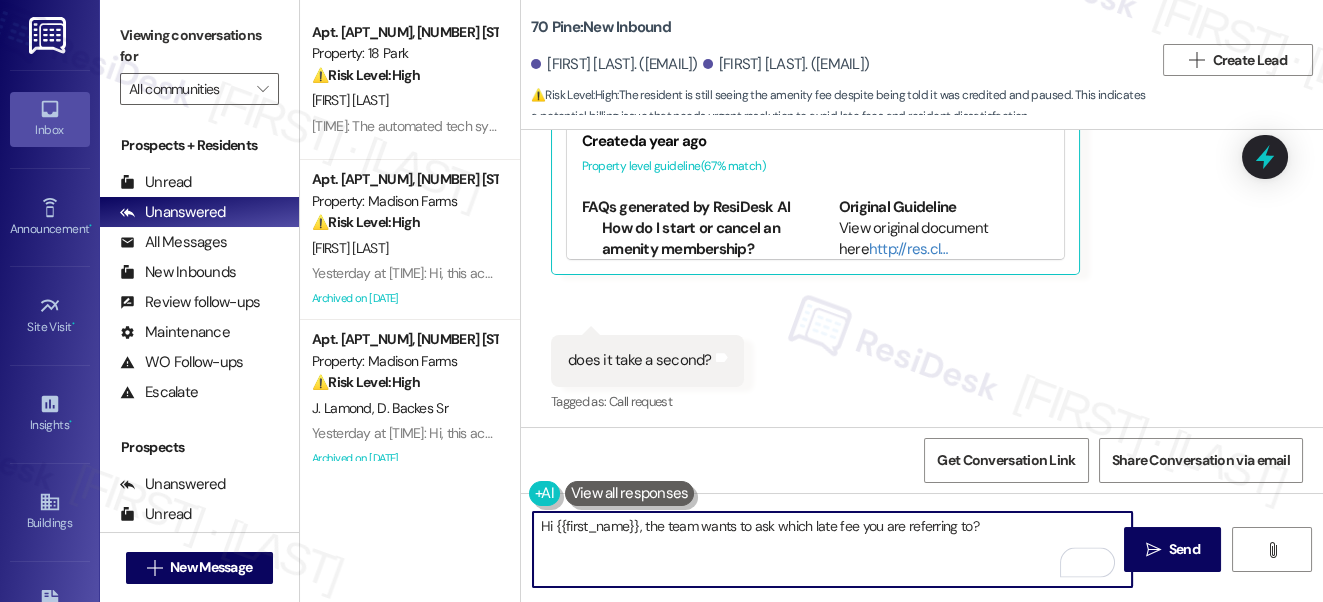 click on "Hi {{first_name}}, the team wants to ask which late fee you are referring to?" at bounding box center (833, 549) 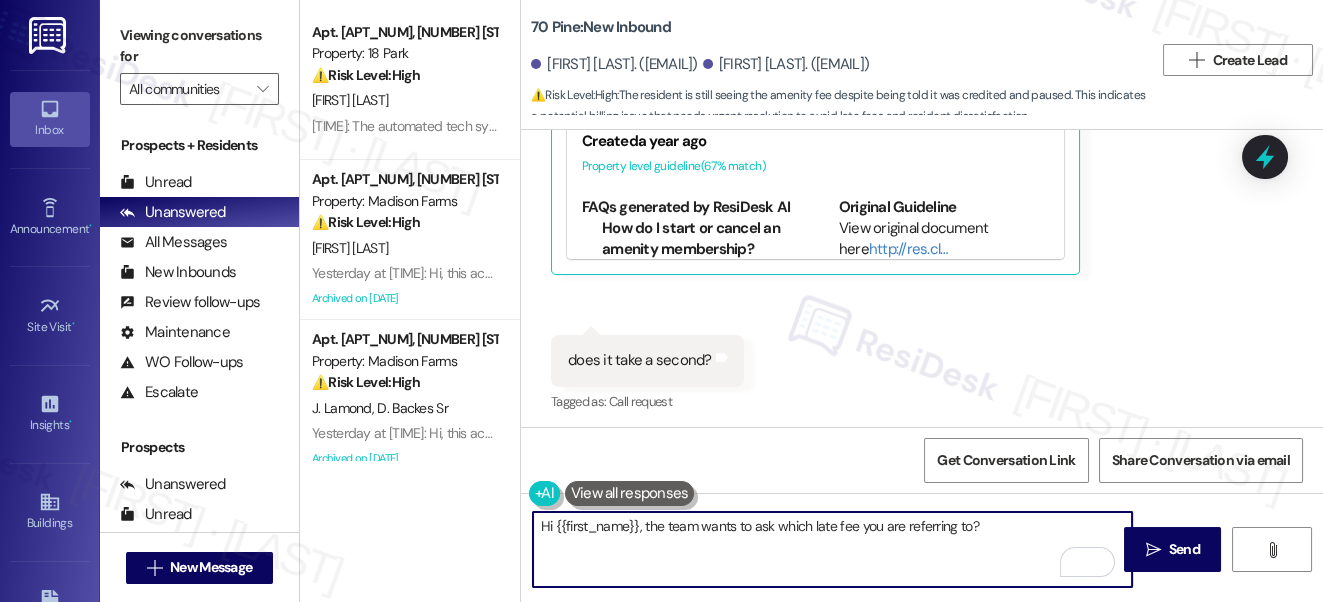 click on "[FIRST] [LAST]. ([EMAIL])" at bounding box center [614, 64] 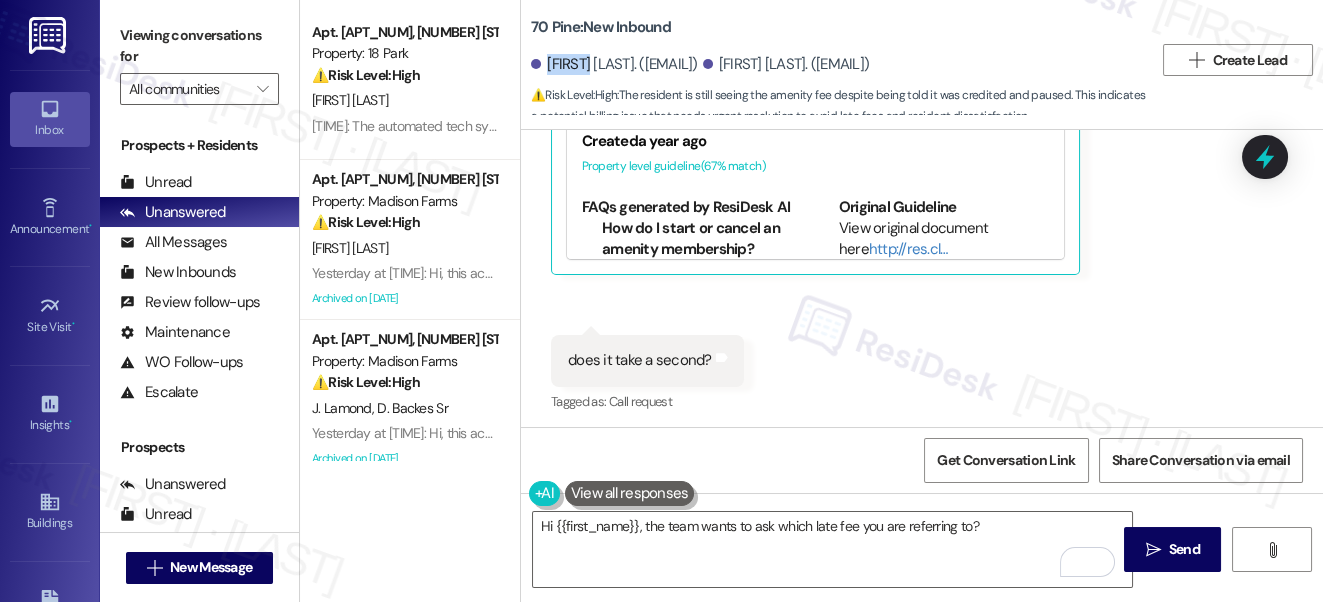 click on "[FIRST] [LAST]. ([EMAIL])" at bounding box center (614, 64) 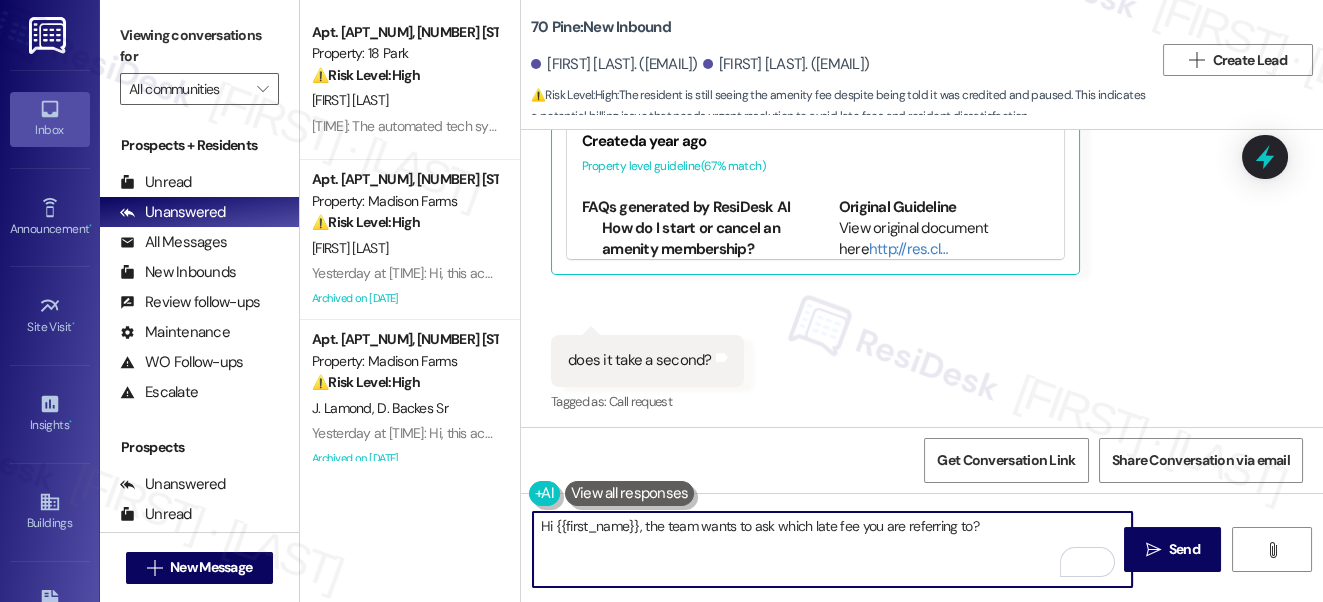 drag, startPoint x: 552, startPoint y: 527, endPoint x: 637, endPoint y: 515, distance: 85.84288 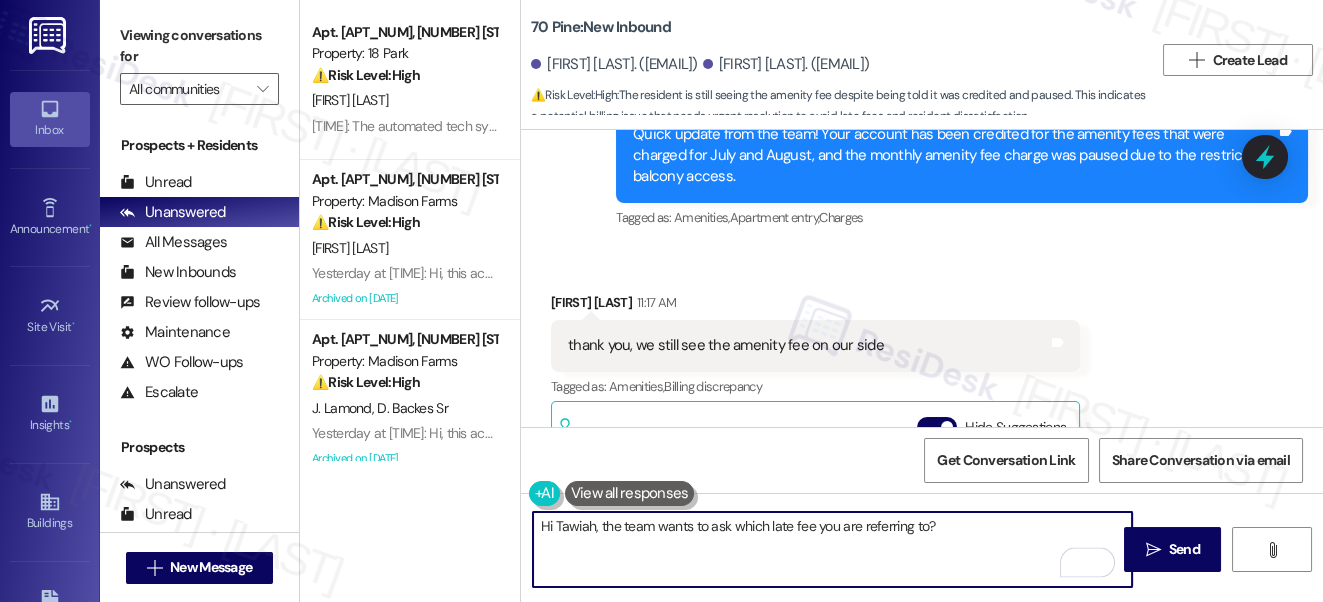 scroll, scrollTop: 8598, scrollLeft: 0, axis: vertical 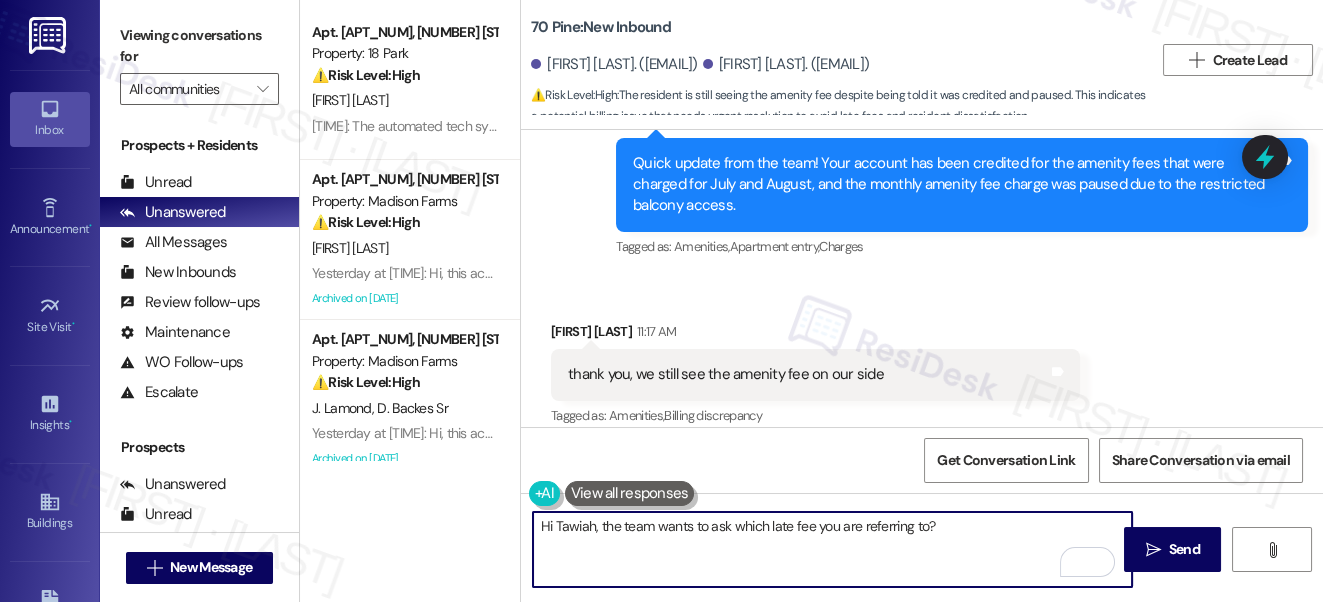 click on "Hi Tawiah, the team wants to ask which late fee you are referring to?" at bounding box center (833, 549) 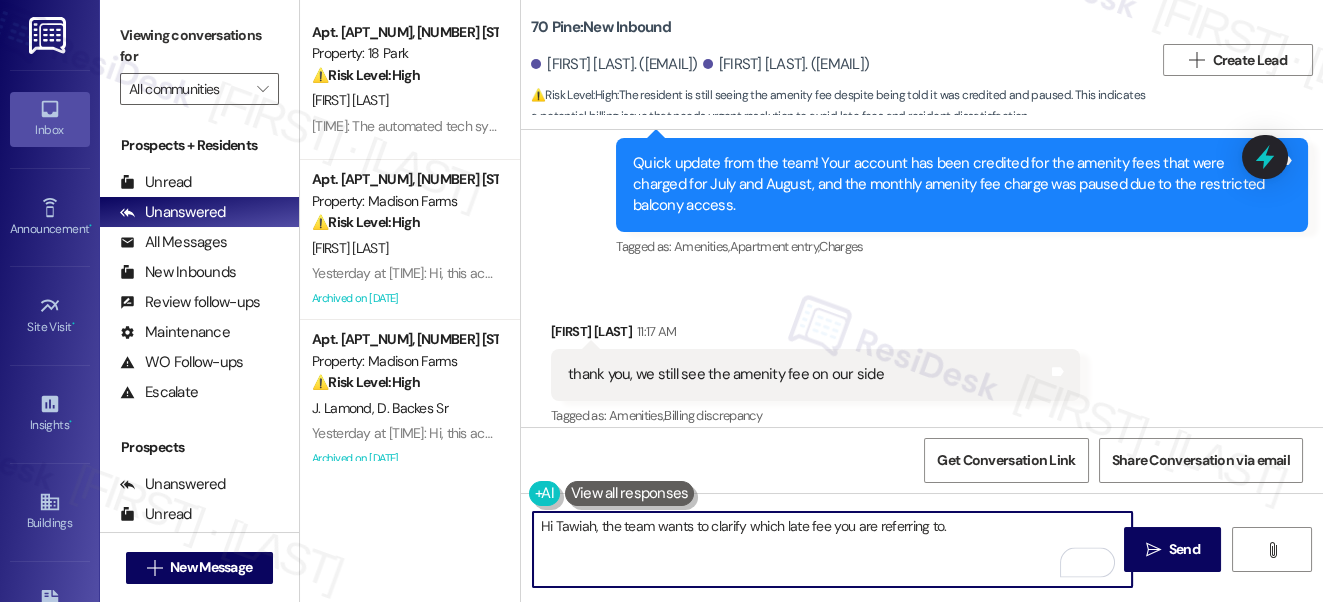 click on "Hi Tawiah, the team wants to clarify which late fee you are referring to." at bounding box center (833, 549) 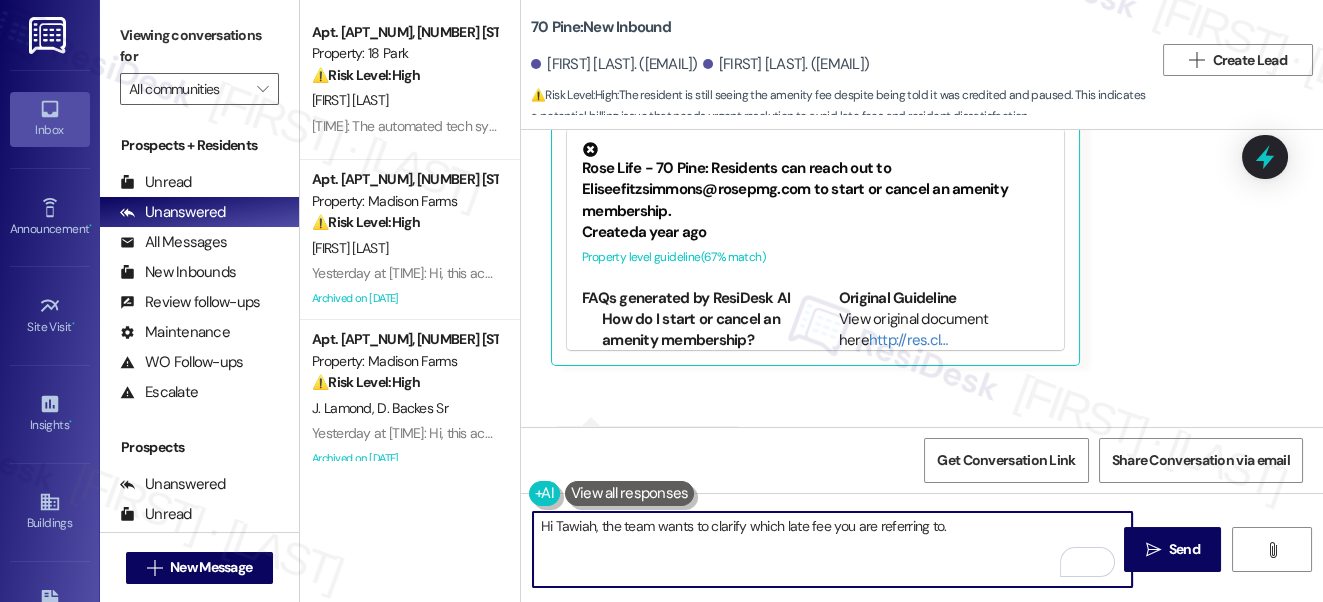 scroll, scrollTop: 8780, scrollLeft: 0, axis: vertical 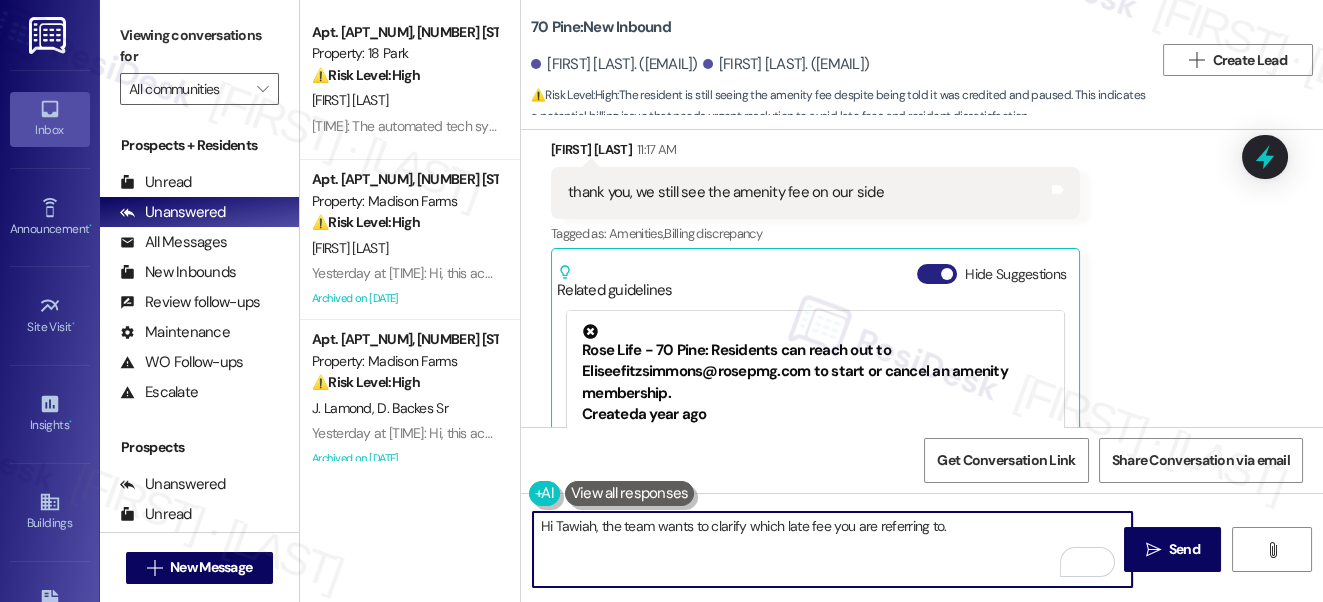 type on "Hi Tawiah, the team wants to clarify which late fee you are referring to." 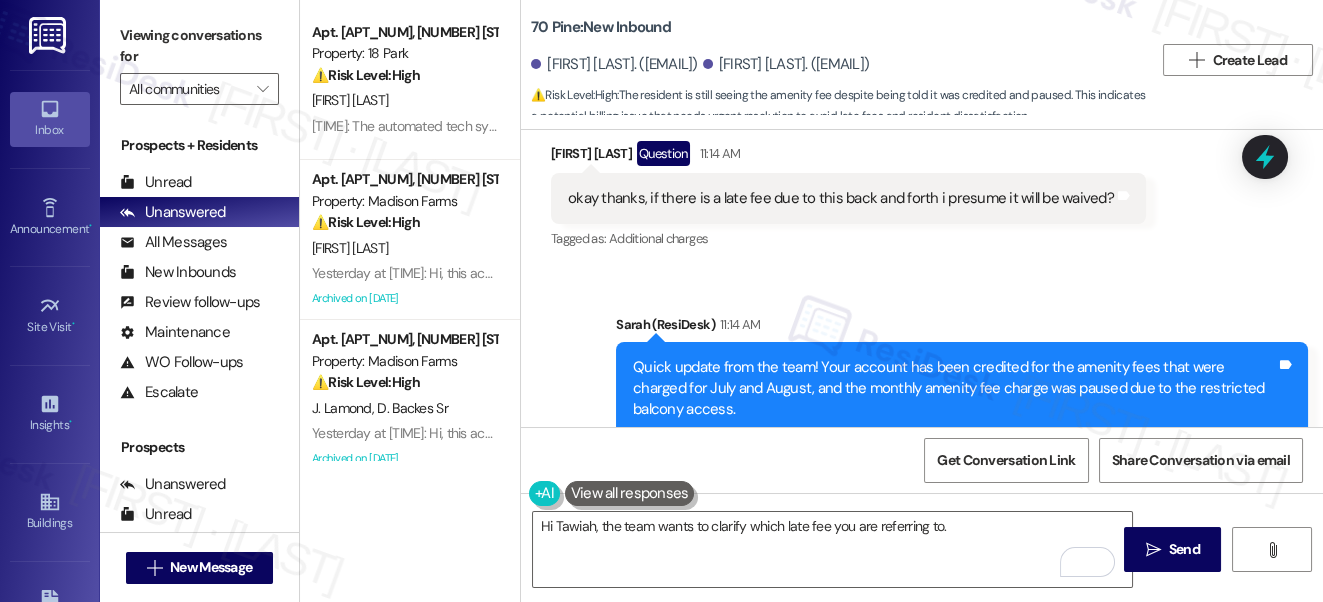scroll, scrollTop: 8276, scrollLeft: 0, axis: vertical 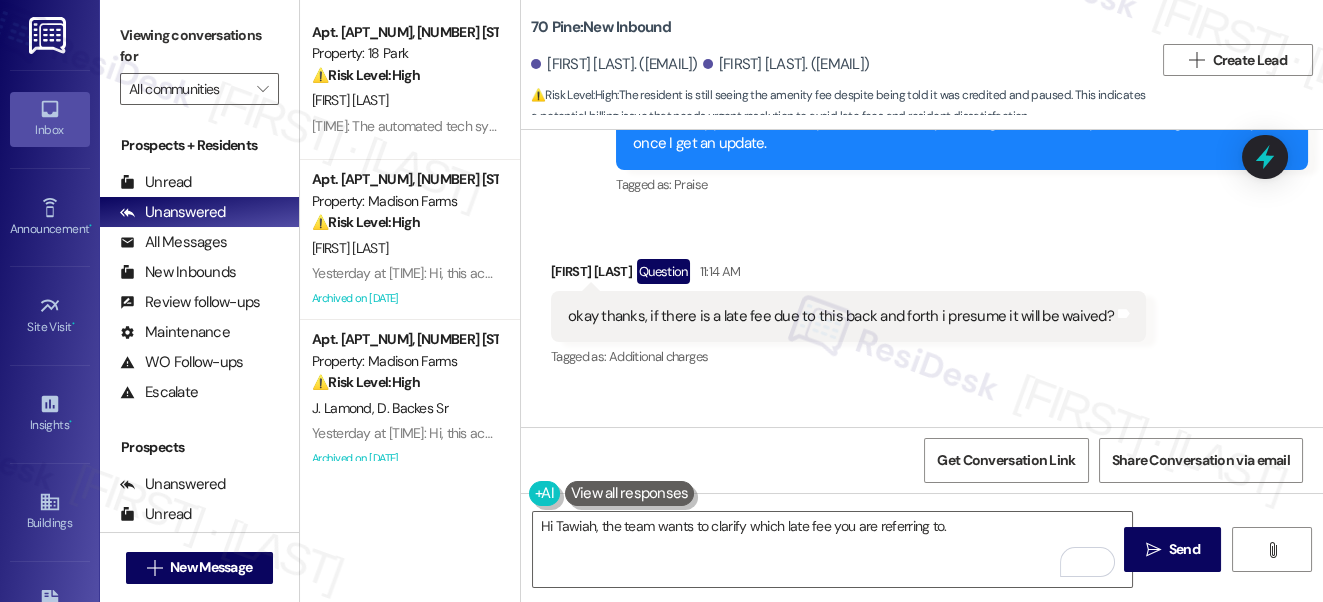 click on "okay thanks, if there is a late fee due to this back and forth i presume it will be waived?" at bounding box center [841, 316] 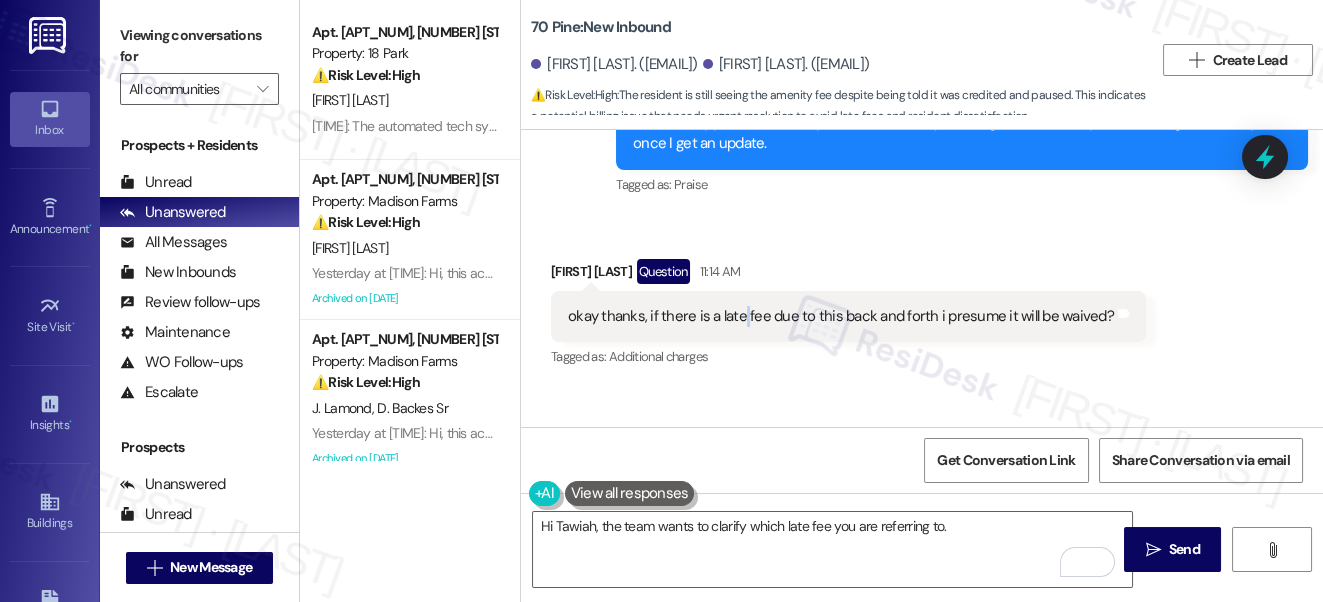 click on "okay thanks, if there is a late fee due to this back and forth i presume it will be waived?" at bounding box center (841, 316) 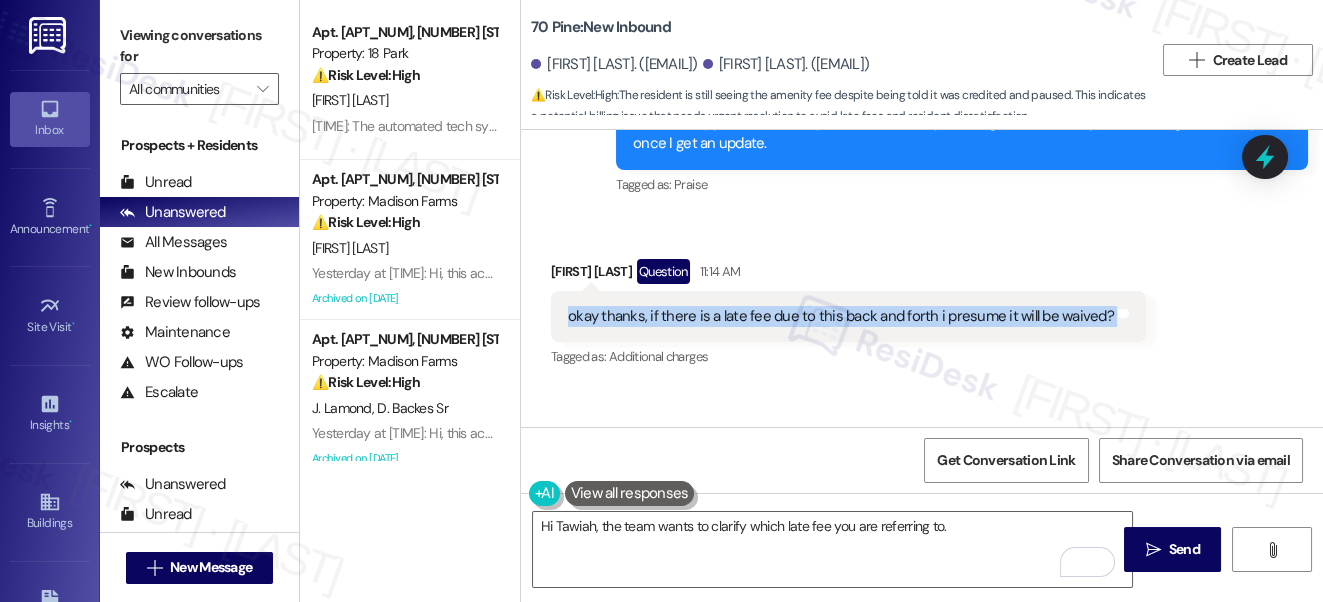 click on "okay thanks, if there is a late fee due to this back and forth i presume it will be waived?" at bounding box center [841, 316] 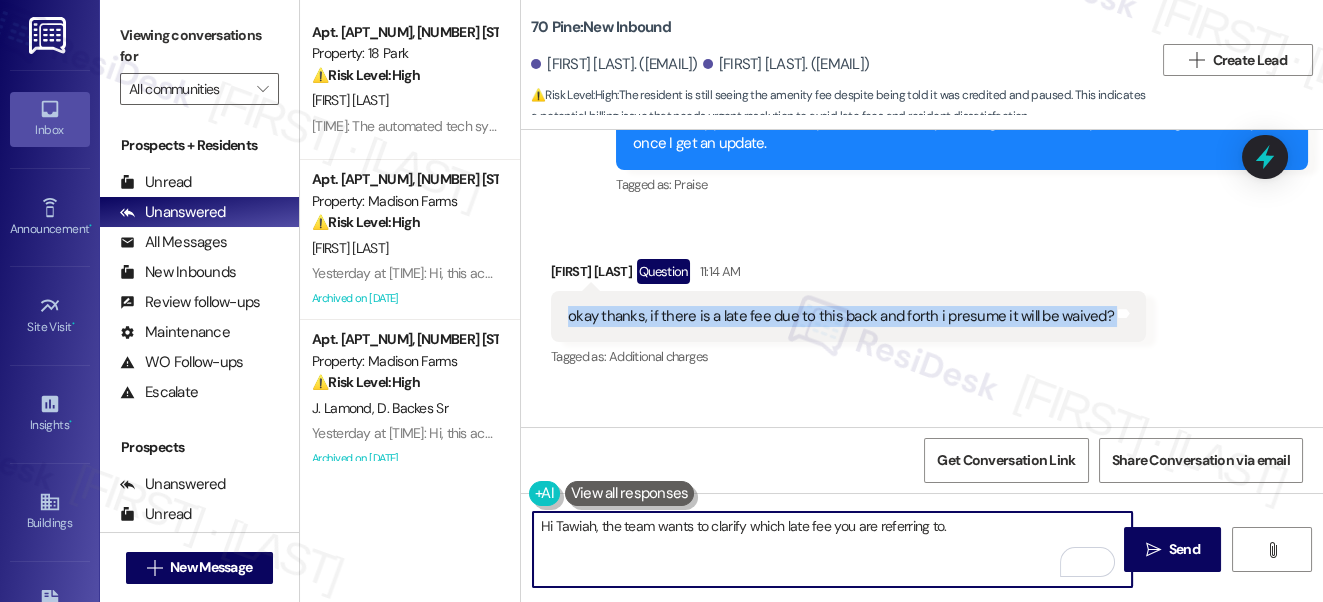 click on "Hi Tawiah, the team wants to clarify which late fee you are referring to." at bounding box center (833, 549) 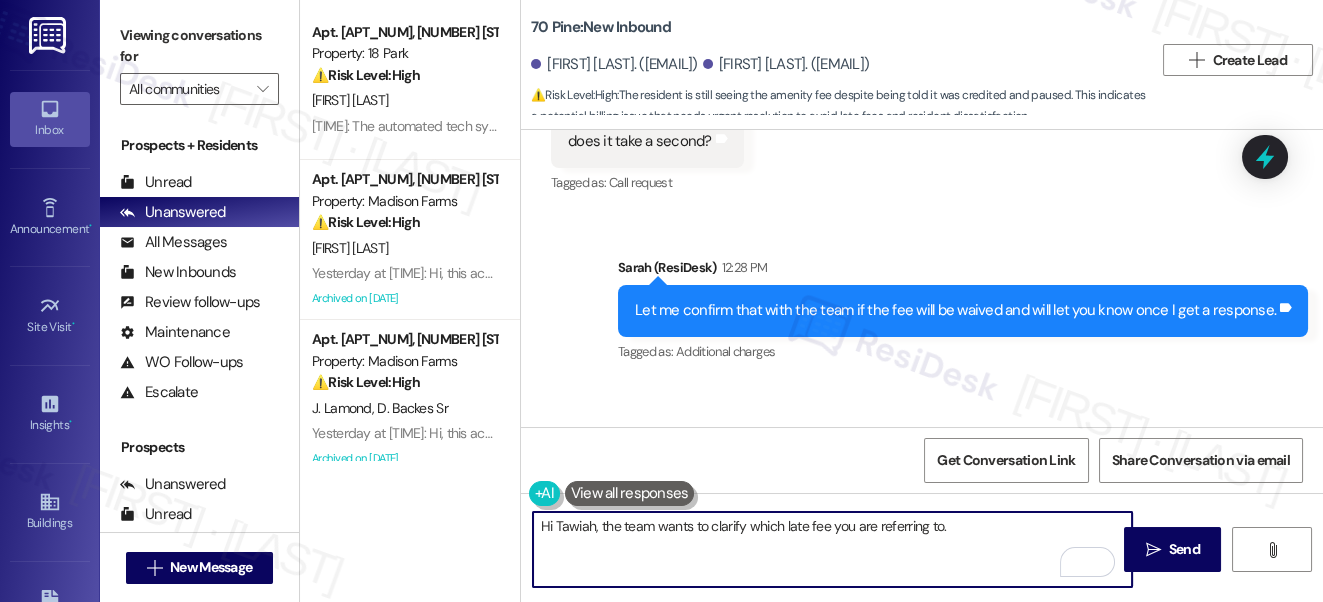 scroll, scrollTop: 9184, scrollLeft: 0, axis: vertical 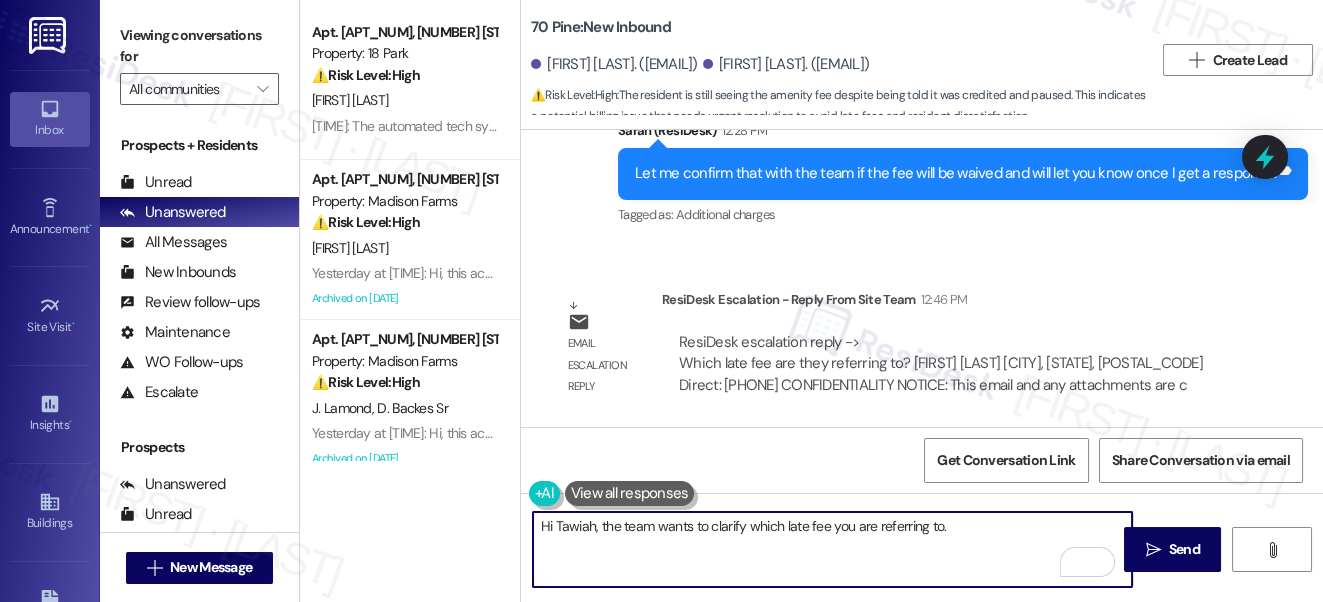 click on "Hi Tawiah, the team wants to clarify which late fee you are referring to." at bounding box center (833, 549) 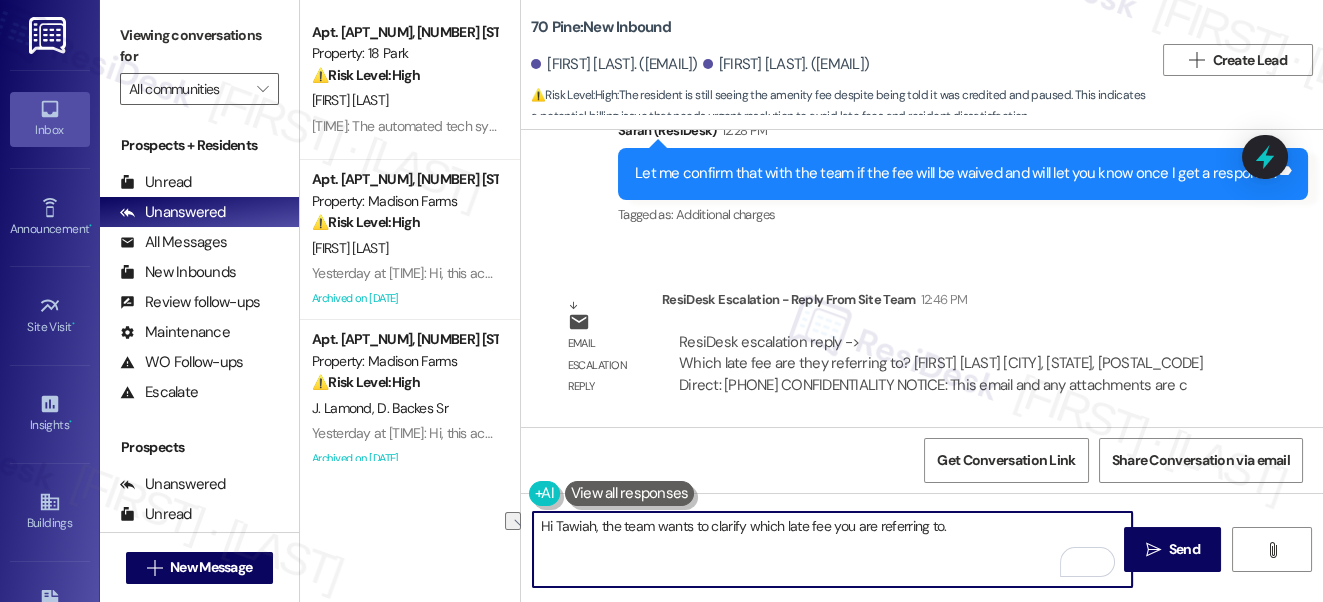 click on "Hi Tawiah, the team wants to clarify which late fee you are referring to." at bounding box center [833, 549] 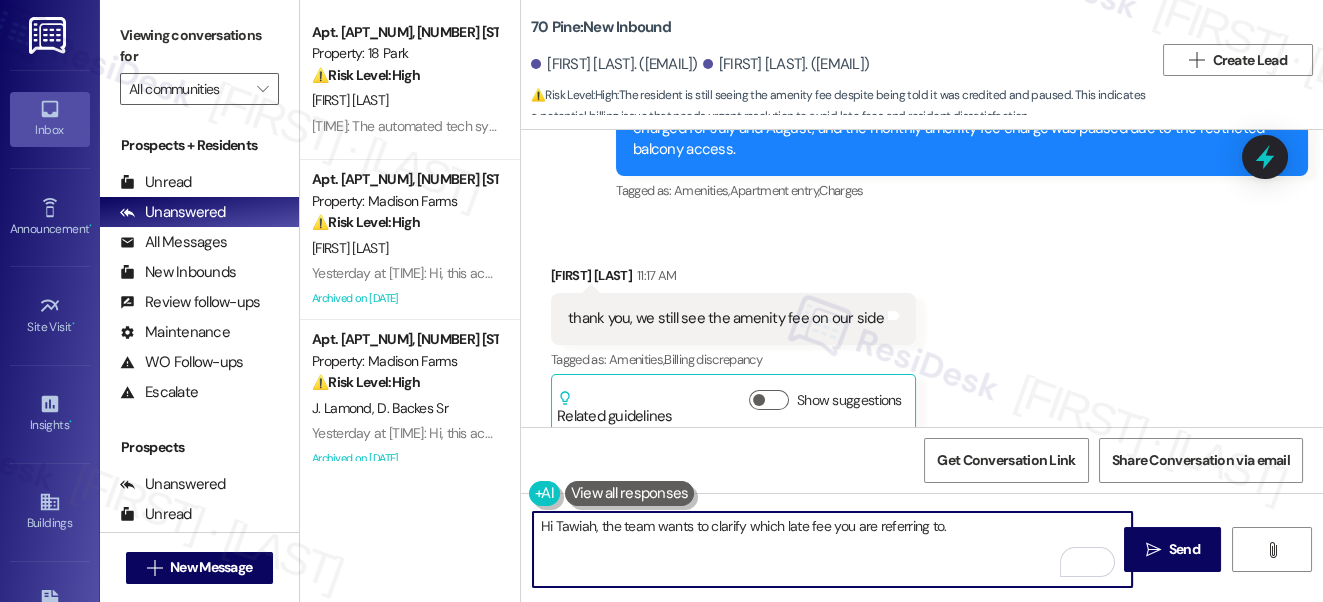 scroll, scrollTop: 8548, scrollLeft: 0, axis: vertical 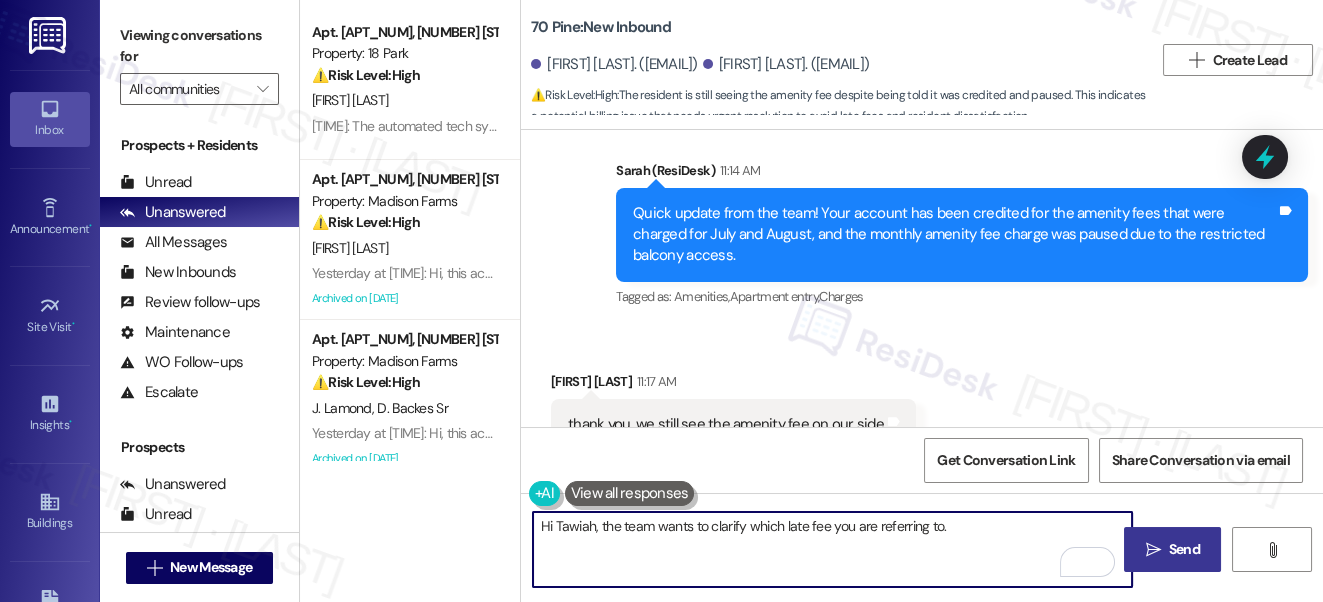 click on "" at bounding box center [1152, 550] 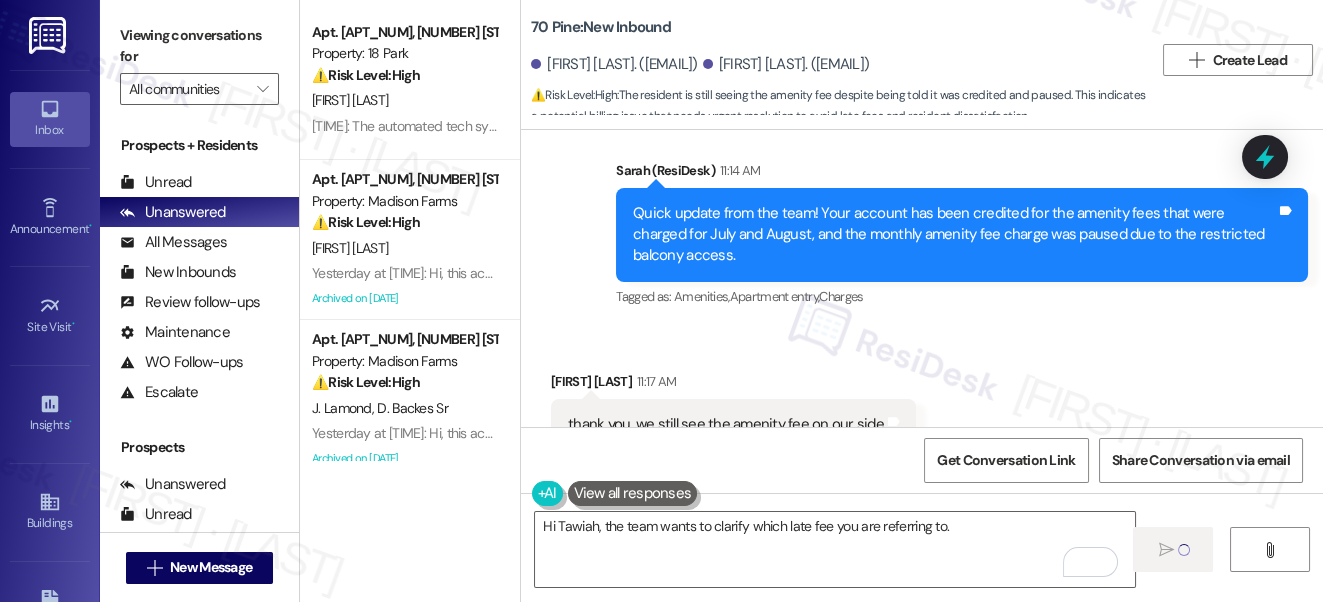 click on "Received via SMS [FIRST] [LAST] [TIME] thank you, we still see the amenity fee on our side Tags and notes Tagged as: Amenities , Click to highlight conversations about Amenities Billing discrepancy Click to highlight conversations about Billing discrepancy Related guidelines Show suggestions Received via SMS [TIME] [FIRST] [LAST] Question [TIME] does it take a second? Tags and notes Tagged as: Call request Click to highlight conversations about Call request" at bounding box center [922, 510] 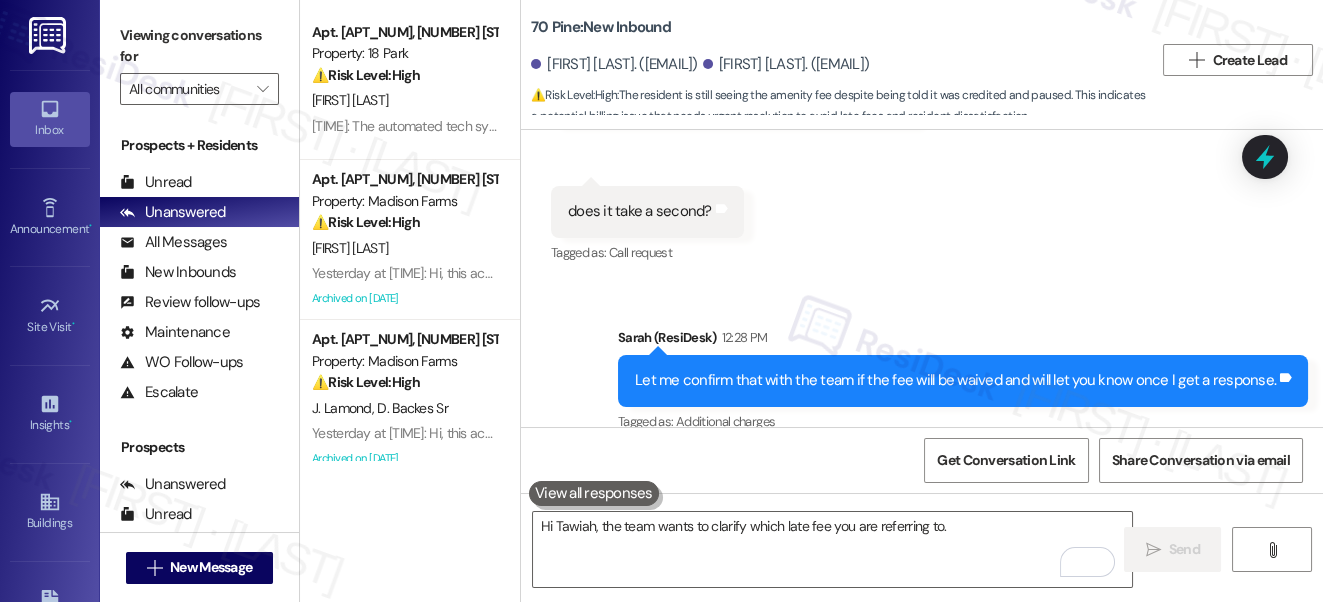 scroll, scrollTop: 9184, scrollLeft: 0, axis: vertical 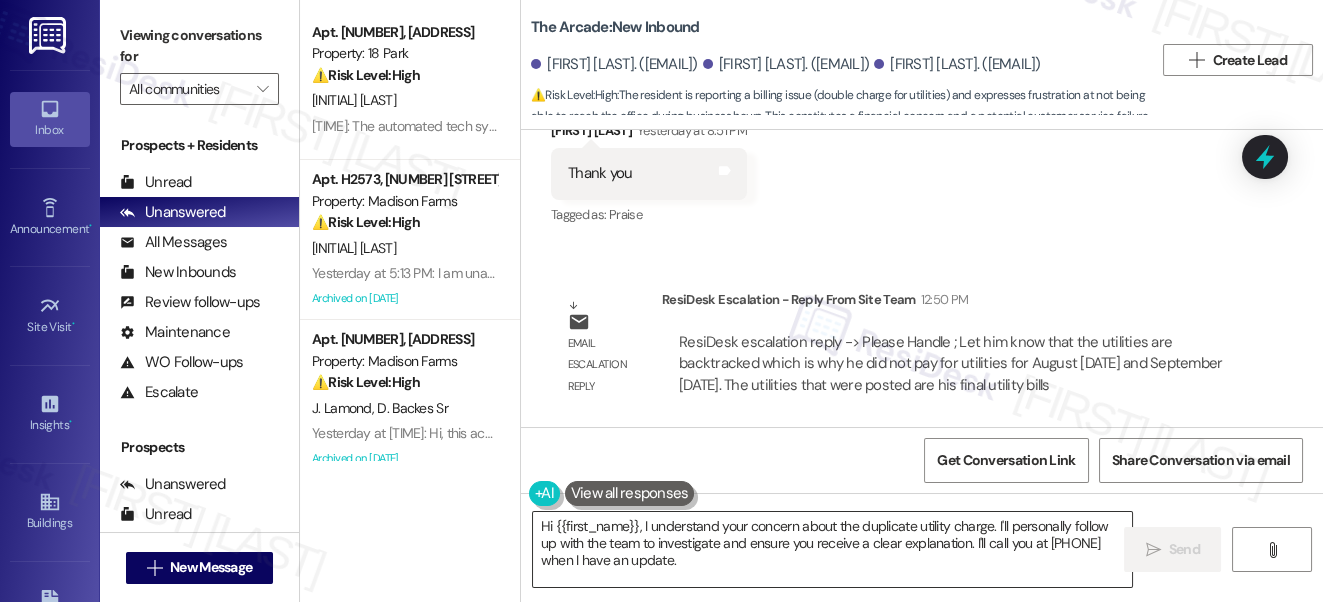 click on "Hi {{first_name}}, I understand your concern about the duplicate utility charge. I'll personally follow up with the team to investigate and ensure you receive a clear explanation. I'll call you at [PHONE] when I have an update." at bounding box center (833, 549) 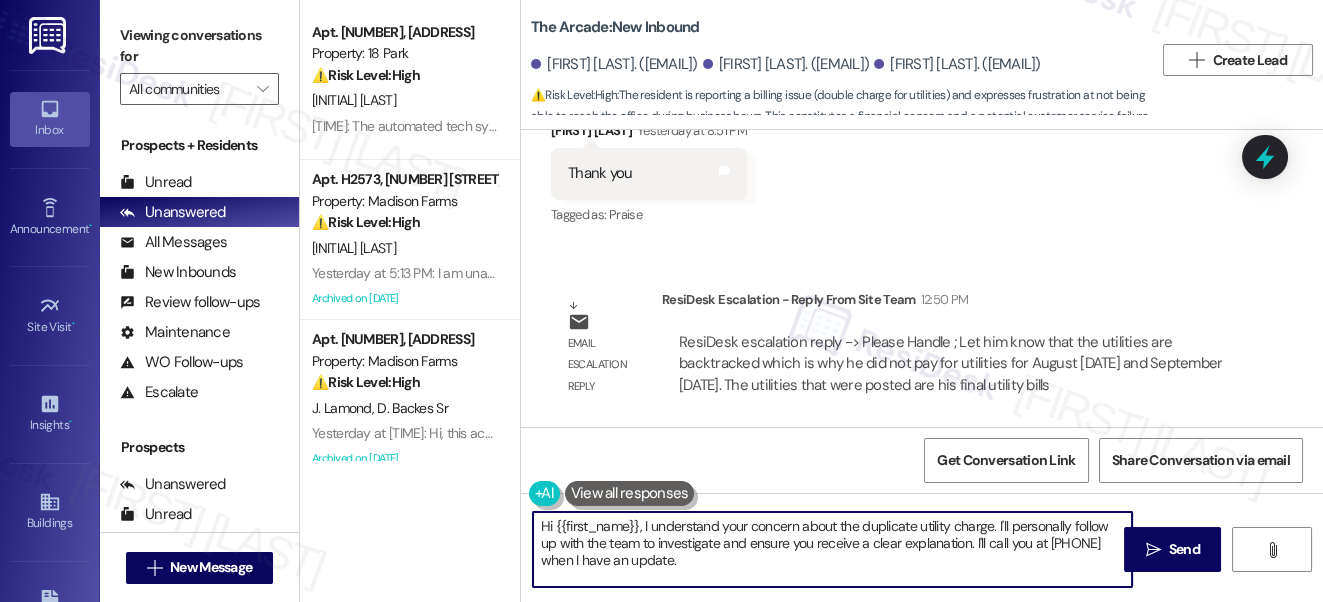 click on "Hi {{first_name}}, I understand your concern about the duplicate utility charge. I'll personally follow up with the team to investigate and ensure you receive a clear explanation. I'll call you at 503-858-8027 when I have an update." at bounding box center [833, 549] 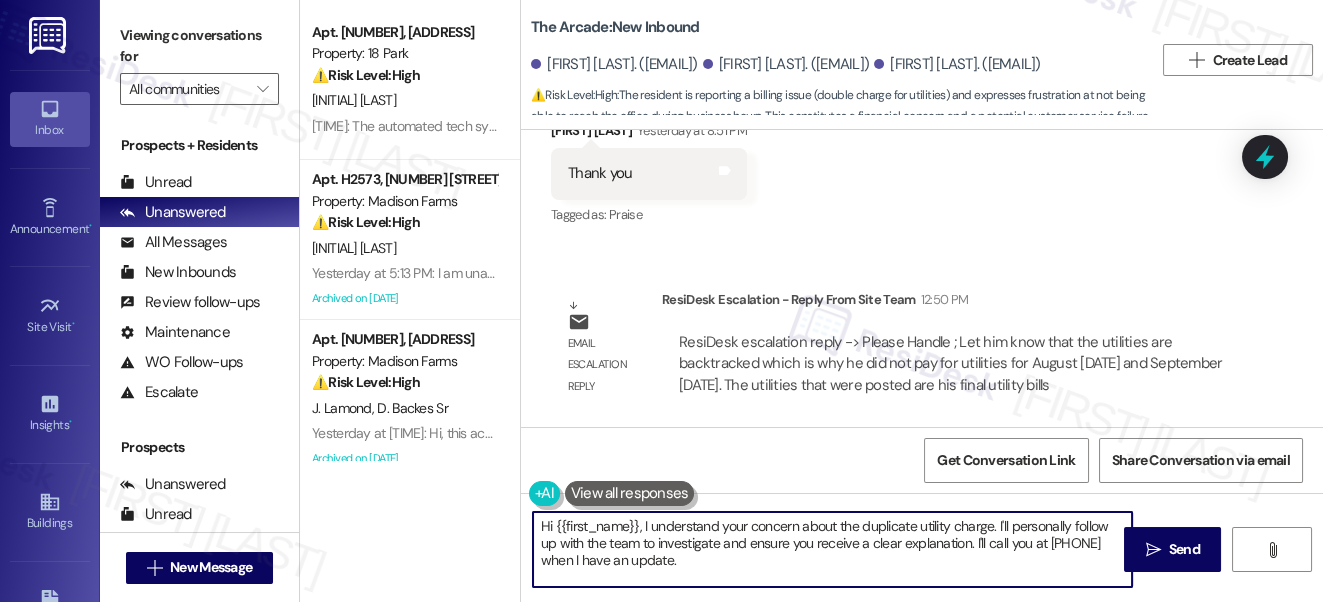 click on "Hi {{first_name}}, I understand your concern about the duplicate utility charge. I'll personally follow up with the team to investigate and ensure you receive a clear explanation. I'll call you at 503-858-8027 when I have an update." at bounding box center [833, 549] 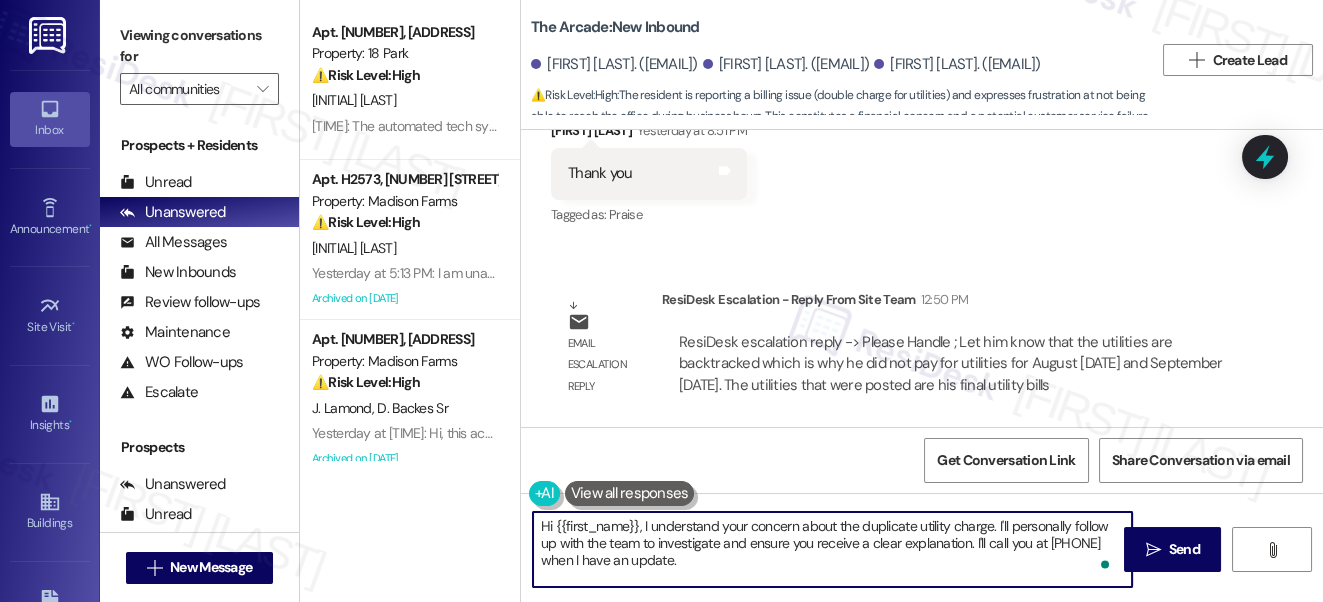click on "Hi {{first_name}}, I understand your concern about the duplicate utility charge. I'll personally follow up with the team to investigate and ensure you receive a clear explanation. I'll call you at 503-858-8027 when I have an update." at bounding box center (833, 549) 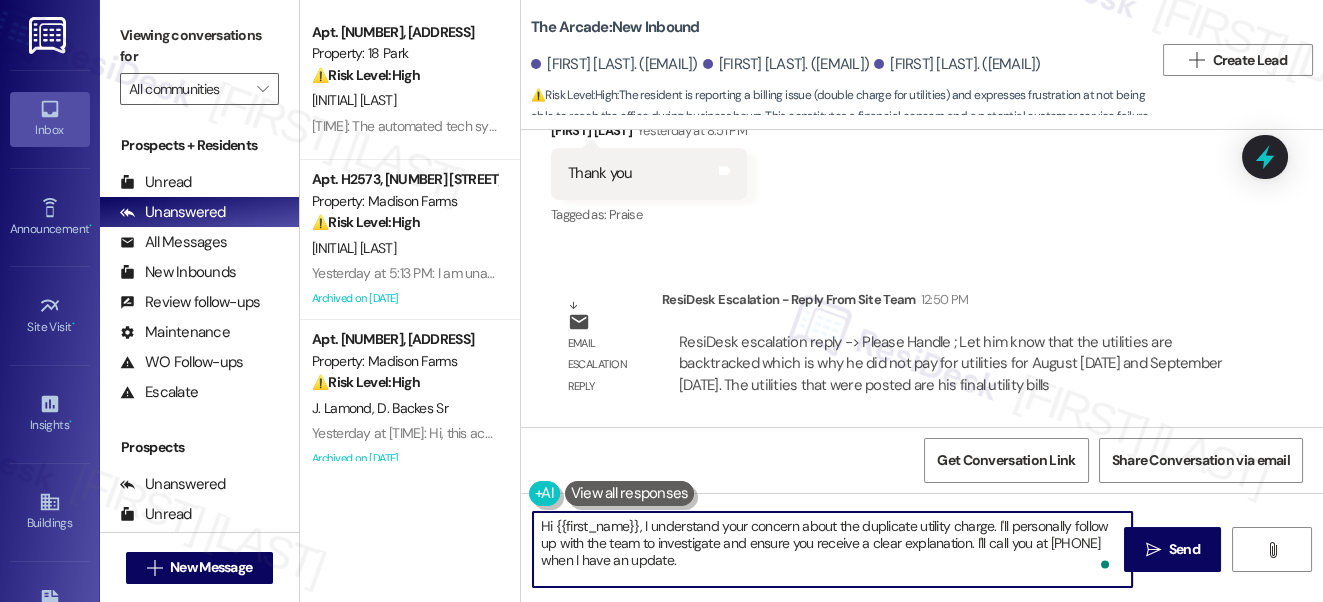drag, startPoint x: 770, startPoint y: 564, endPoint x: 642, endPoint y: 524, distance: 134.10443 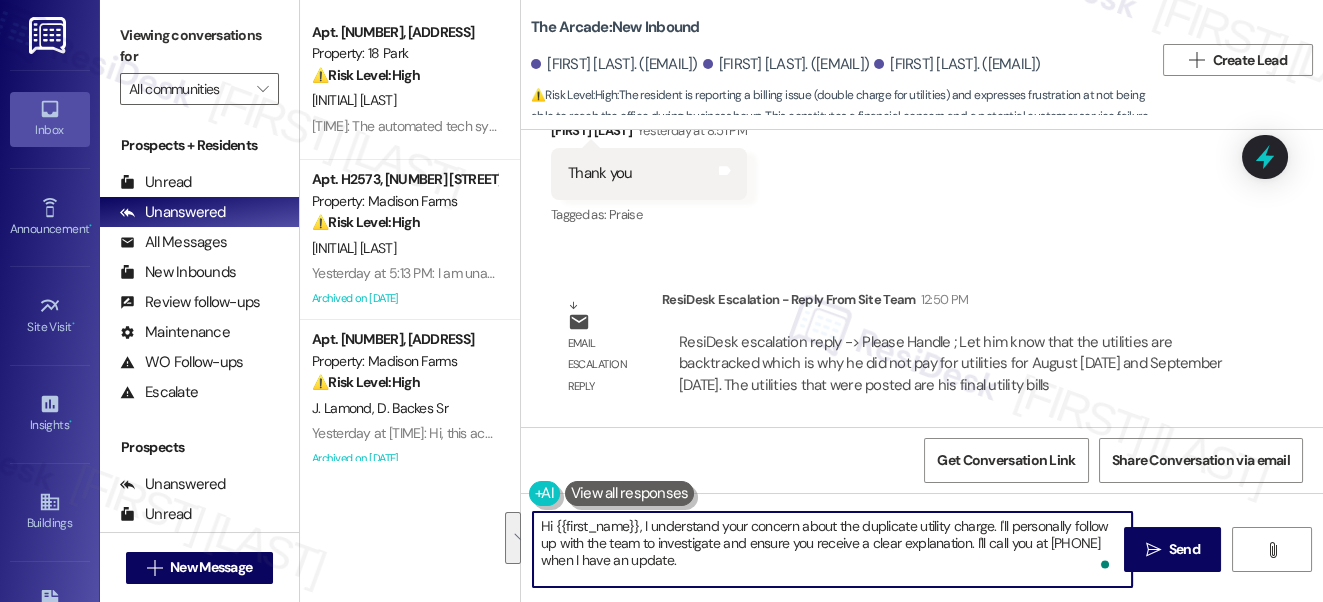 paste on "Let him know that the utilities are backtracked which is why he did not pay for utilities for August 2024 and September 2024. The utilities that were posted are his final utility bills" 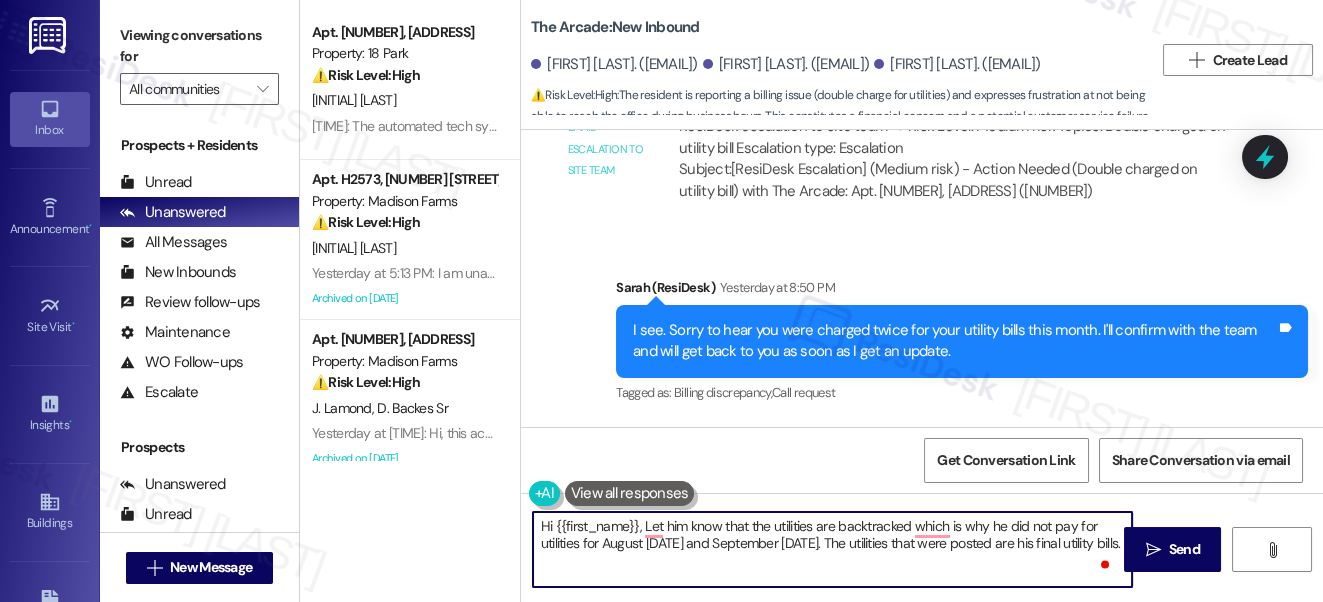 scroll, scrollTop: 2904, scrollLeft: 0, axis: vertical 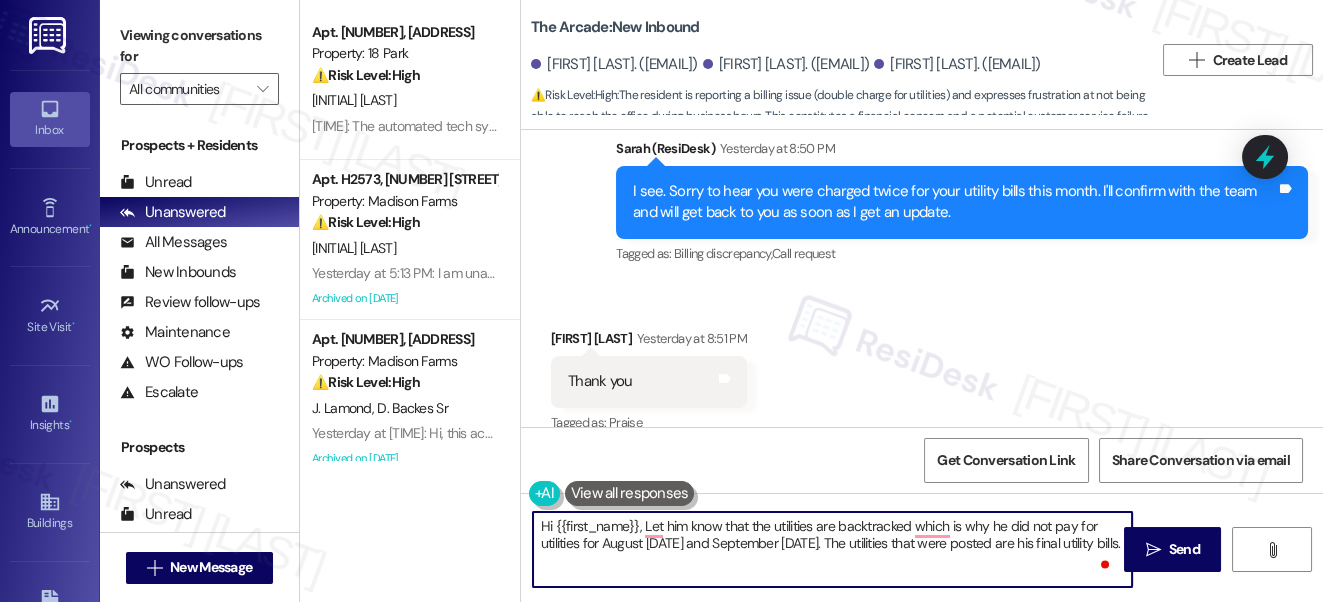 click on "Christopher Otto Yesterday at 8:51 PM" at bounding box center [649, 342] 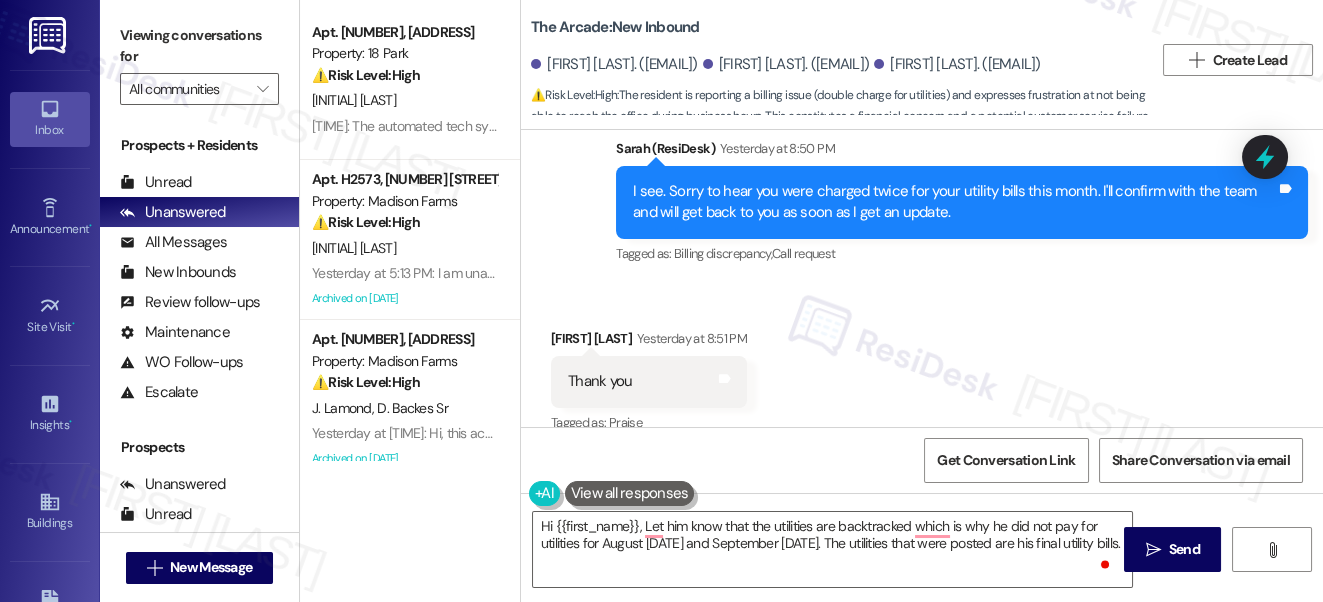 click on "Christopher Otto Yesterday at 8:51 PM" at bounding box center (649, 342) 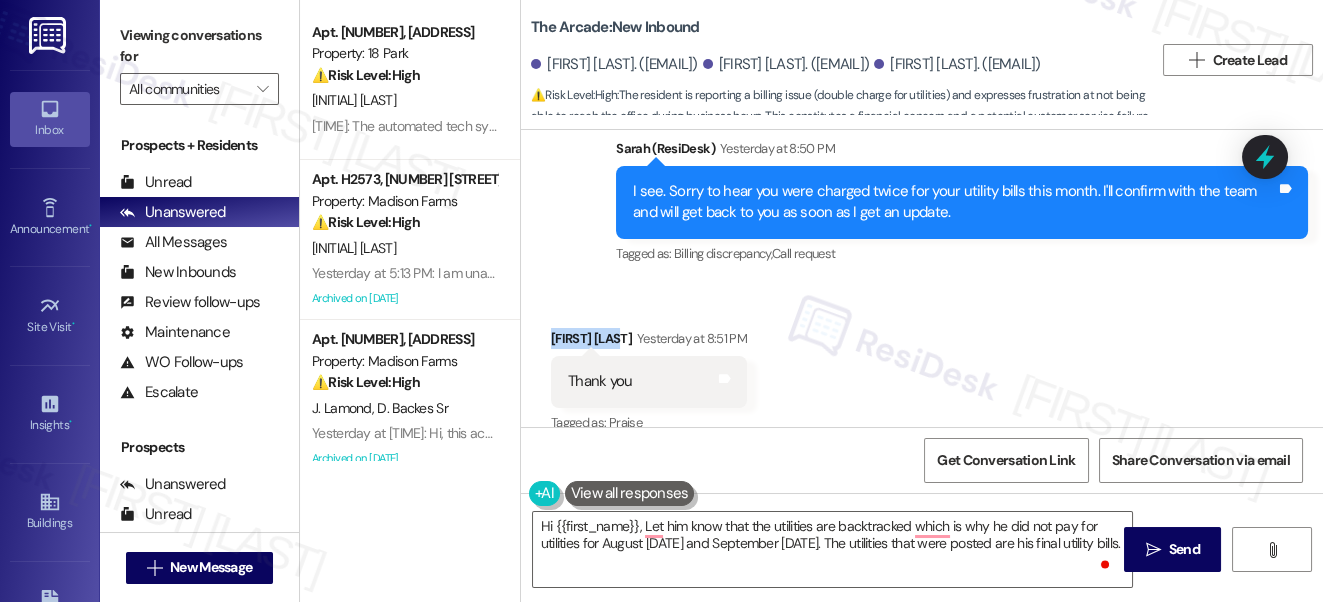 click on "Christopher Otto Yesterday at 8:51 PM" at bounding box center [649, 342] 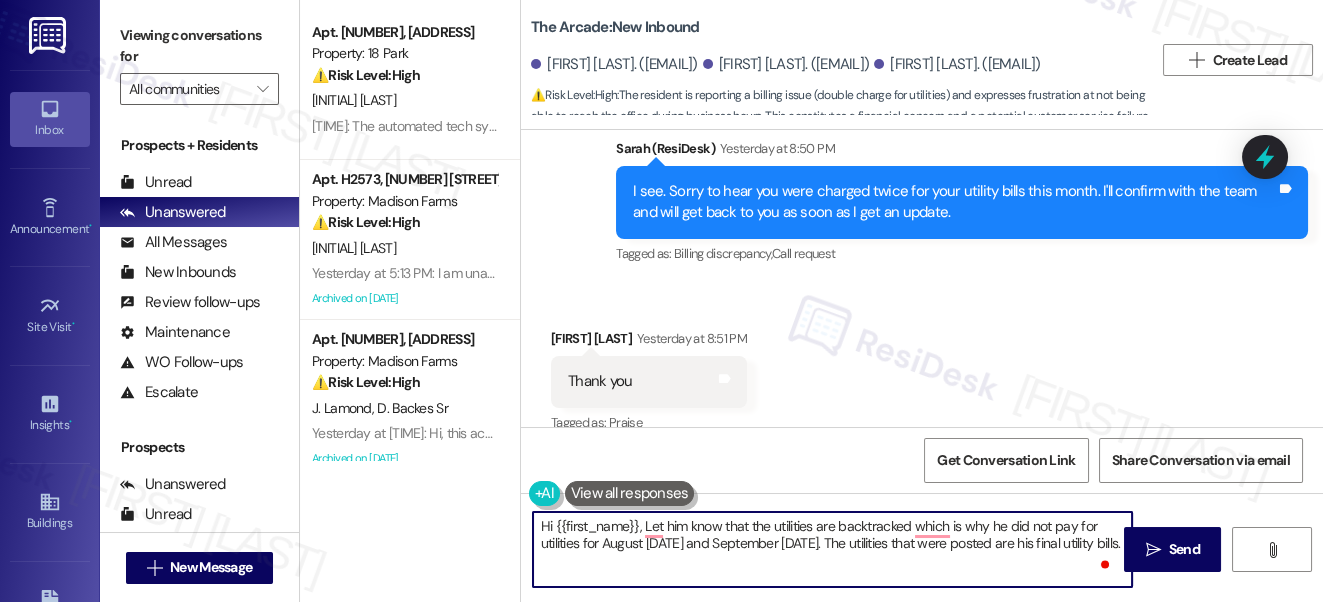 drag, startPoint x: 555, startPoint y: 522, endPoint x: 640, endPoint y: 508, distance: 86.145226 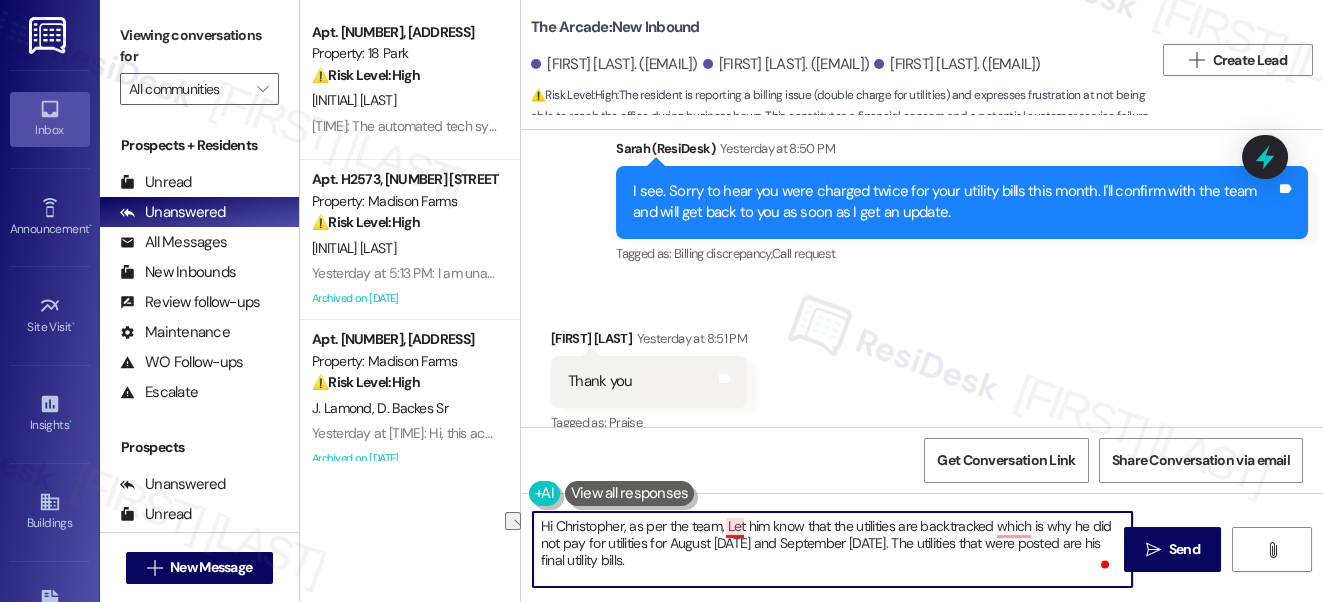 drag, startPoint x: 831, startPoint y: 524, endPoint x: 725, endPoint y: 527, distance: 106.04244 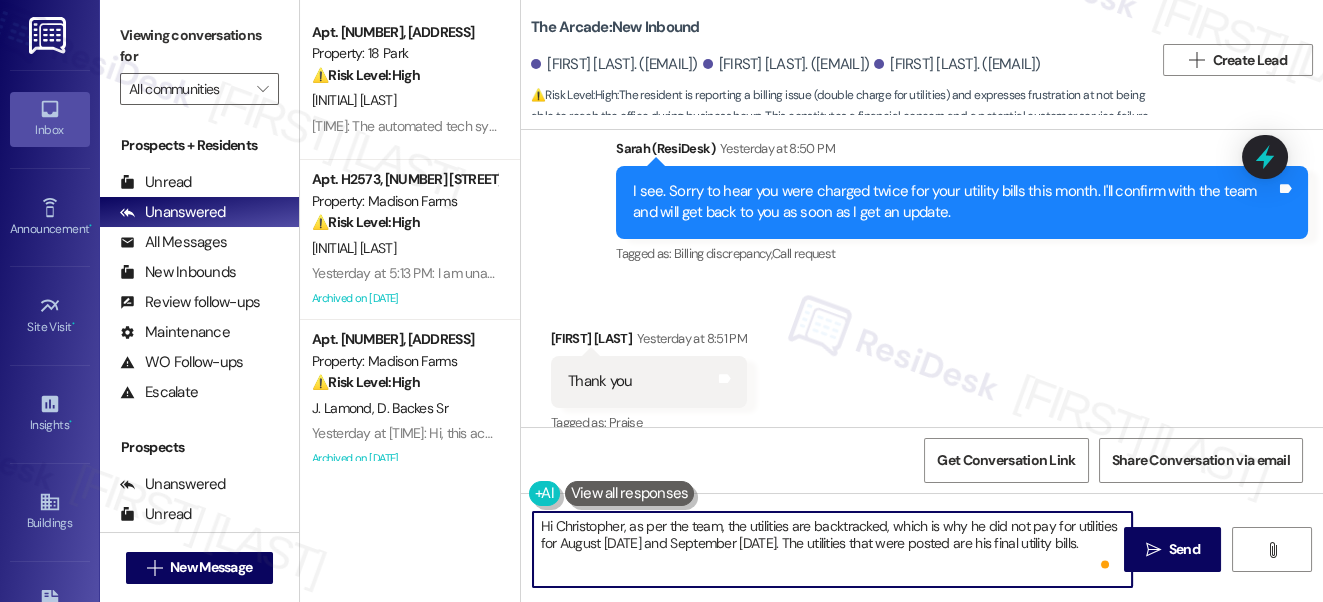 click on "Hi Christopher, as per the team, the utilities are backtracked, which is why he did not pay for utilities for August 2024 and September 2024. The utilities that were posted are his final utility bills." at bounding box center [833, 549] 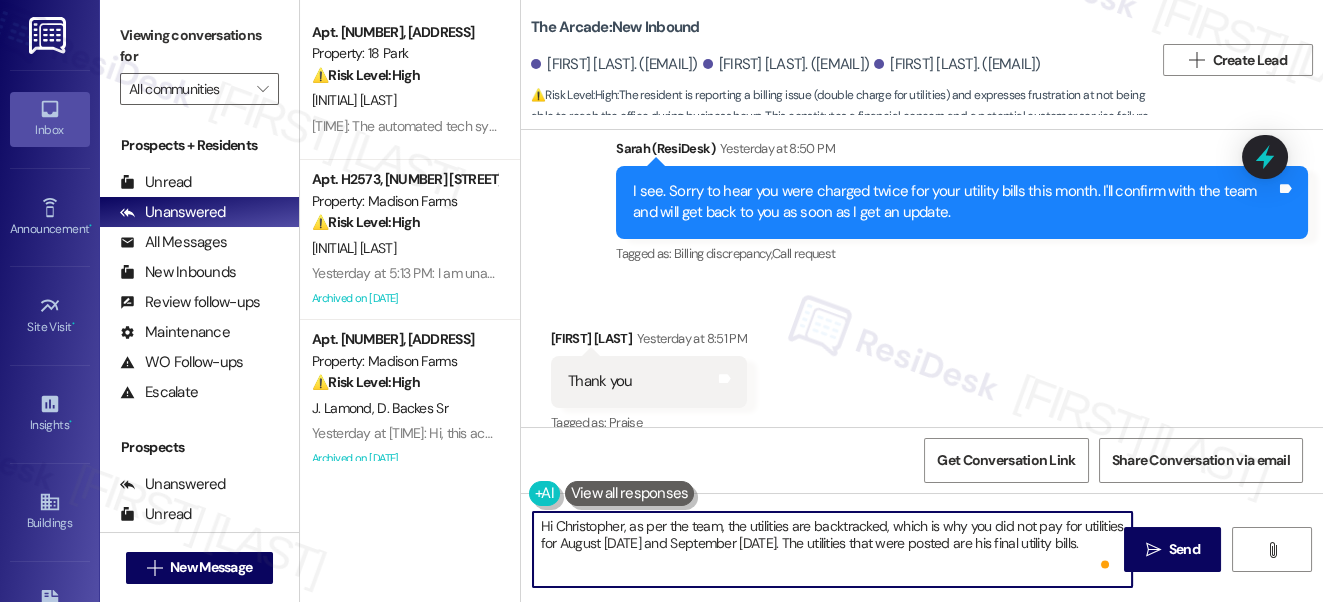drag, startPoint x: 686, startPoint y: 541, endPoint x: 957, endPoint y: 548, distance: 271.0904 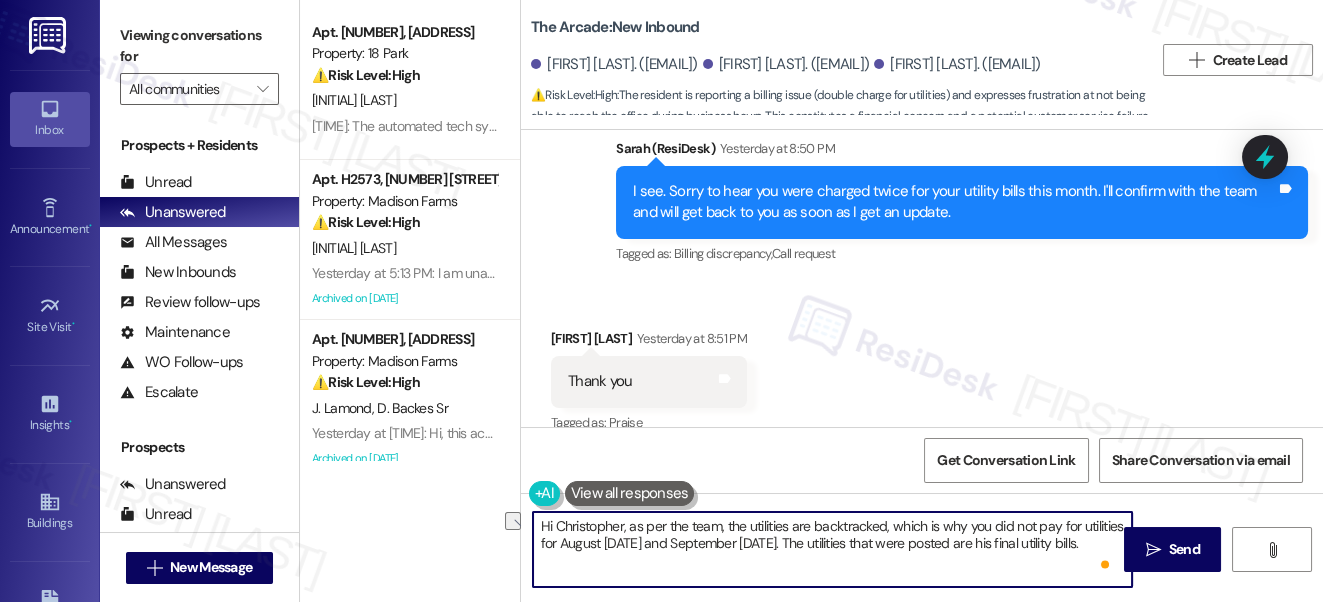 click on "Hi Christopher, as per the team, the utilities are backtracked, which is why you did not pay for utilities for August 2024 and September 2024. The utilities that were posted are his final utility bills." at bounding box center [833, 549] 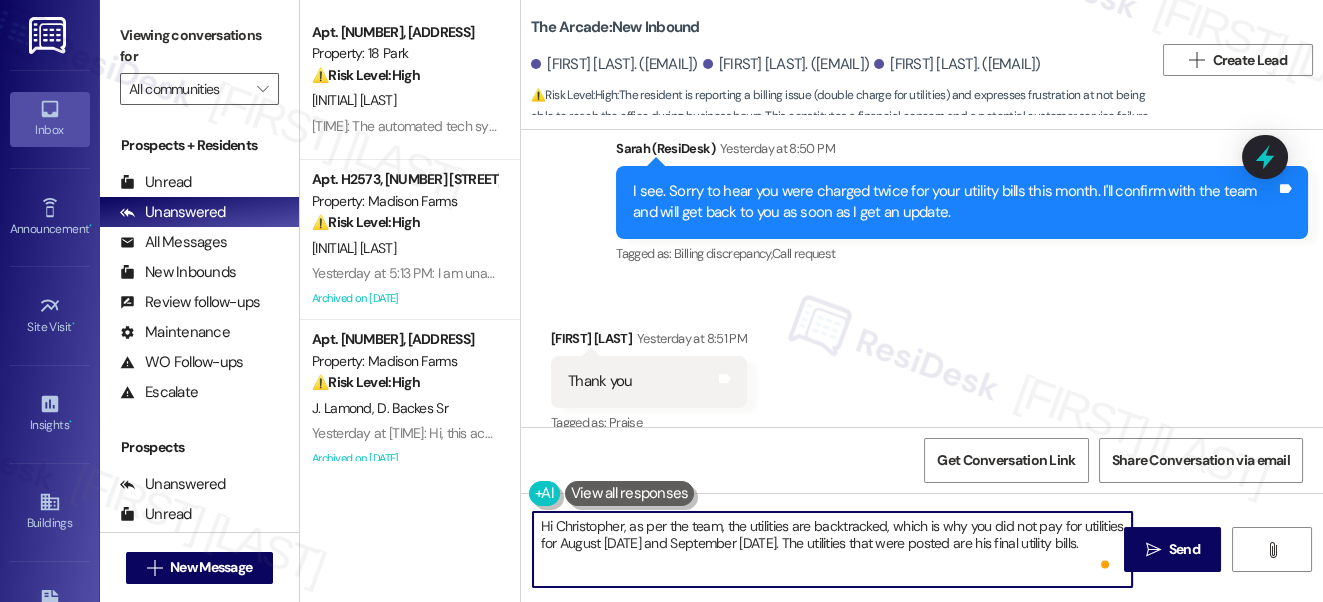 click on "Hi Christopher, as per the team, the utilities are backtracked, which is why you did not pay for utilities for August 2024 and September 2024. The utilities that were posted are his final utility bills." at bounding box center [833, 549] 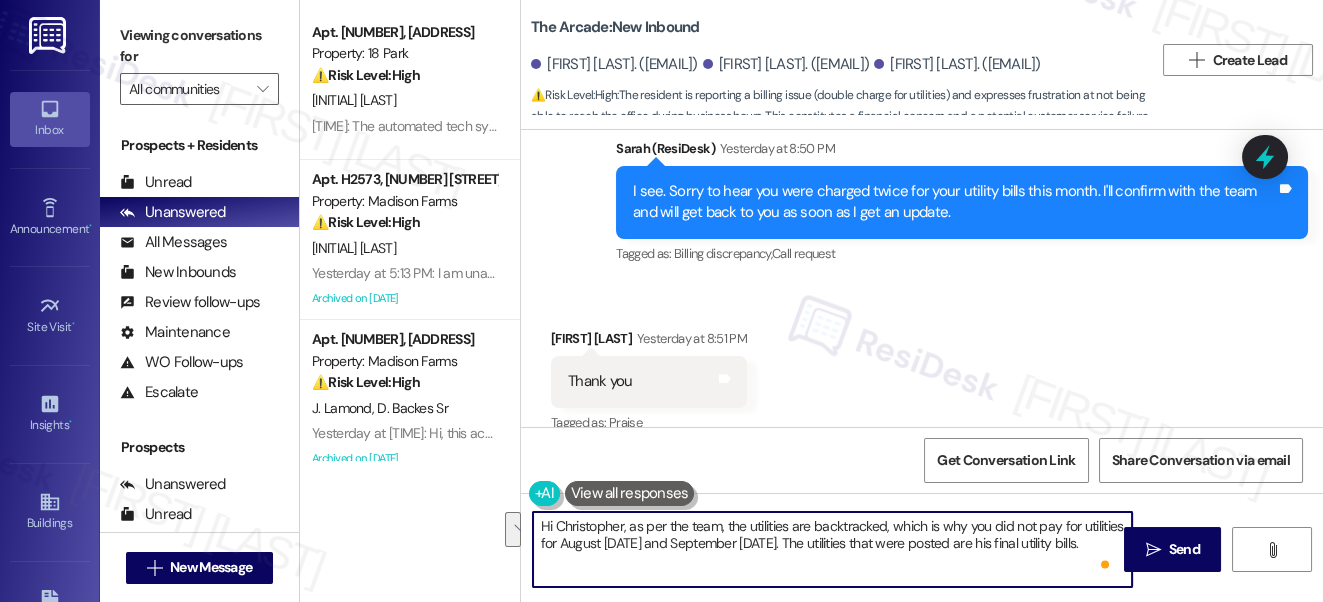 click on "Received via SMS Christopher Otto Yesterday at 8:51 PM Thank you  Tags and notes Tagged as:   Praise Click to highlight conversations about Praise" at bounding box center (922, 367) 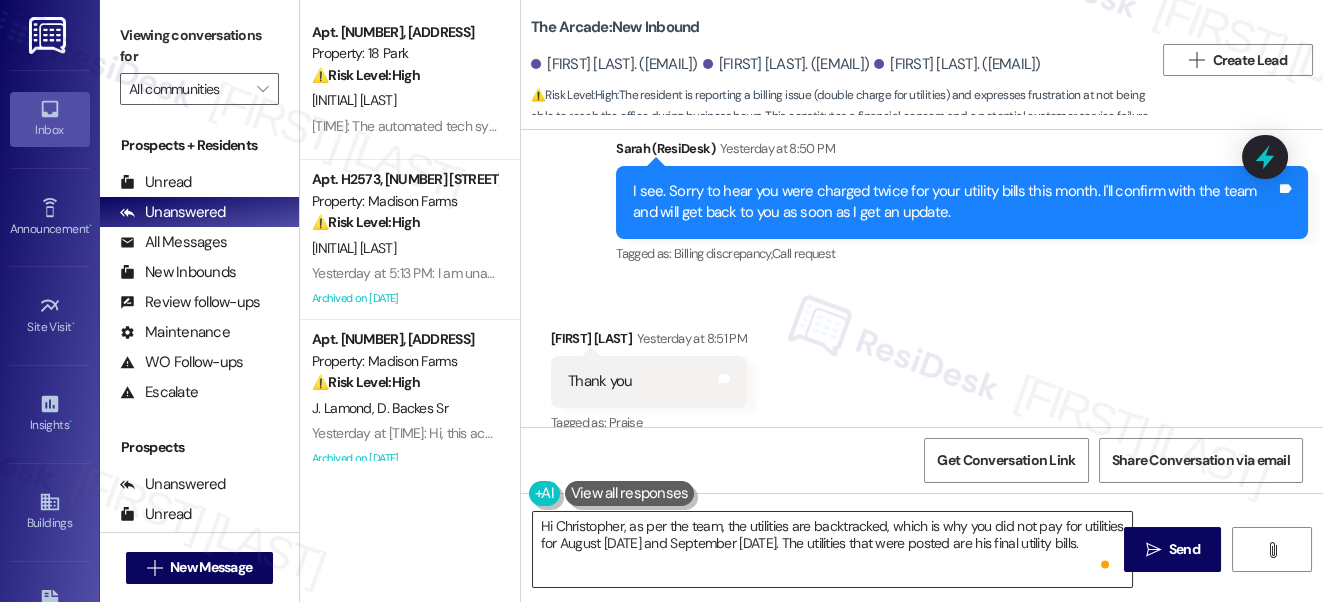click on "Hi Christopher, as per the team, the utilities are backtracked, which is why you did not pay for utilities for August 2024 and September 2024. The utilities that were posted are his final utility bills." at bounding box center (833, 549) 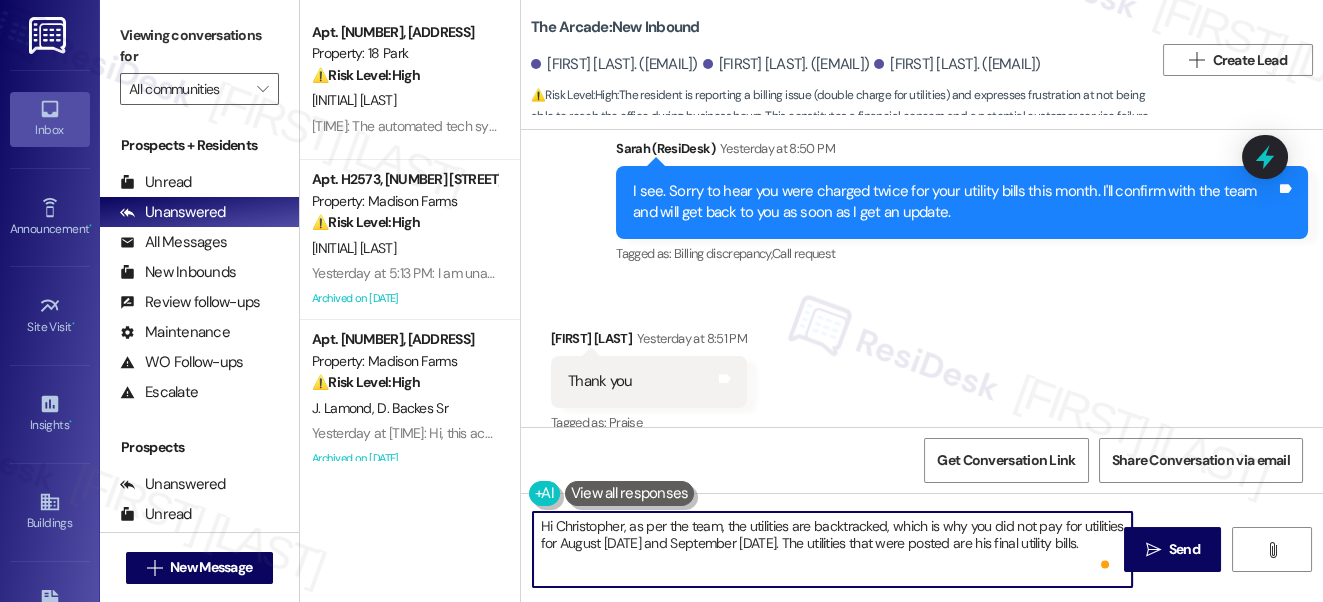 click on "Hi Christopher, as per the team, the utilities are backtracked, which is why you did not pay for utilities for August 2024 and September 2024. The utilities that were posted are his final utility bills." at bounding box center [833, 549] 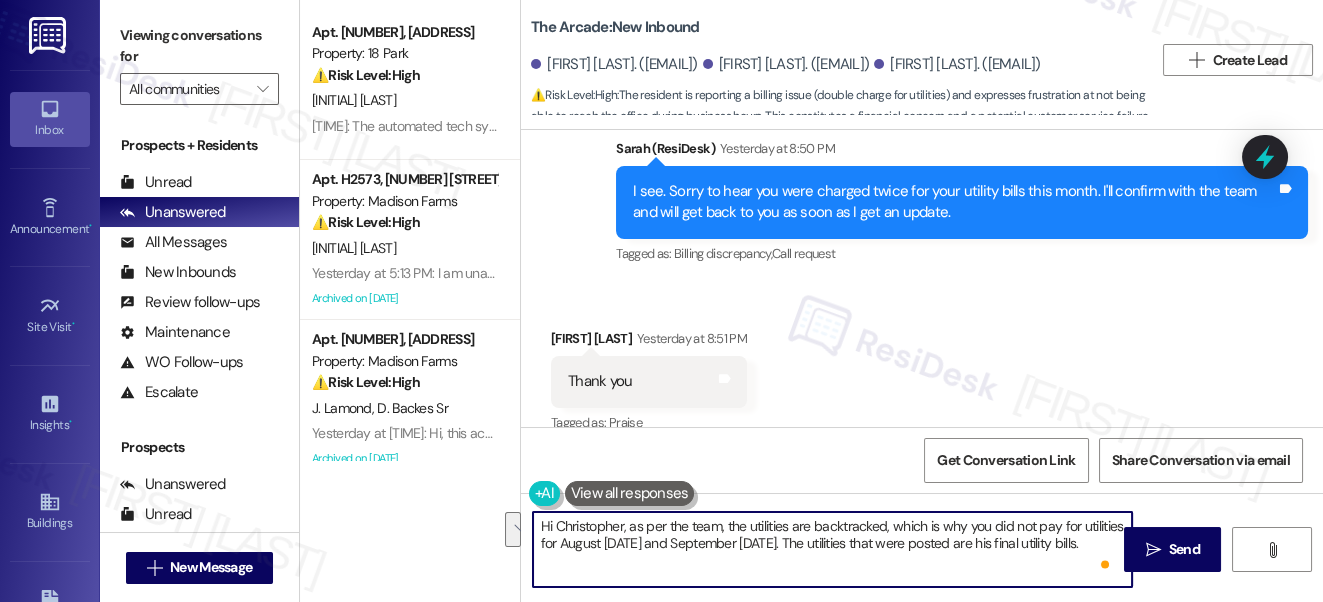 click on "Hi Christopher, as per the team, the utilities are backtracked, which is why you did not pay for utilities for August 2024 and September 2024. The utilities that were posted are his final utility bills." at bounding box center (833, 549) 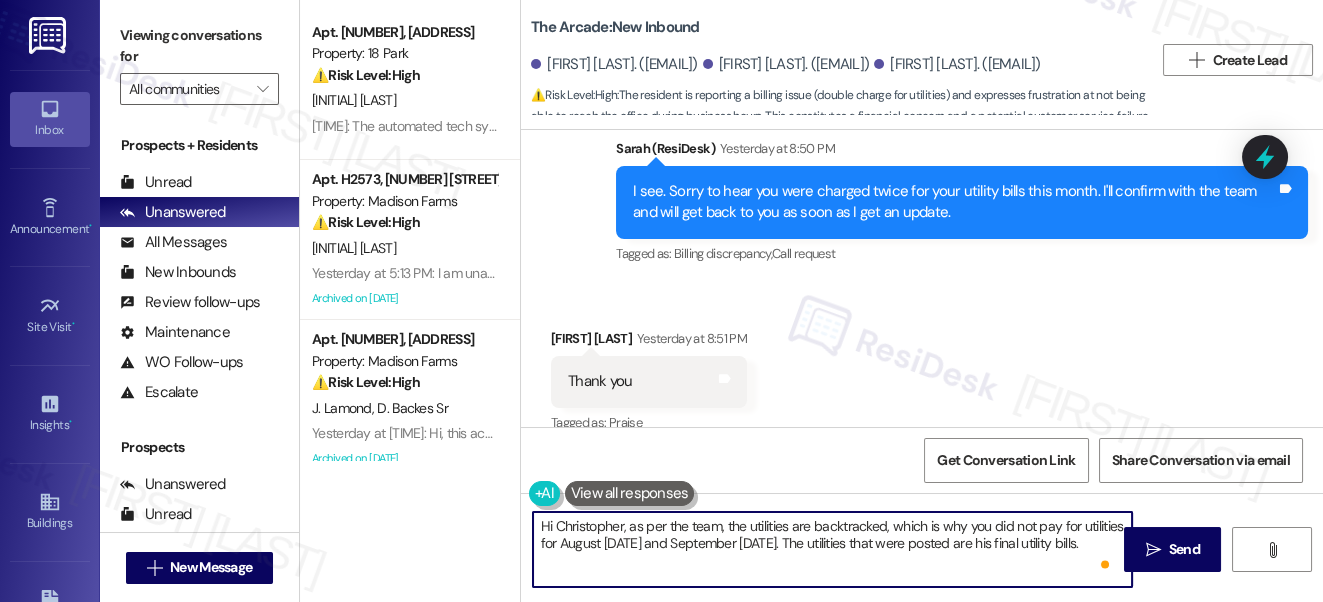 click on "Hi Christopher, as per the team, the utilities are backtracked, which is why you did not pay for utilities for August 2024 and September 2024. The utilities that were posted are his final utility bills." at bounding box center (833, 549) 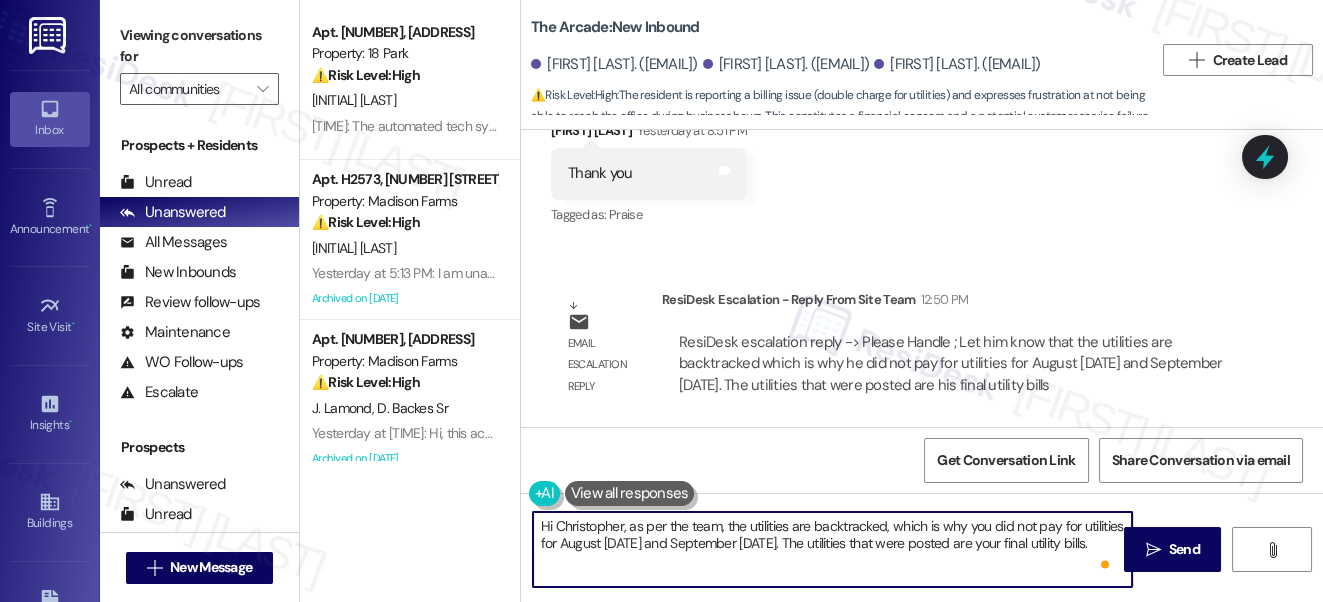 scroll, scrollTop: 3176, scrollLeft: 0, axis: vertical 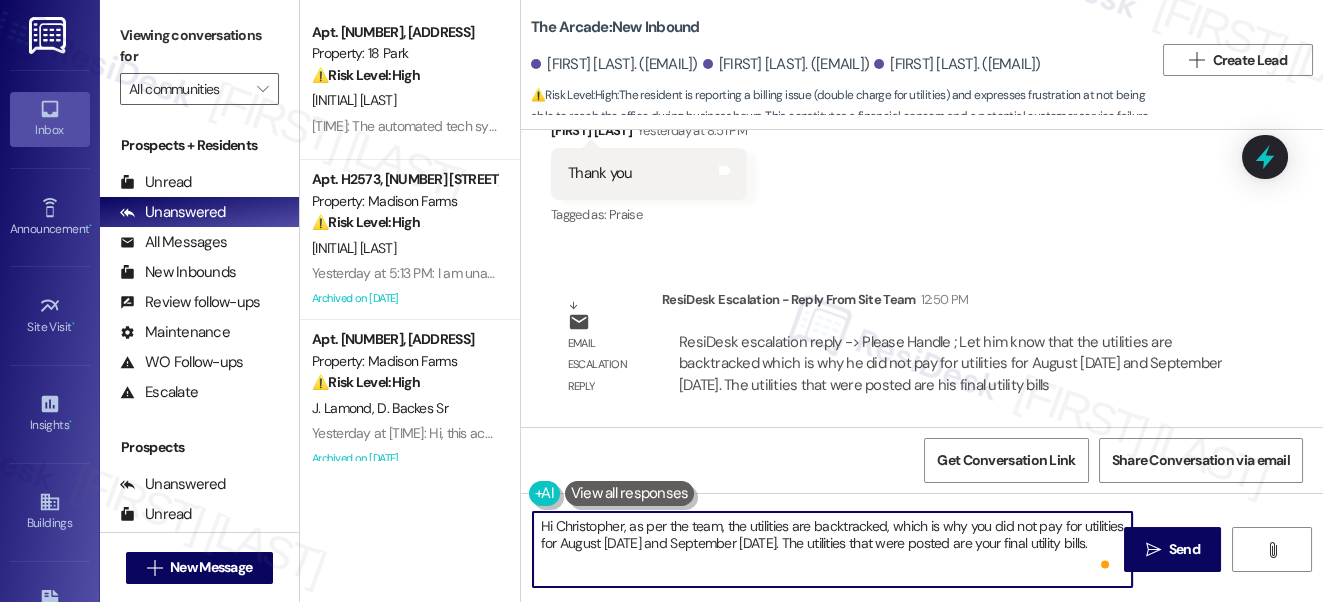 click on "Hi Christopher, as per the team, the utilities are backtracked, which is why you did not pay for utilities for August 2024 and September 2024. The utilities that were posted are your final utility bills." at bounding box center [833, 549] 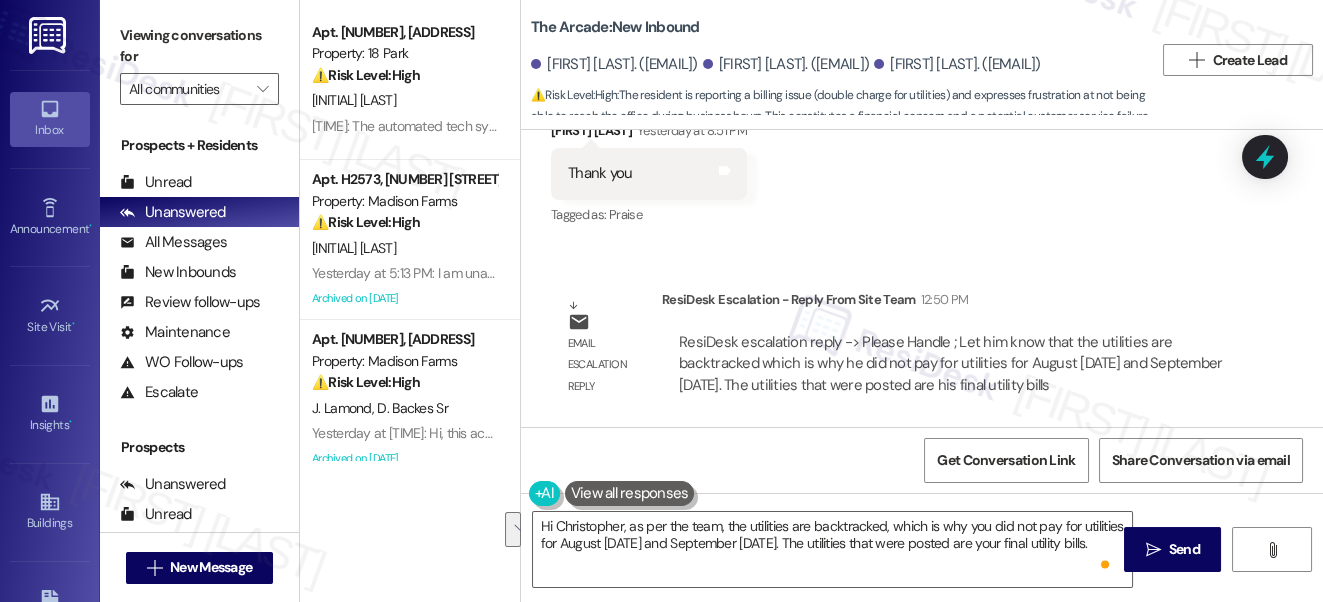drag, startPoint x: 139, startPoint y: 7, endPoint x: 167, endPoint y: 23, distance: 32.24903 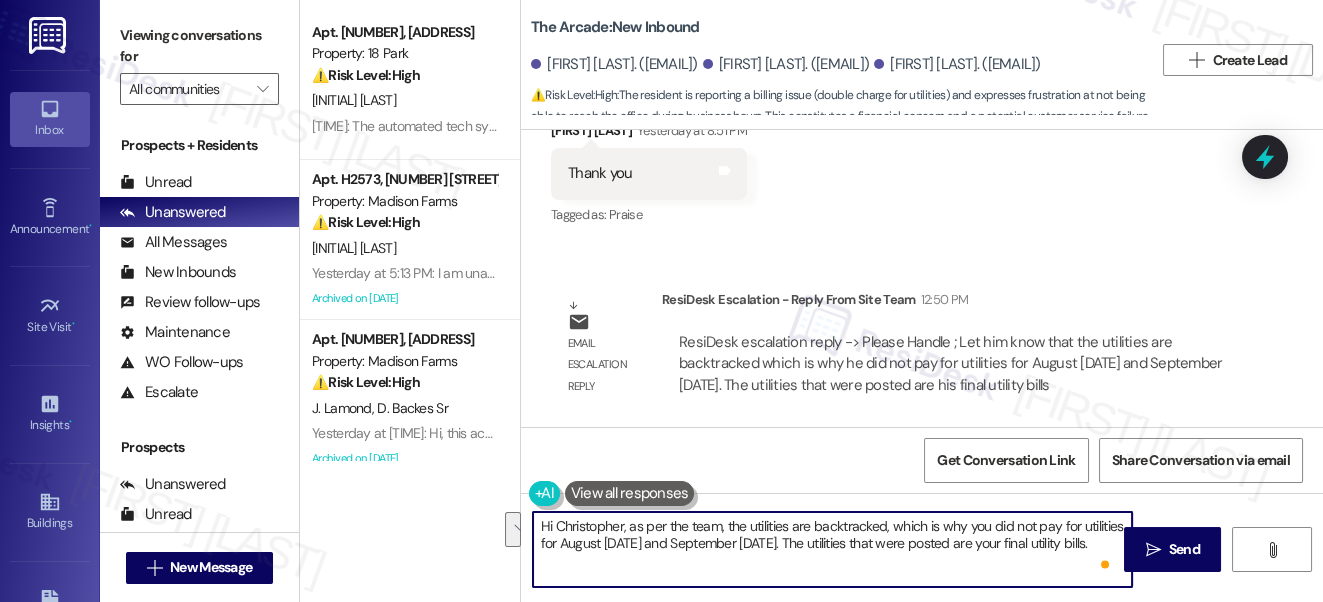 scroll, scrollTop: 4, scrollLeft: 0, axis: vertical 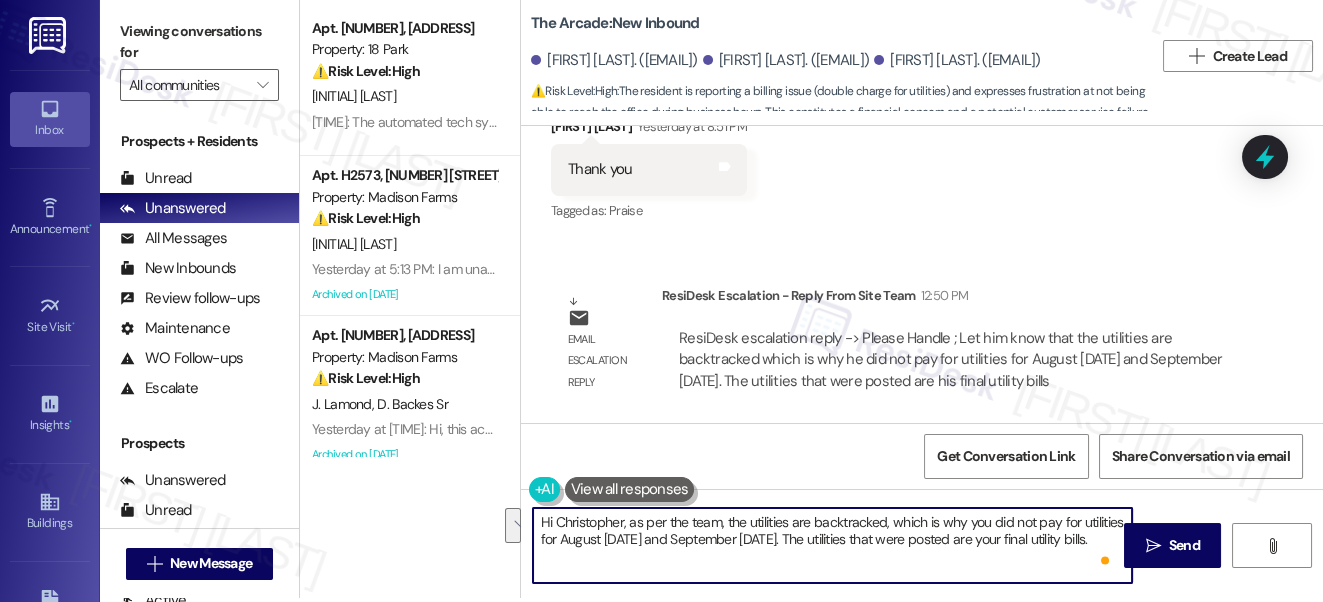 drag, startPoint x: 628, startPoint y: 524, endPoint x: 1134, endPoint y: 588, distance: 510.03137 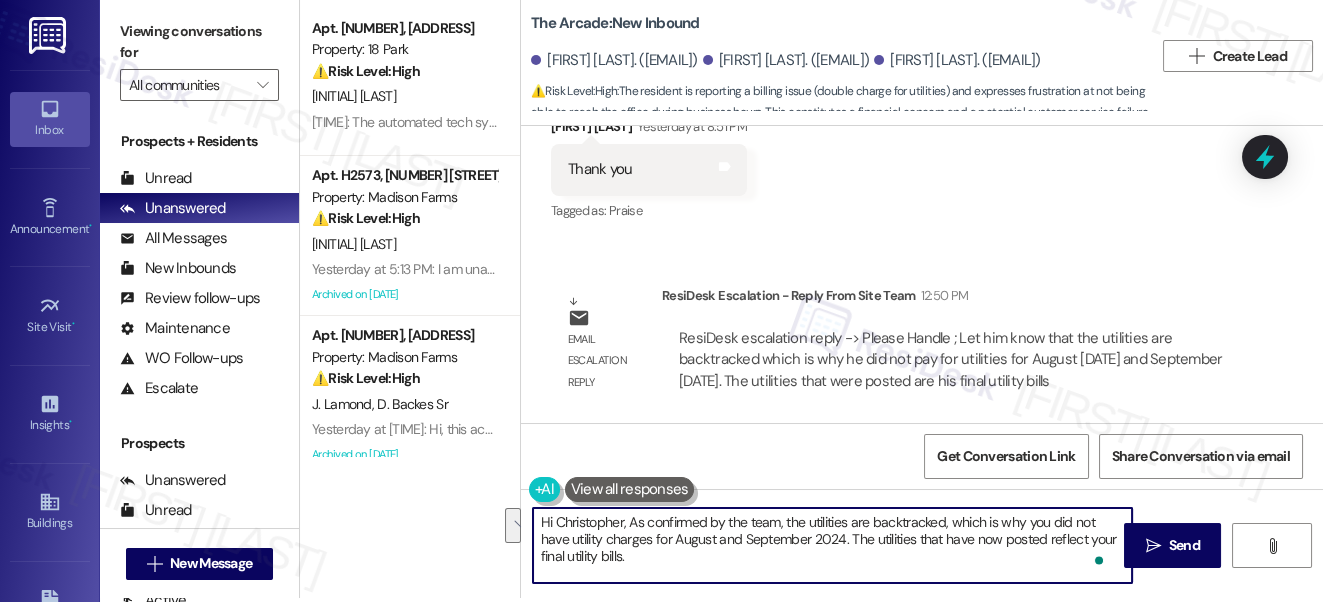 scroll, scrollTop: 16, scrollLeft: 0, axis: vertical 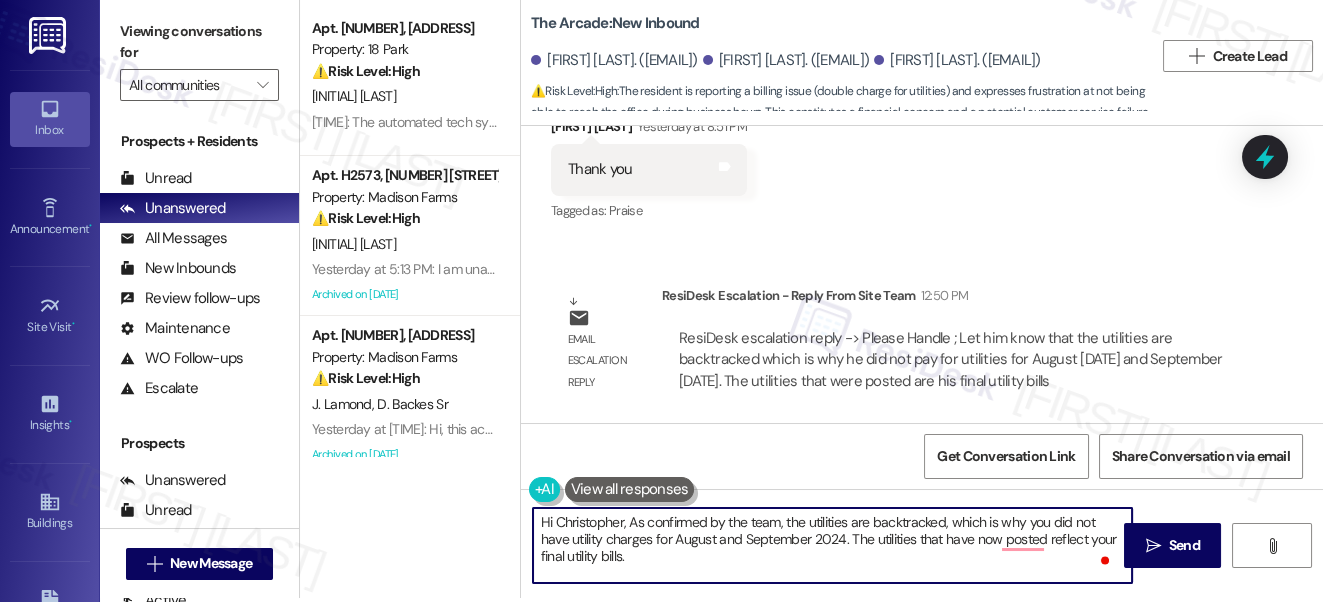 click on "Hi Christopher, As confirmed by the team, the utilities are backtracked, which is why you did not have utility charges for August and September 2024. The utilities that have now posted reflect your final utility bills." at bounding box center [833, 545] 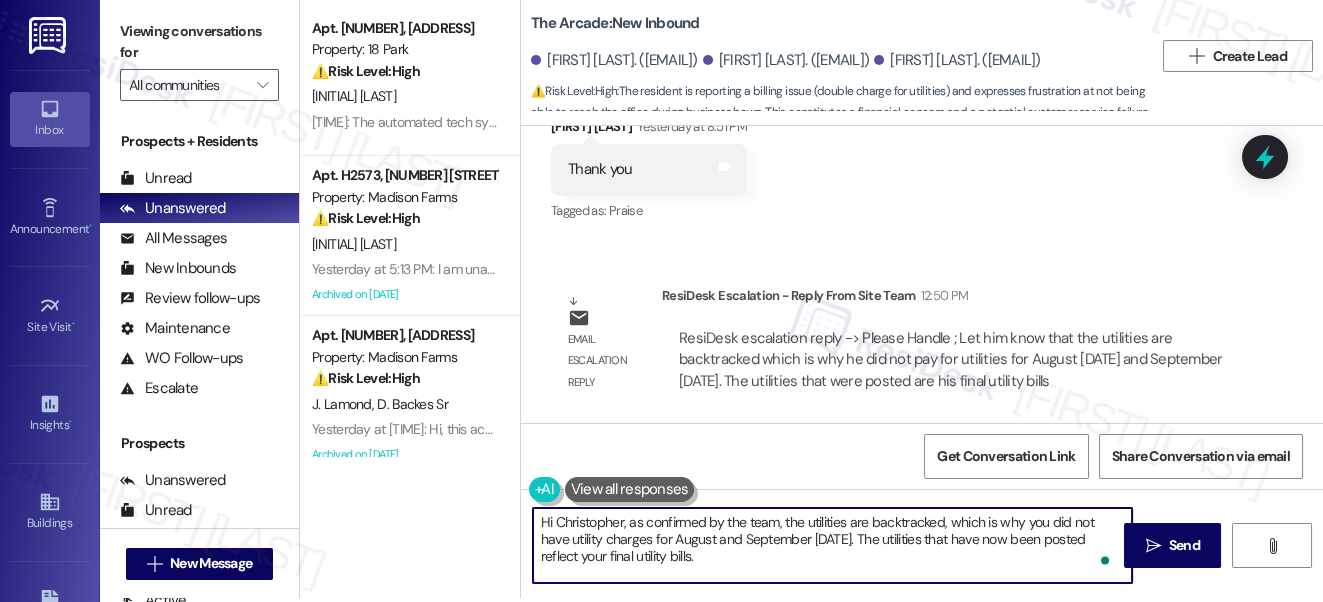 click on "Hi Christopher, as confirmed by the team, the utilities are backtracked, which is why you did not have utility charges for August and September 2024. The utilities that have now been posted reflect your final utility bills." at bounding box center [833, 545] 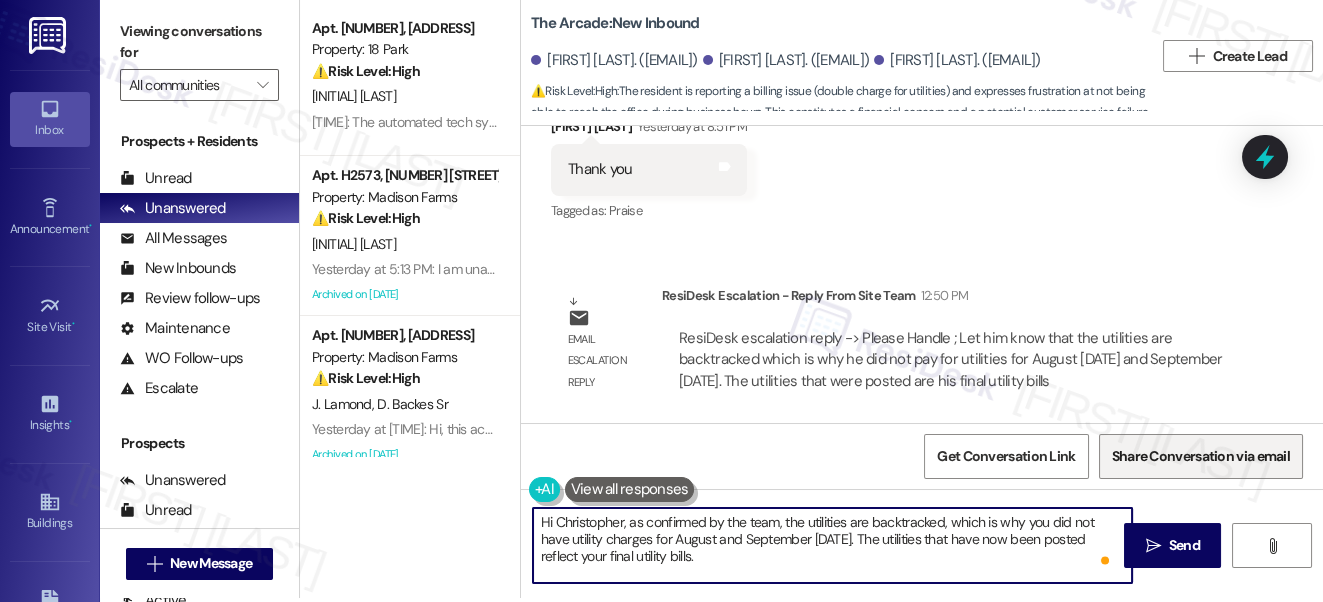 type on "Hi Christopher, as confirmed by the team, the utilities are backtracked, which is why you did not have utility charges for August and September 2024. The utilities that have now been posted reflect your final utility bills." 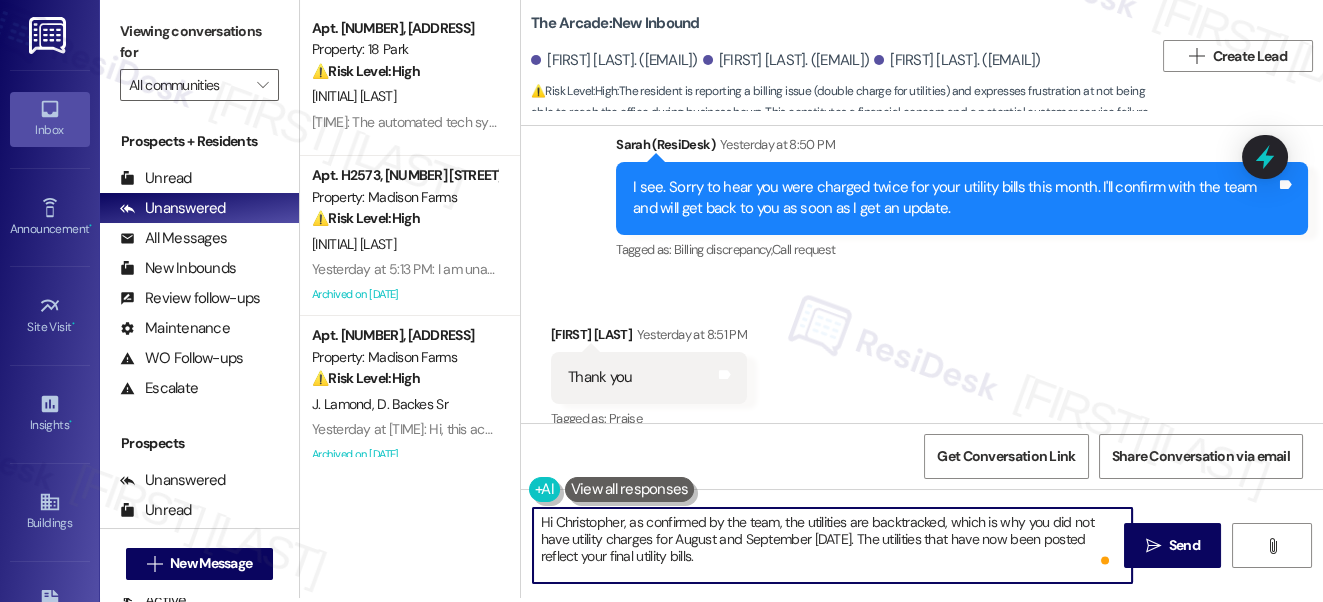 scroll, scrollTop: 2813, scrollLeft: 0, axis: vertical 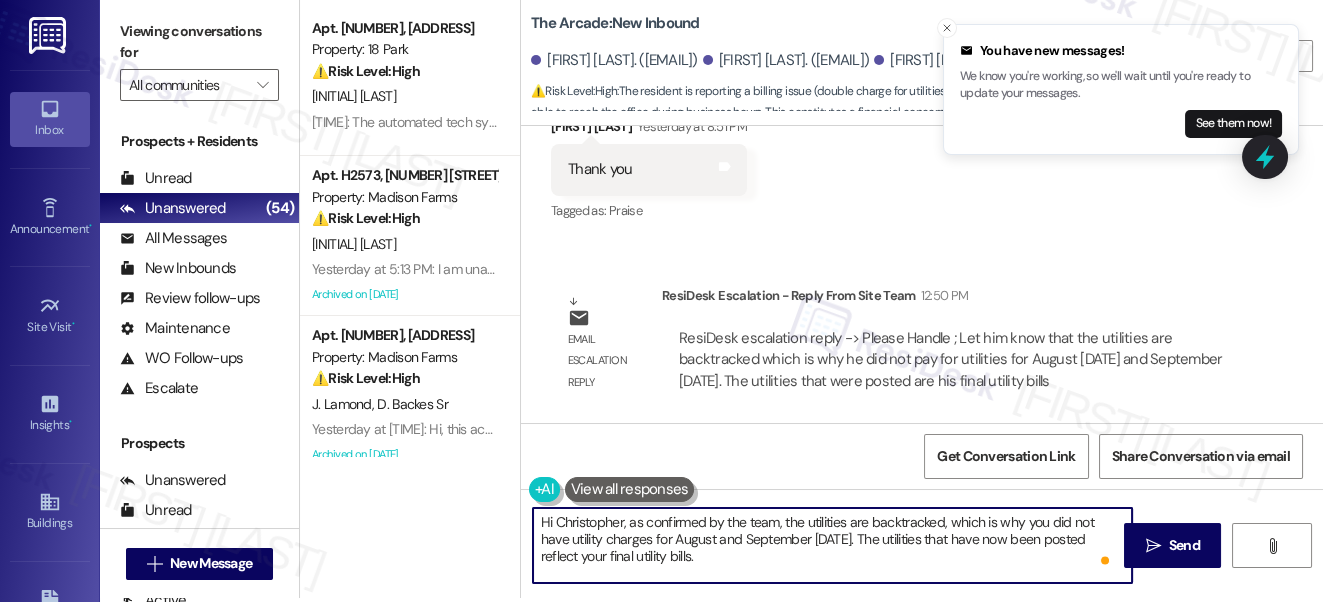 click on "Hi Christopher, as confirmed by the team, the utilities are backtracked, which is why you did not have utility charges for August and September 2024. The utilities that have now been posted reflect your final utility bills." at bounding box center [833, 545] 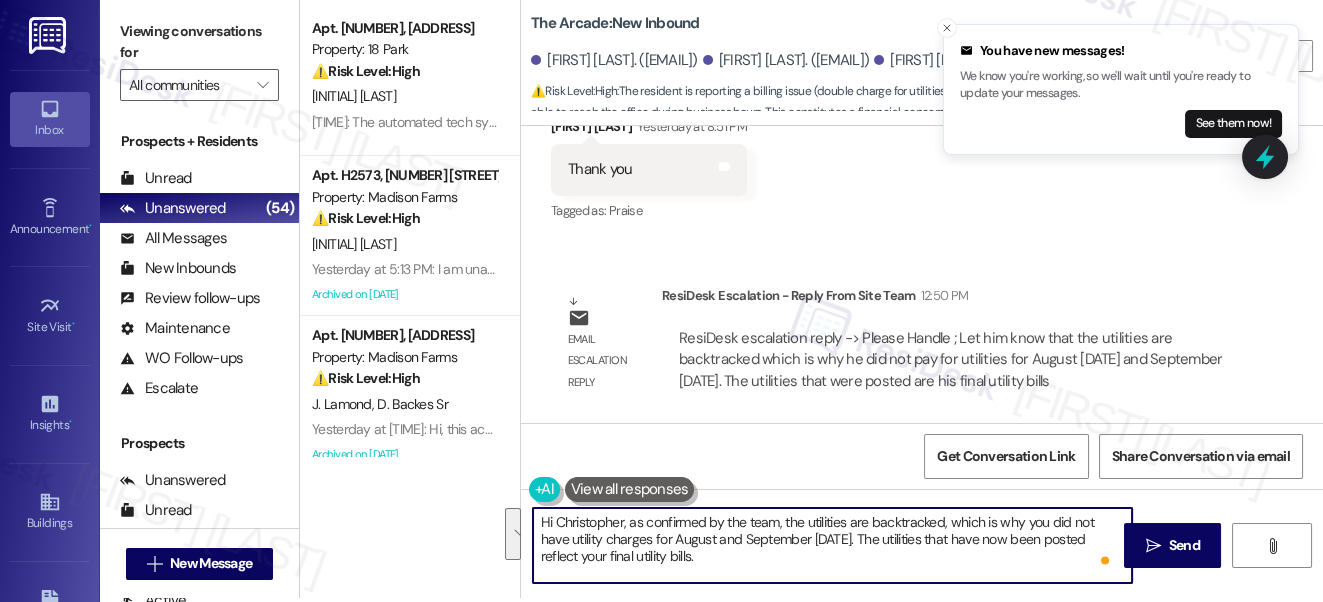 click on "Hi Christopher, as confirmed by the team, the utilities are backtracked, which is why you did not have utility charges for August and September 2024. The utilities that have now been posted reflect your final utility bills." at bounding box center (833, 545) 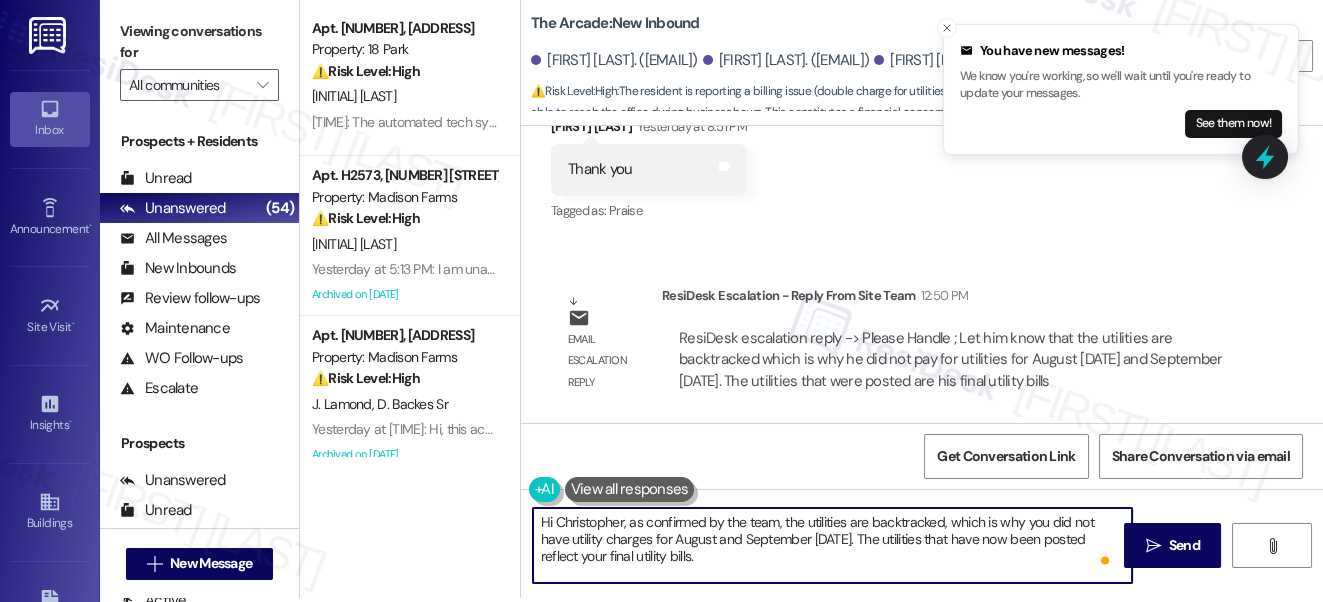 click on "Hi Christopher, as confirmed by the team, the utilities are backtracked, which is why you did not have utility charges for August and September 2024. The utilities that have now been posted reflect your final utility bills." at bounding box center (833, 545) 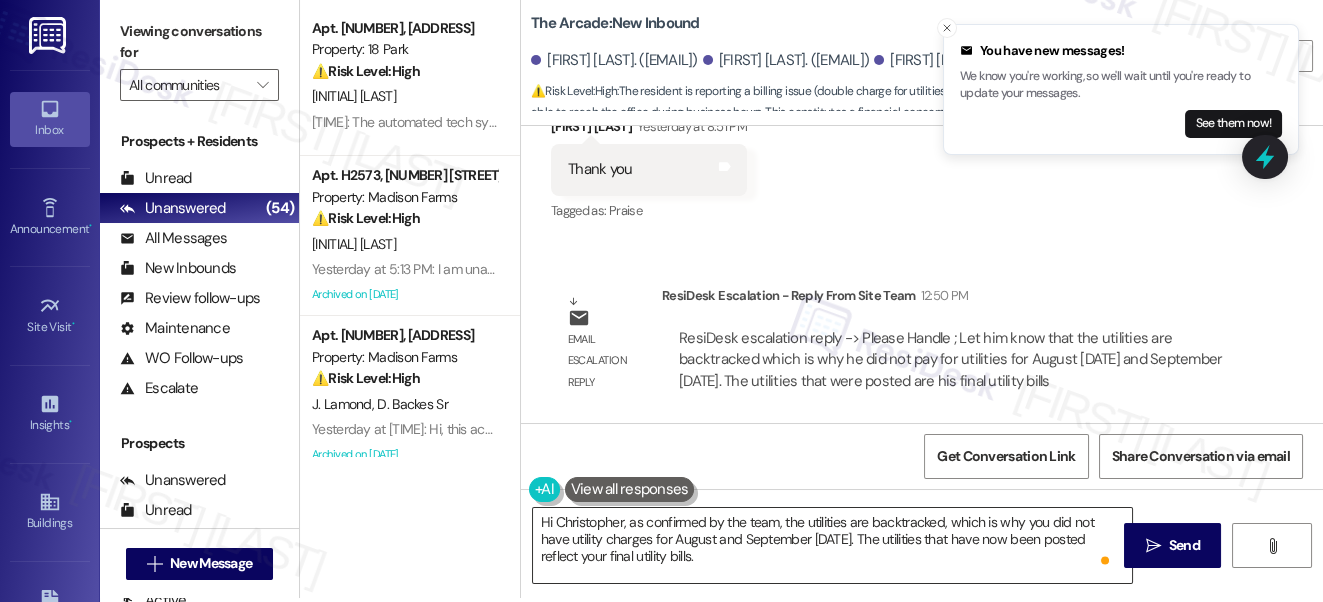 drag, startPoint x: 1138, startPoint y: 543, endPoint x: 928, endPoint y: 548, distance: 210.05951 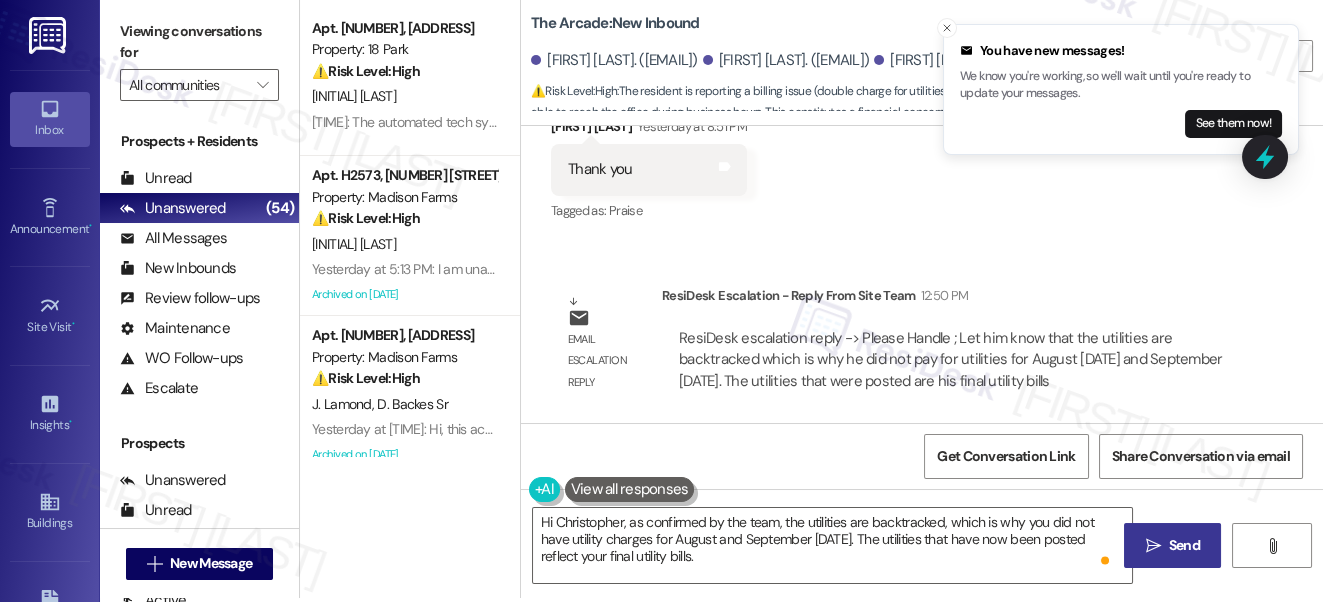 click on "" at bounding box center (1152, 546) 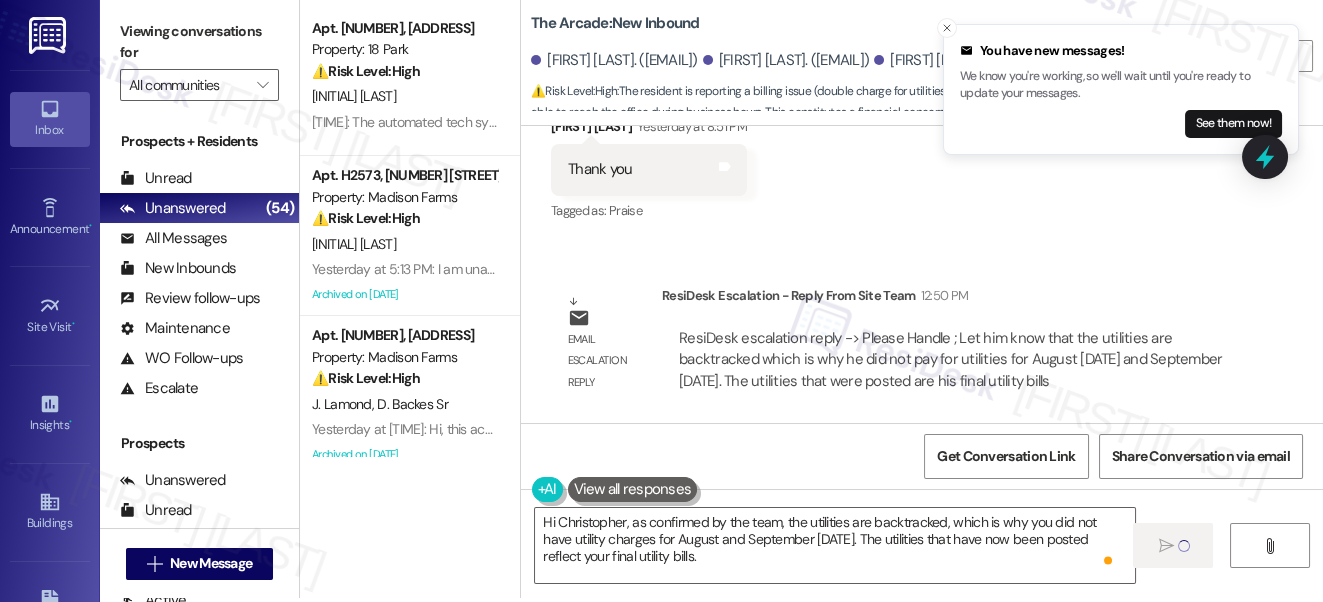 type 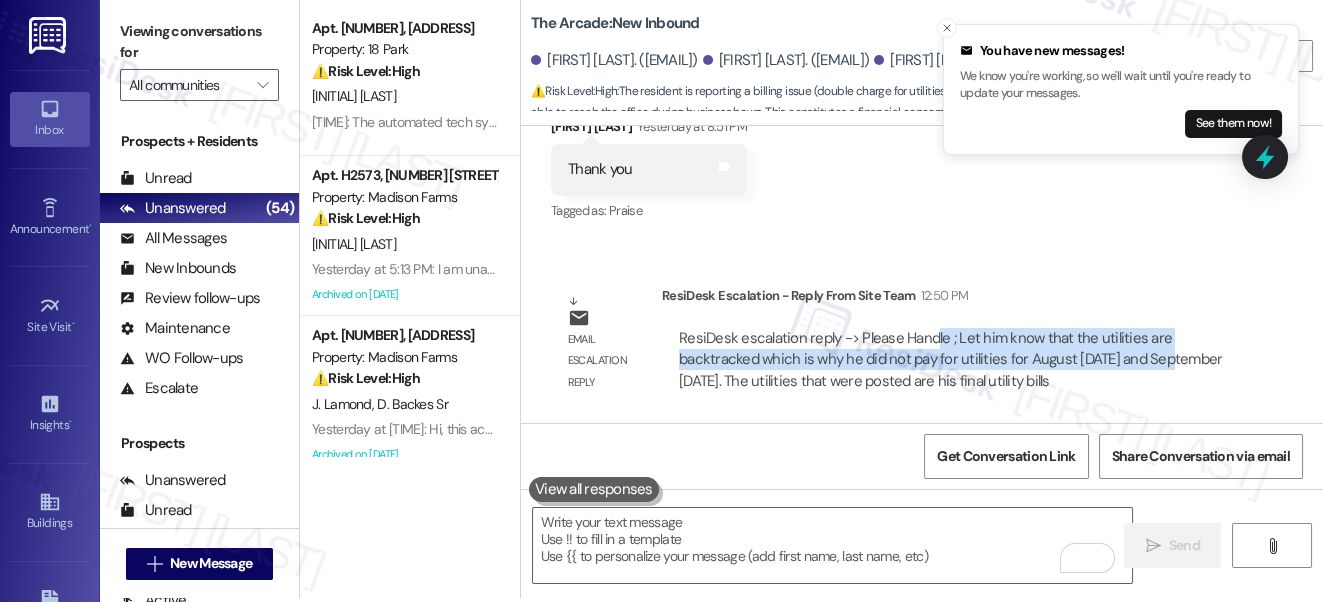 drag, startPoint x: 772, startPoint y: 340, endPoint x: 936, endPoint y: 353, distance: 164.51443 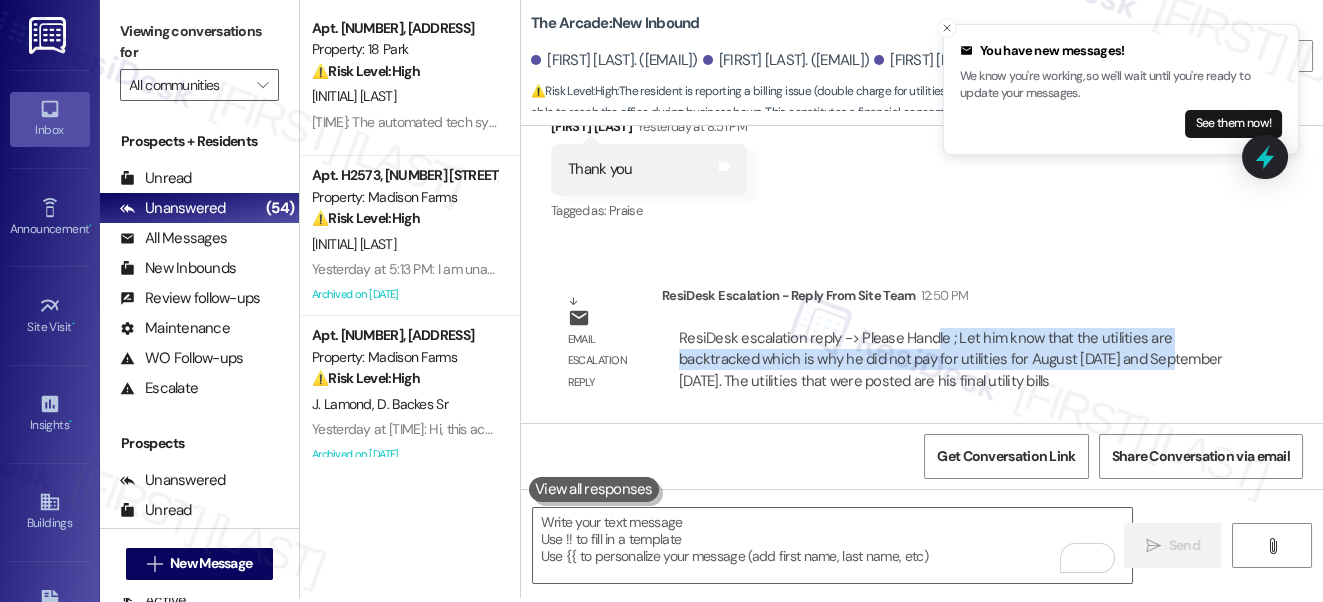 scroll, scrollTop: 3176, scrollLeft: 0, axis: vertical 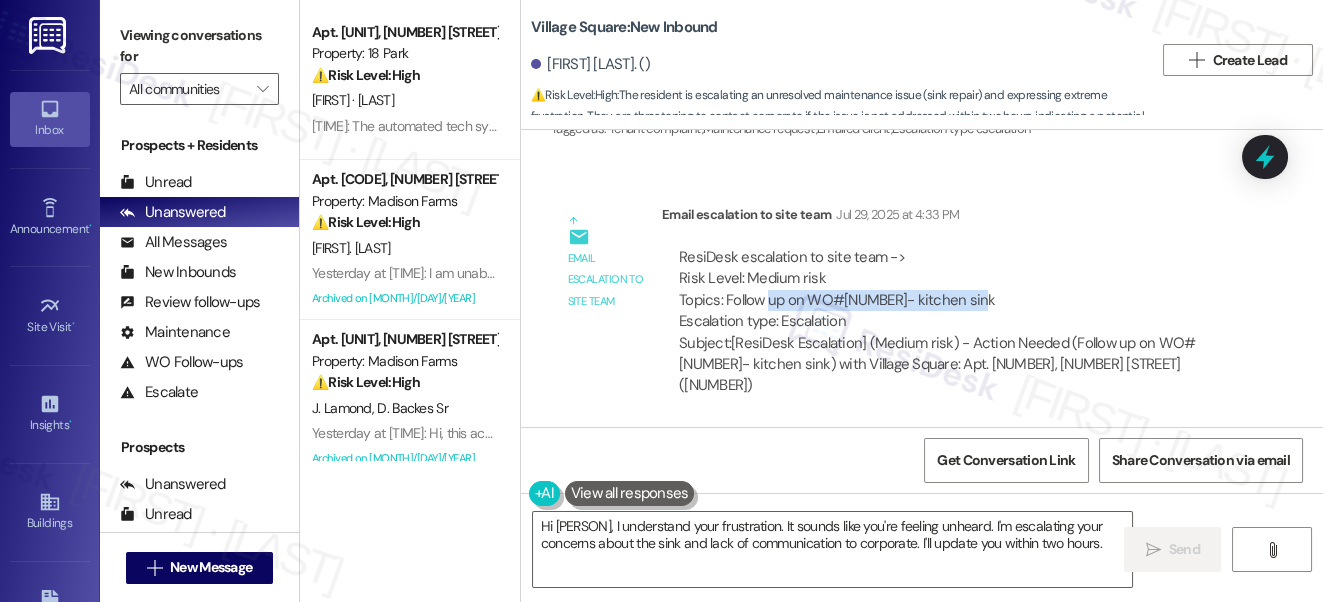 drag, startPoint x: 769, startPoint y: 281, endPoint x: 1048, endPoint y: 282, distance: 279.0018 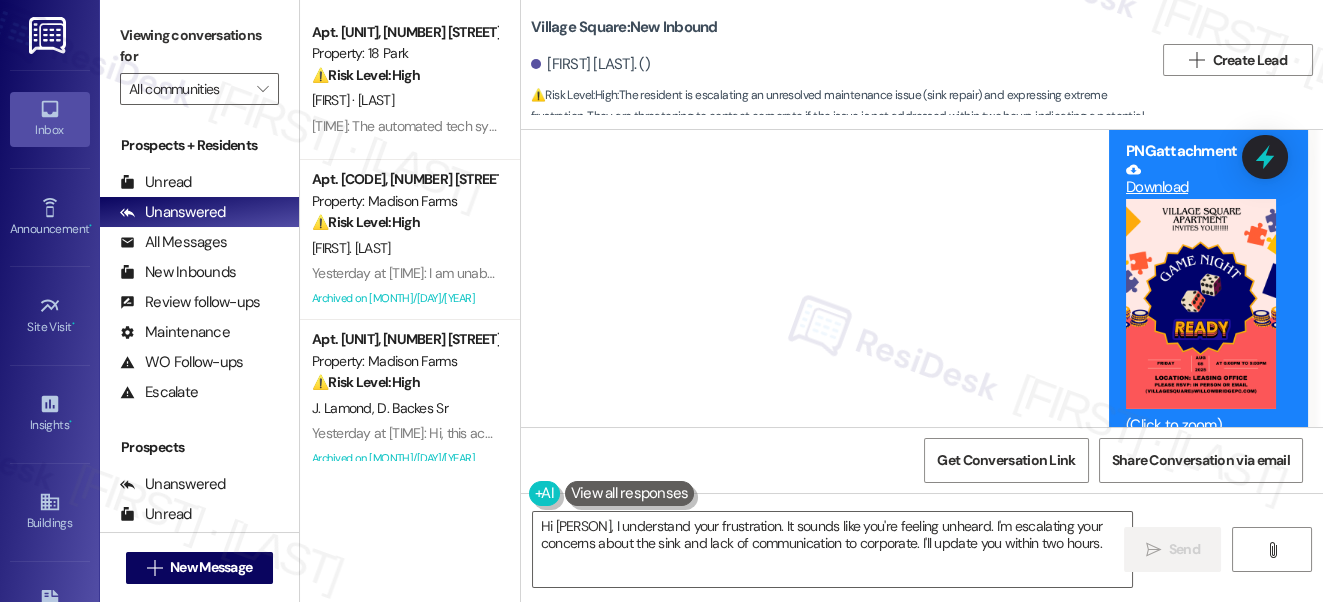 scroll, scrollTop: 19401, scrollLeft: 0, axis: vertical 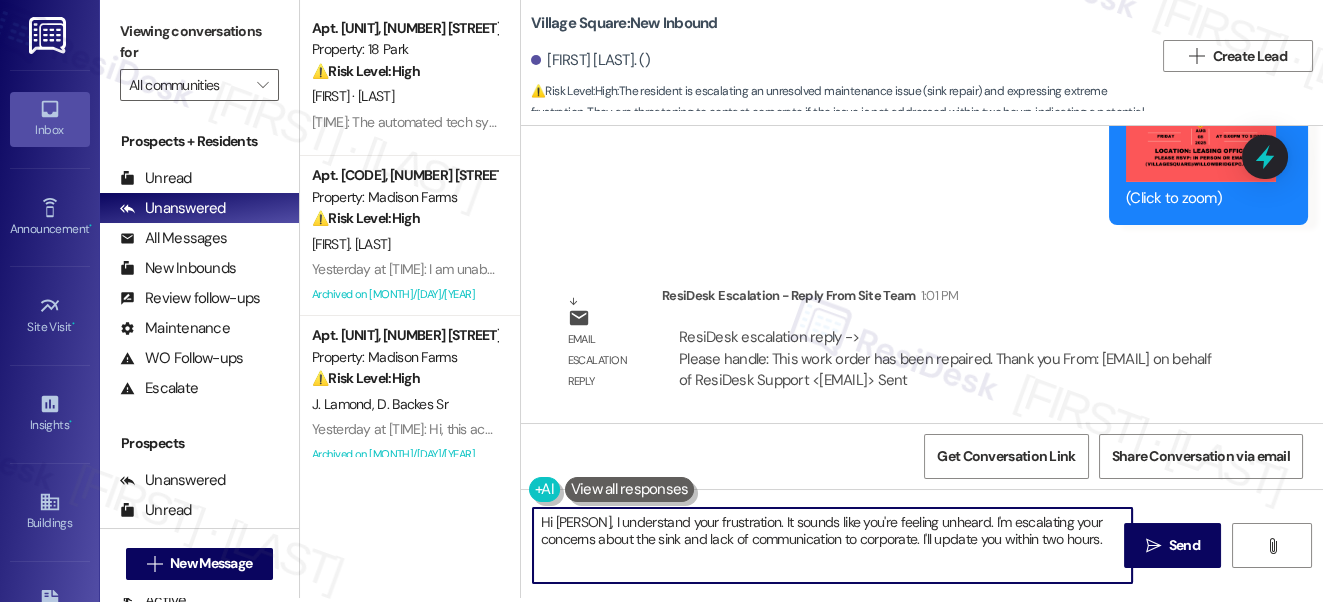 click on "Hi Bianca, I understand your frustration. It sounds like you're feeling unheard. I'm escalating your concerns about the sink and lack of communication to corporate. I'll update you within two hours." at bounding box center [833, 545] 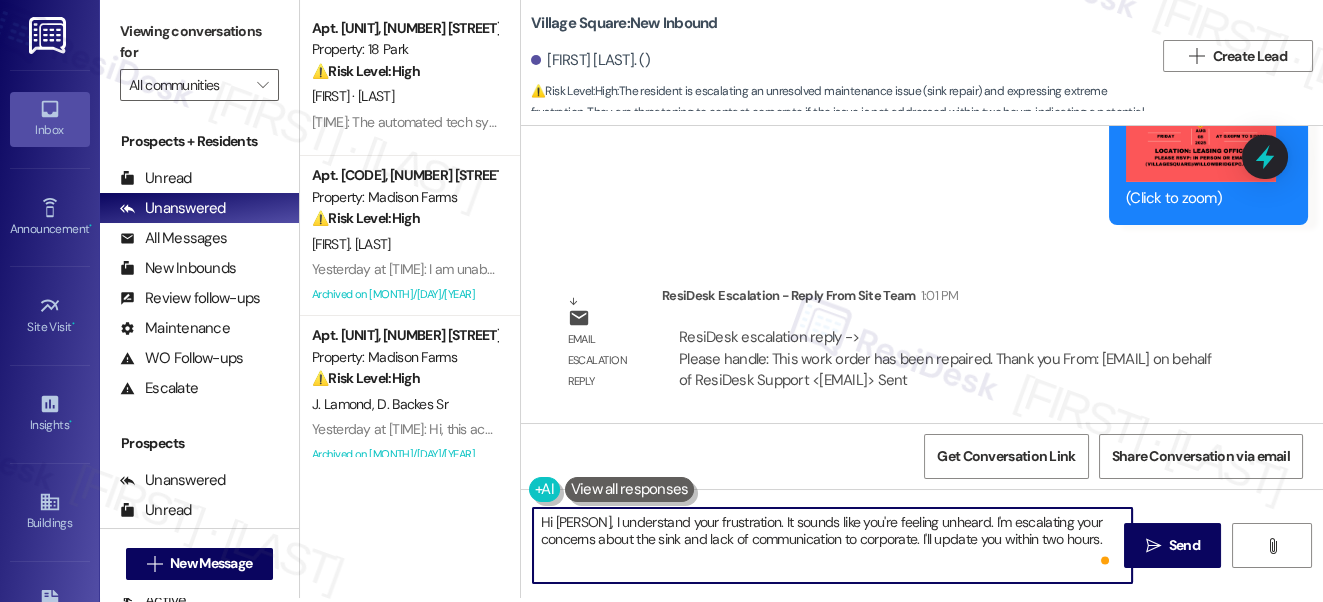drag, startPoint x: 598, startPoint y: 517, endPoint x: 1098, endPoint y: 548, distance: 500.96008 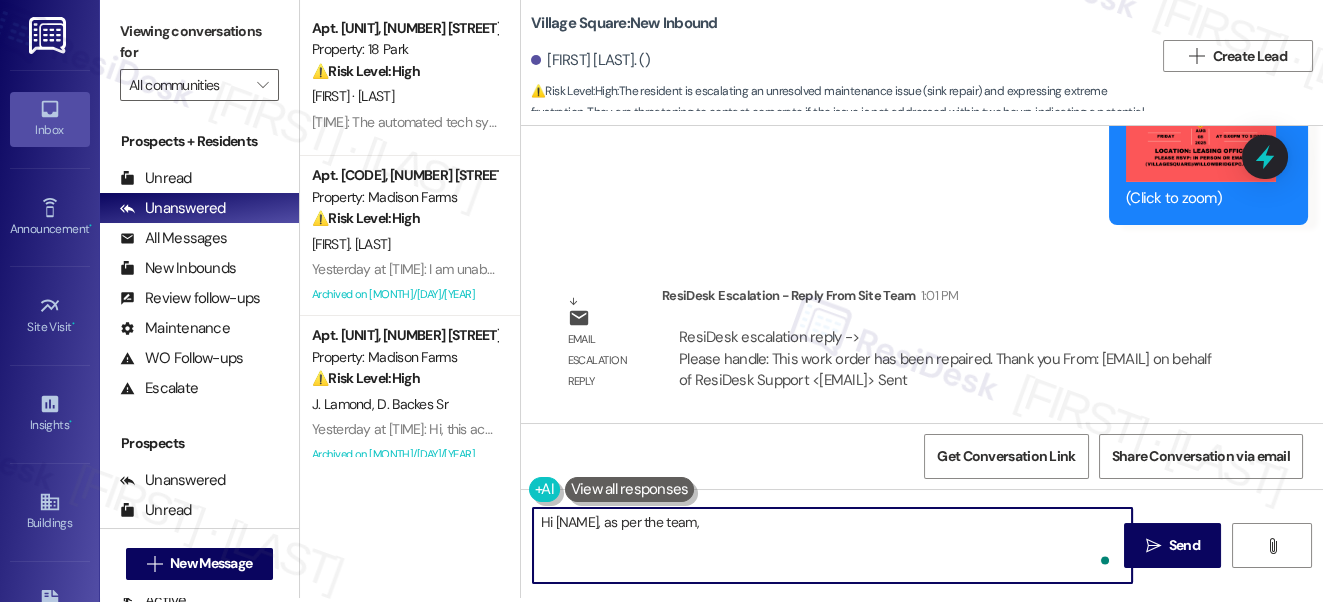 paste on "Will pest control need access to the inside of the unit?" 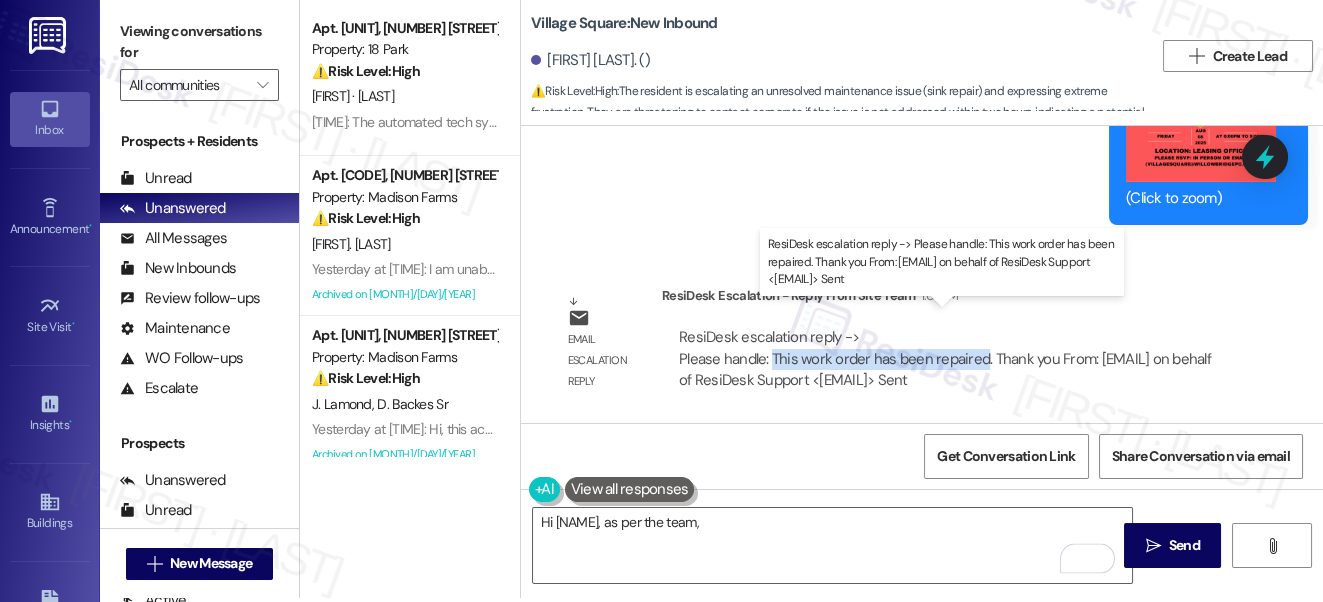 drag, startPoint x: 770, startPoint y: 335, endPoint x: 981, endPoint y: 335, distance: 211 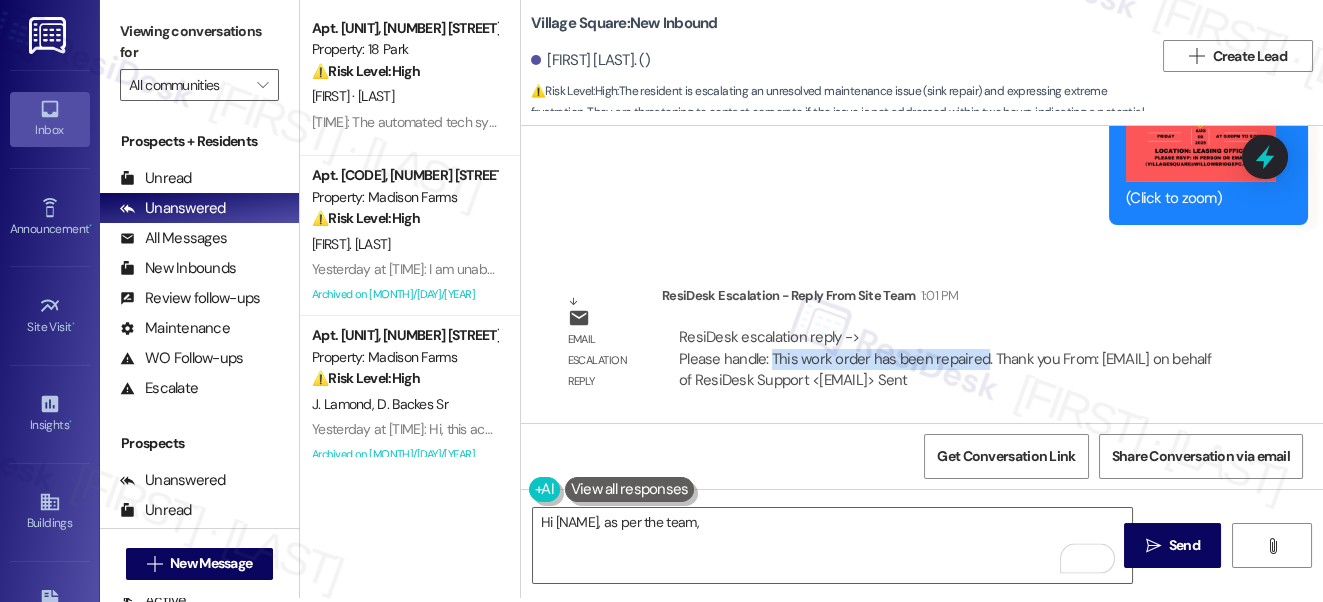 copy on "This work order has been repaired" 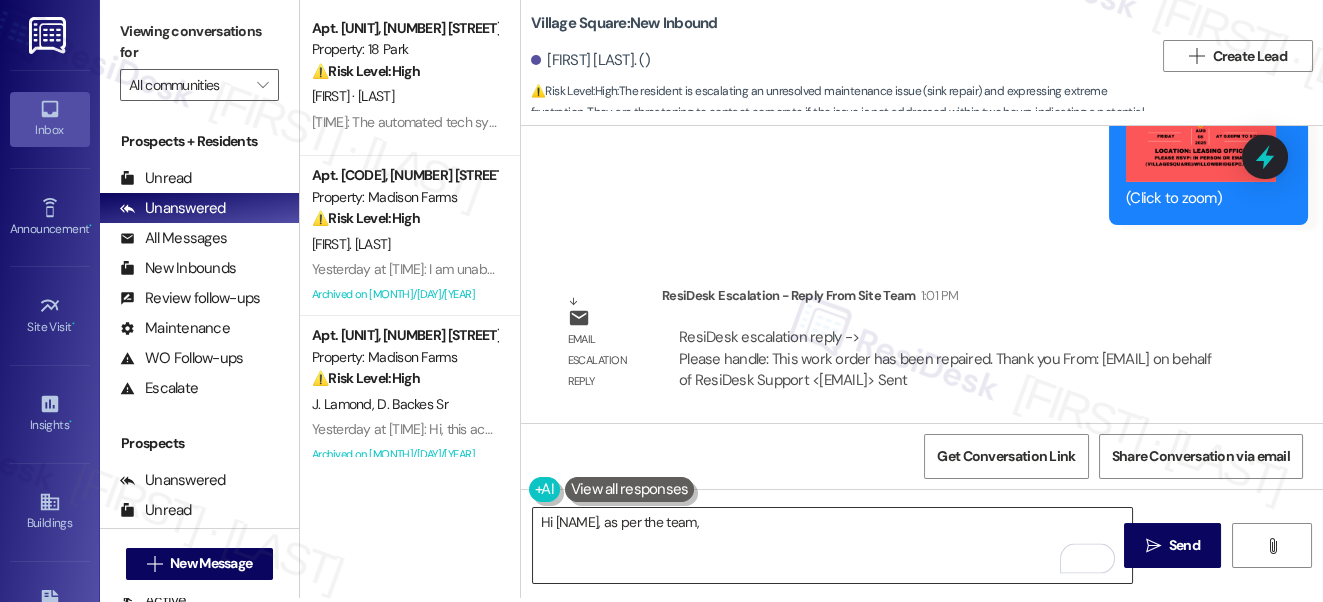 click on "Hi Bianca, as per the team," at bounding box center [833, 545] 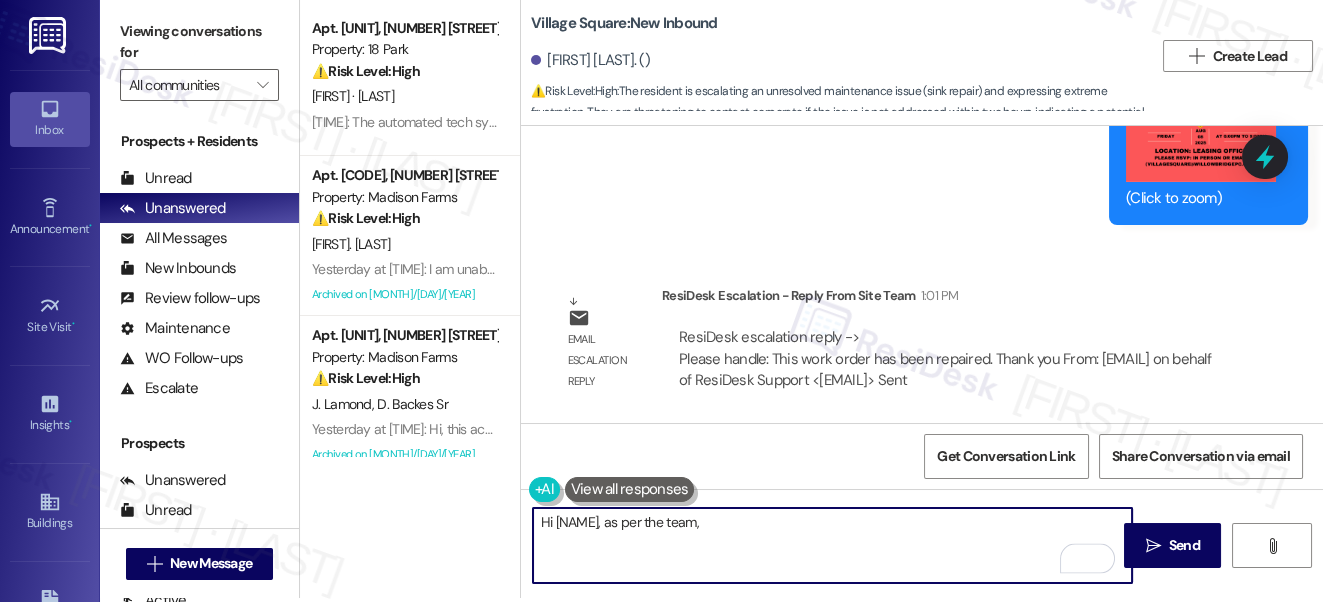 paste on "This work order has been repaired" 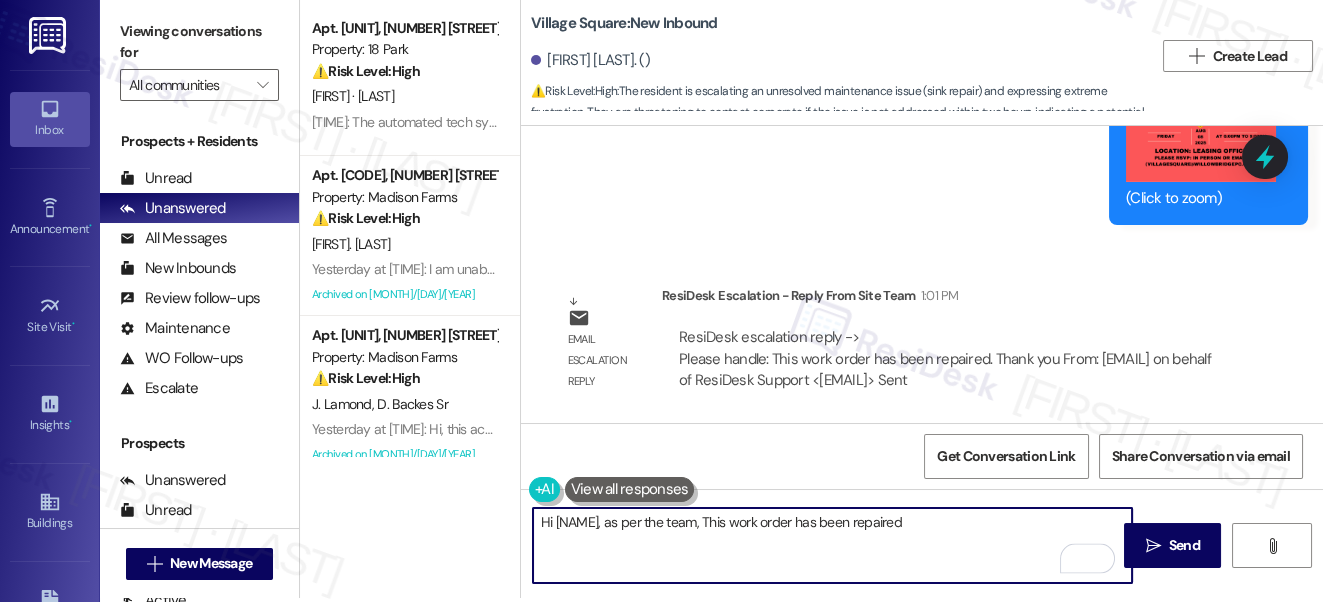 click on "Hi Bianca, as per the team, This work order has been repaired" at bounding box center (833, 545) 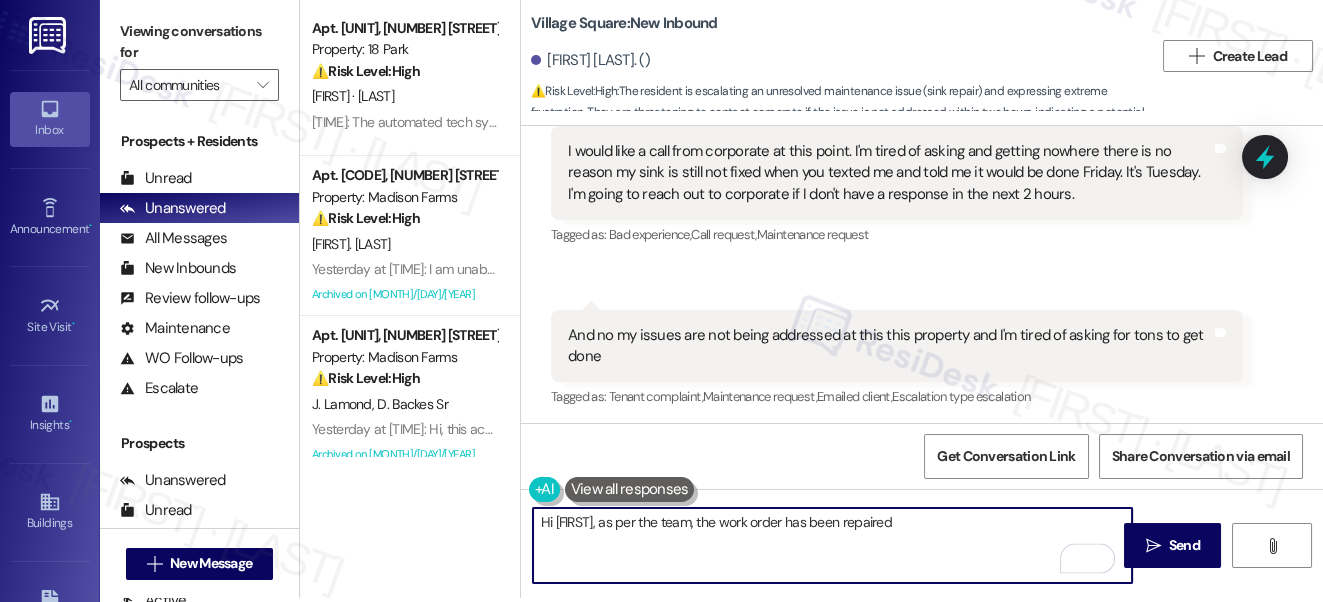 scroll, scrollTop: 18128, scrollLeft: 0, axis: vertical 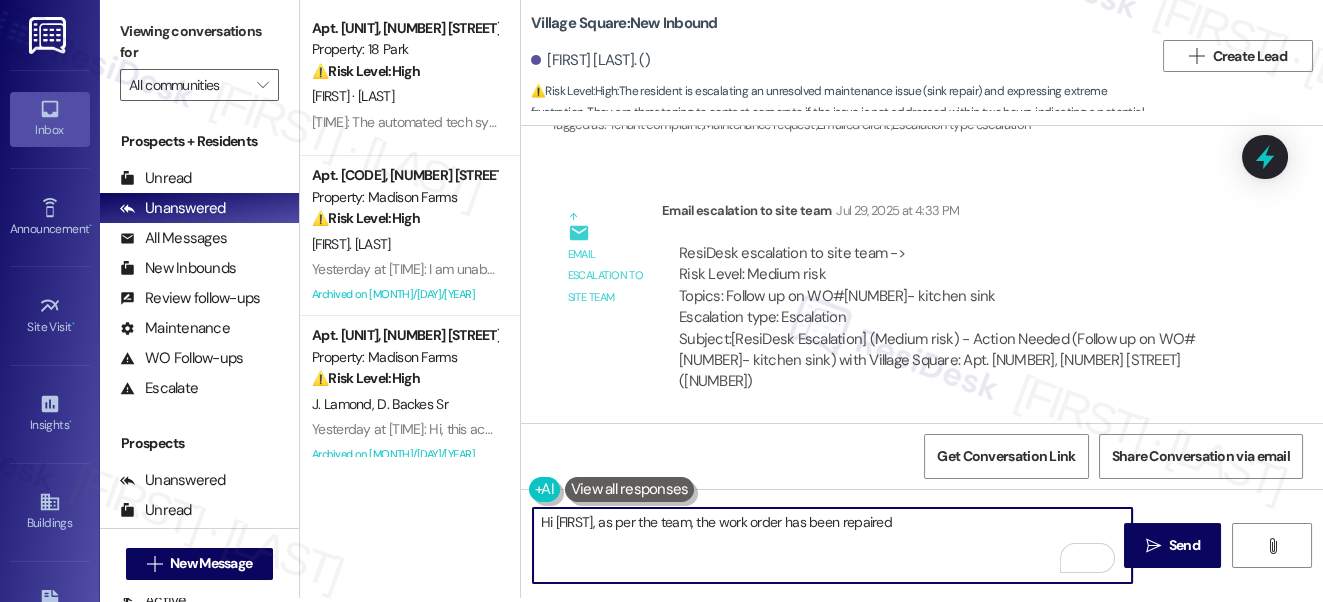 click on "Hi Bianca, as per the team, the work order has been repaired" at bounding box center (833, 545) 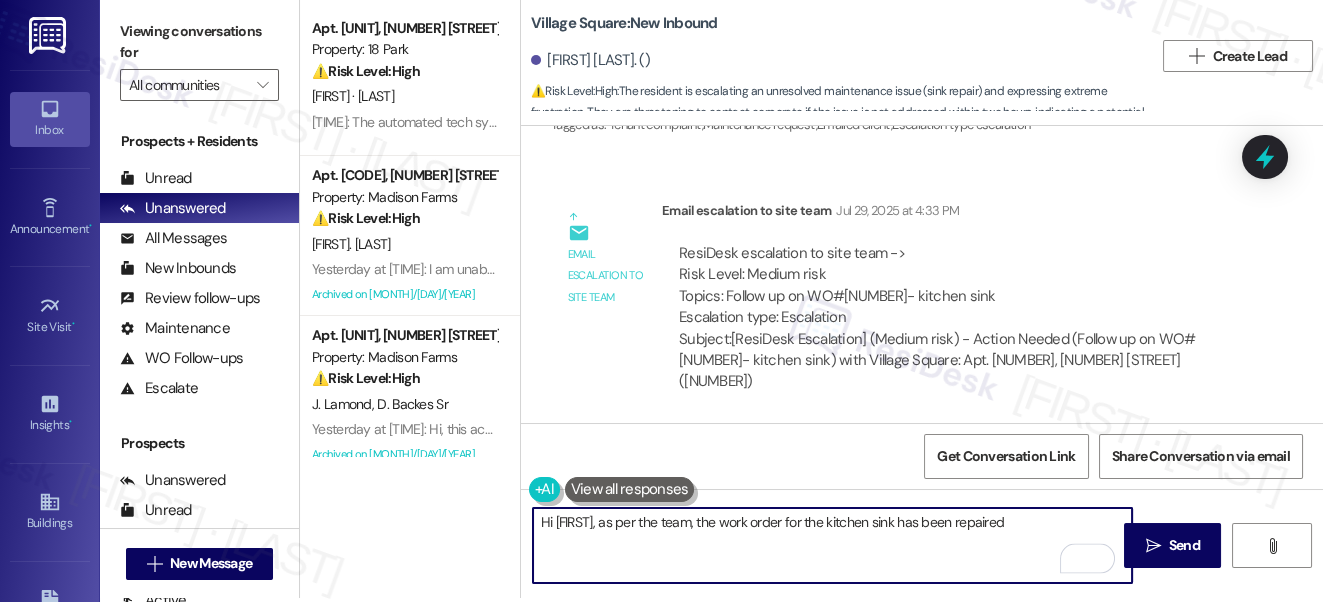 click on "Hi Bianca, as per the team, the work order for the kitchen sink has been repaired" at bounding box center [833, 545] 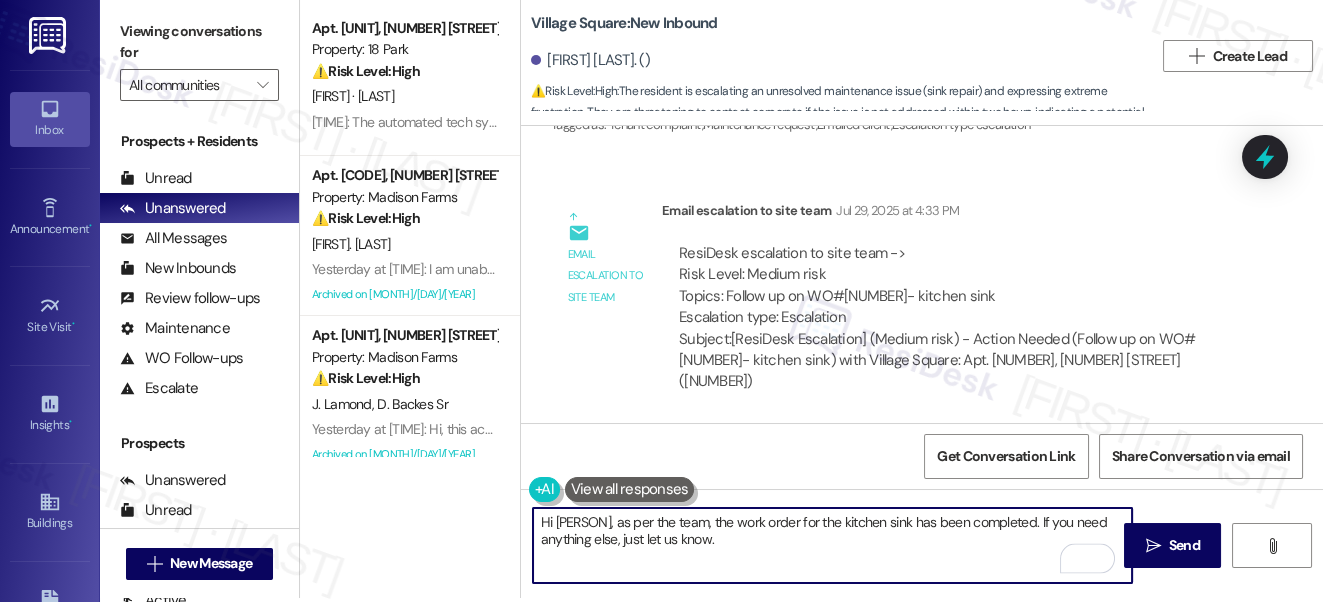 click on "Hi Bianca, as per the team, the work order for the kitchen sink has been completed. If you need anything else, just let us know." at bounding box center (833, 545) 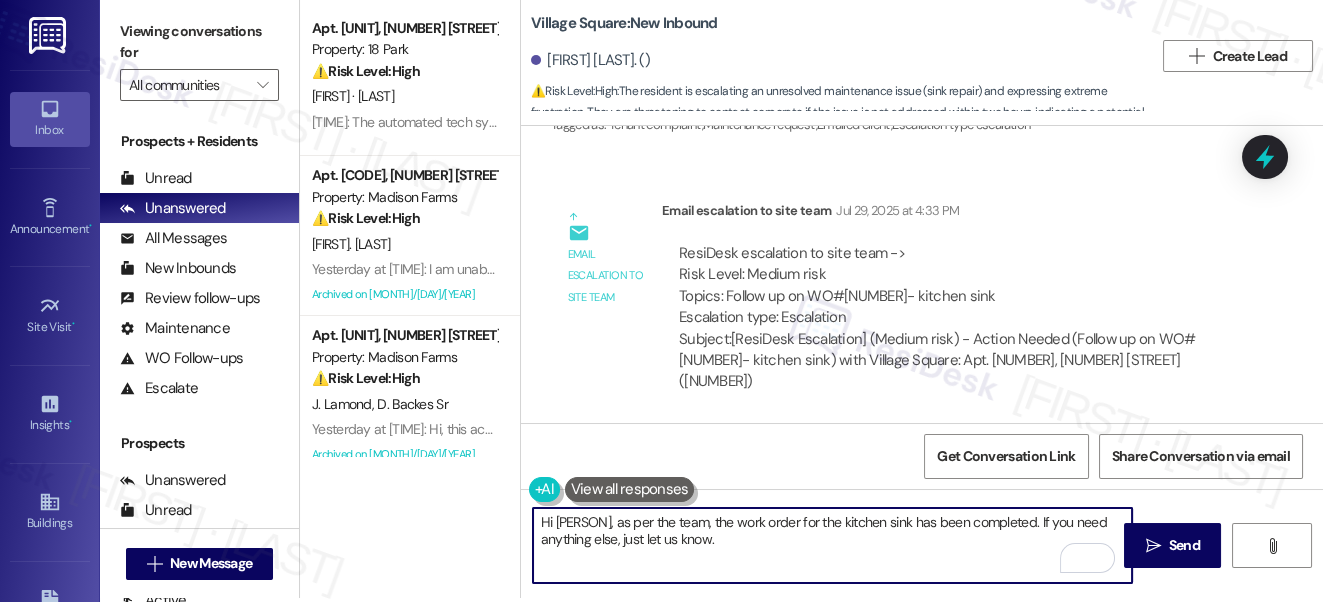 click on "Hi Bianca, as per the team, the work order for the kitchen sink has been completed. If you need anything else, just let us know." at bounding box center (833, 545) 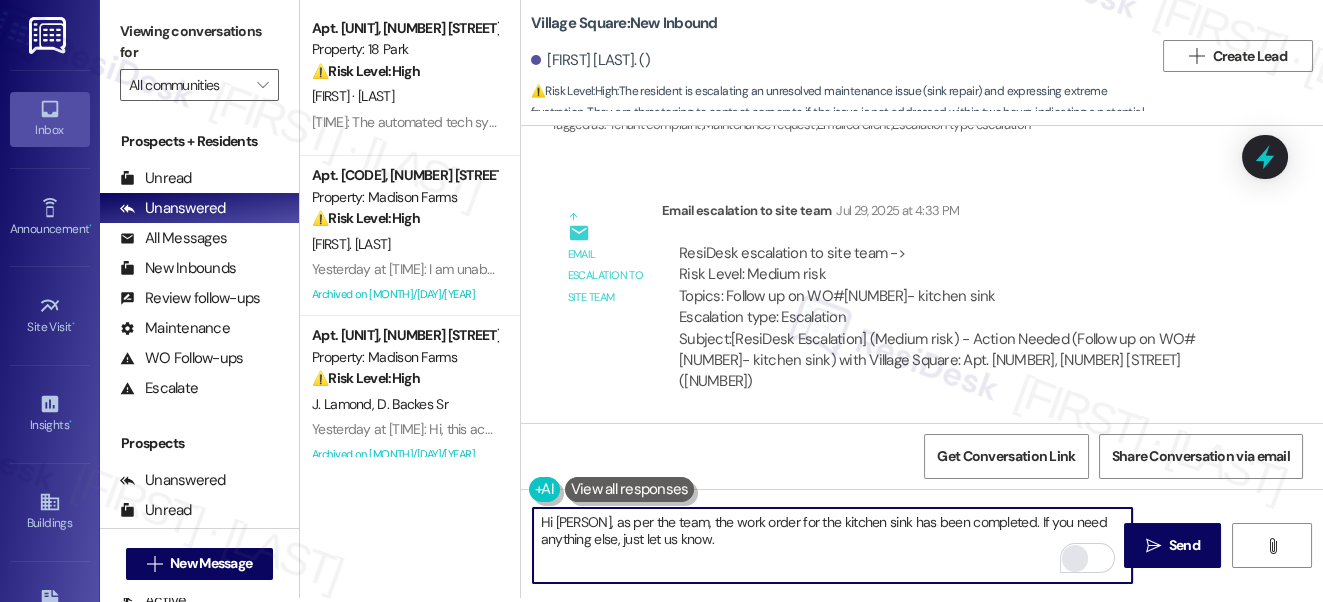 type on "Hi Bianca, as per the team, the work order for the kitchen sink has been completed. If you need anything else, just let us know." 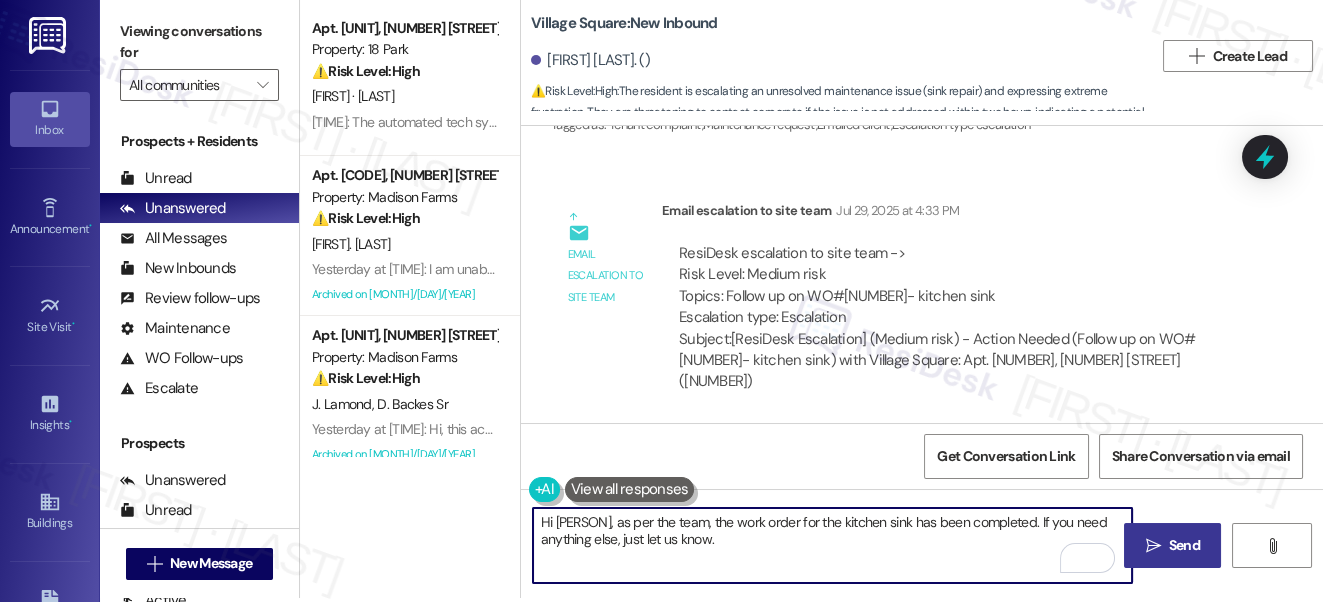 click on "" at bounding box center (1152, 546) 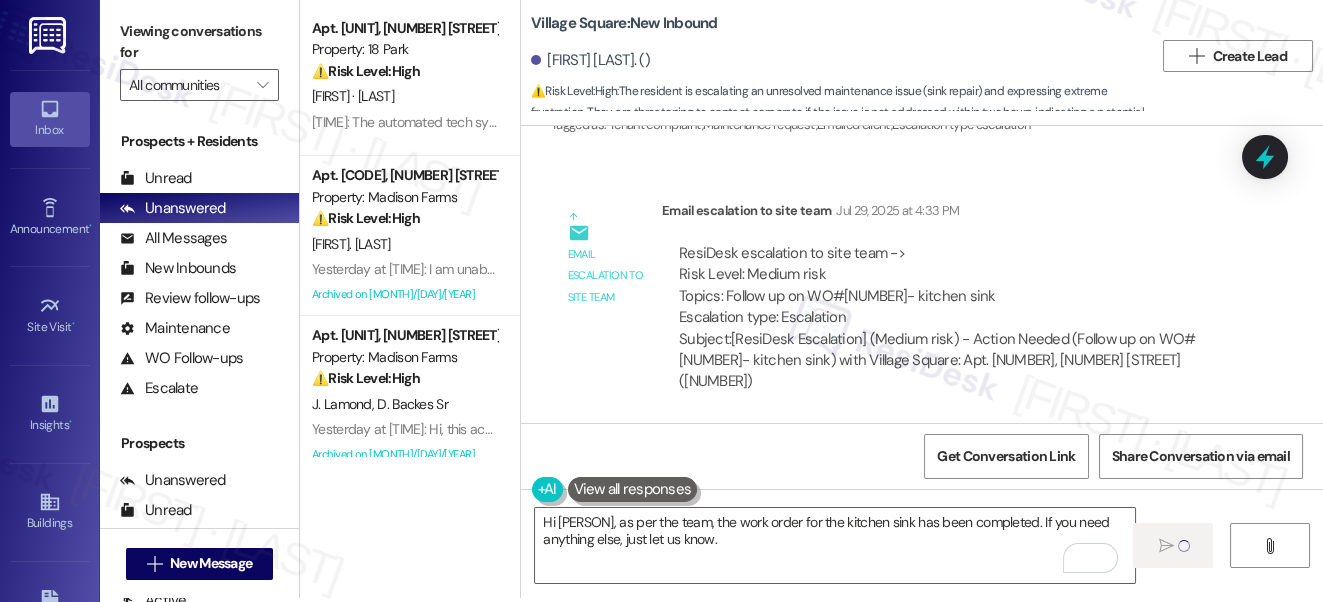type 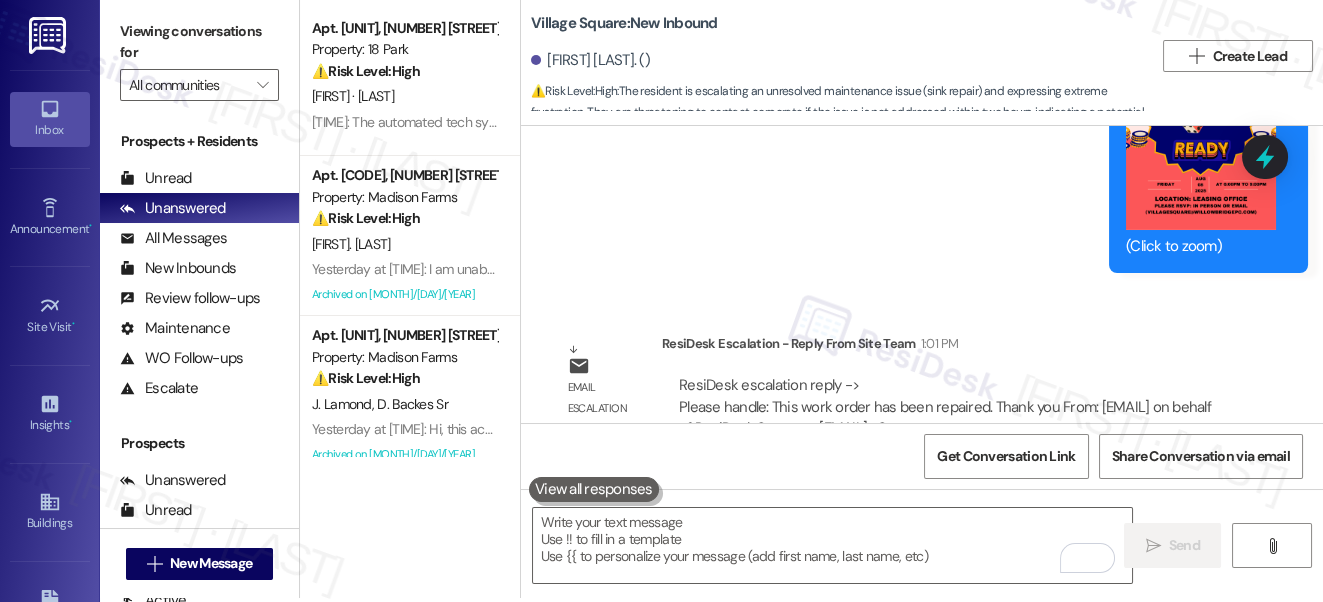 scroll, scrollTop: 19401, scrollLeft: 0, axis: vertical 